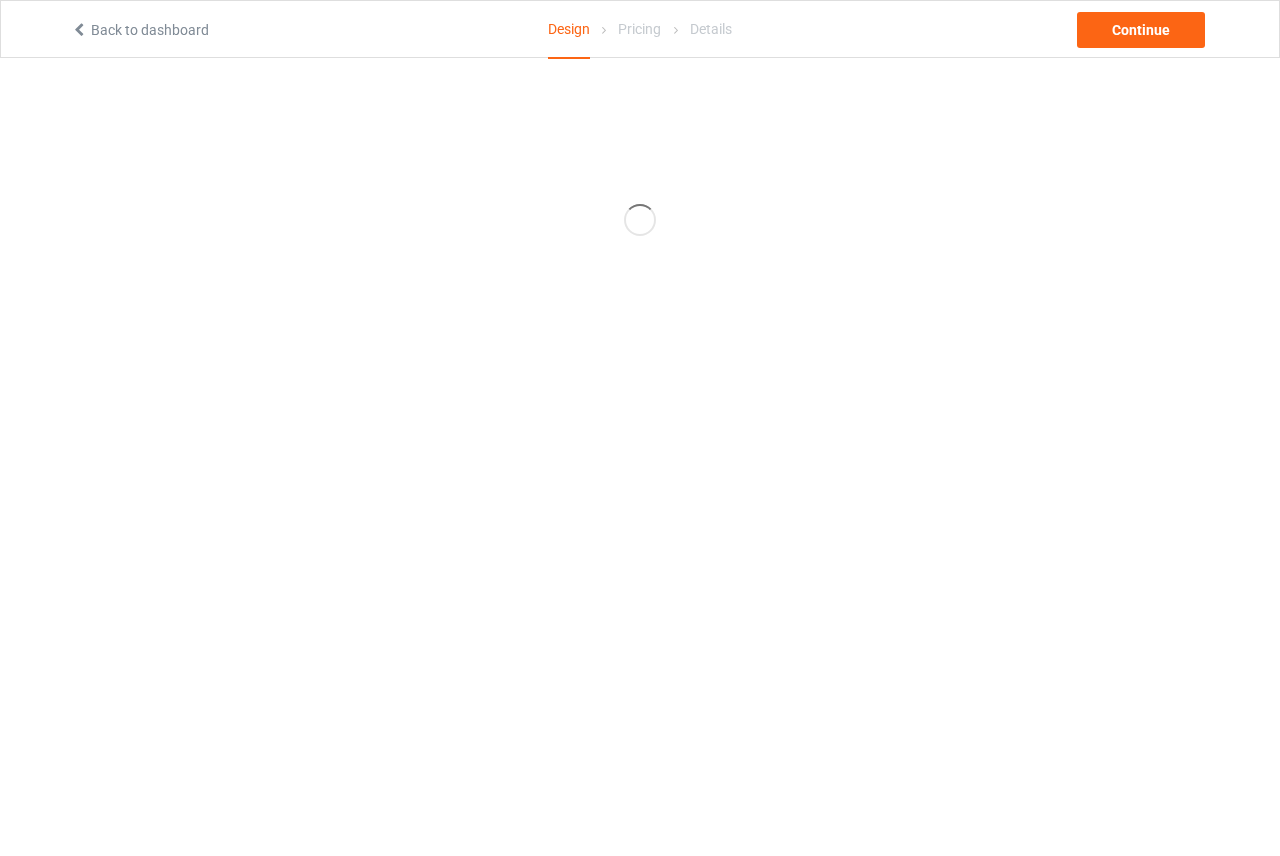 scroll, scrollTop: 0, scrollLeft: 0, axis: both 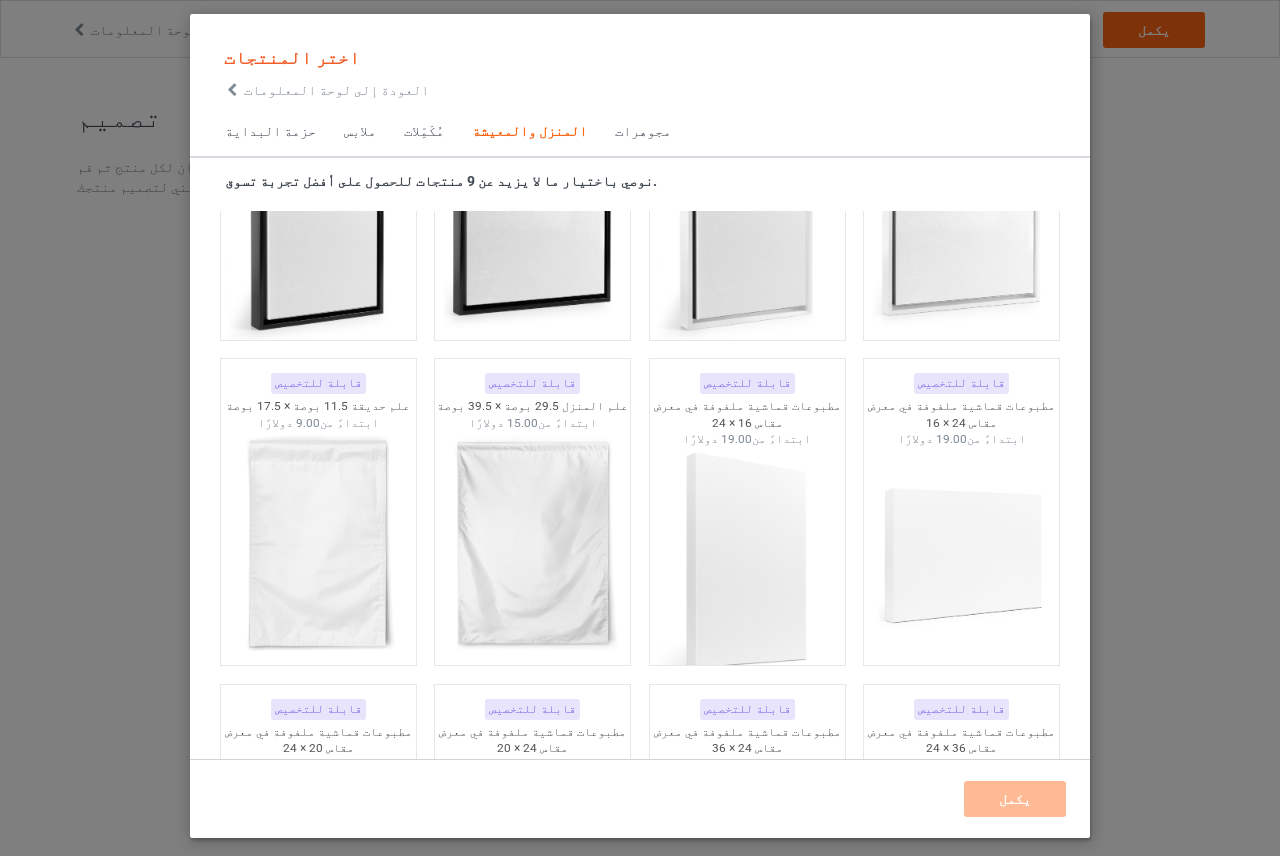 click on "اختر المنتجات العودة إلى لوحة المعلومات" at bounding box center (640, 71) 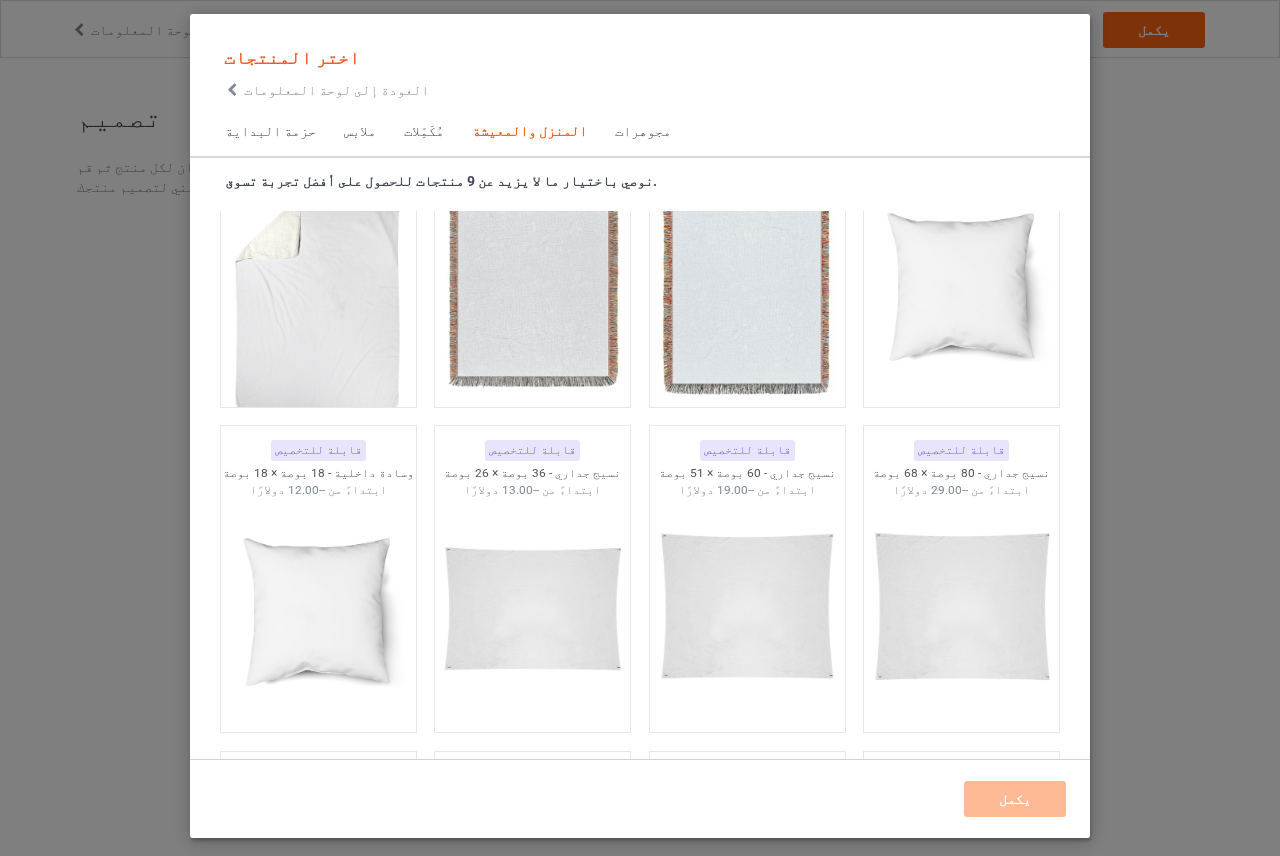 scroll, scrollTop: 9827, scrollLeft: 0, axis: vertical 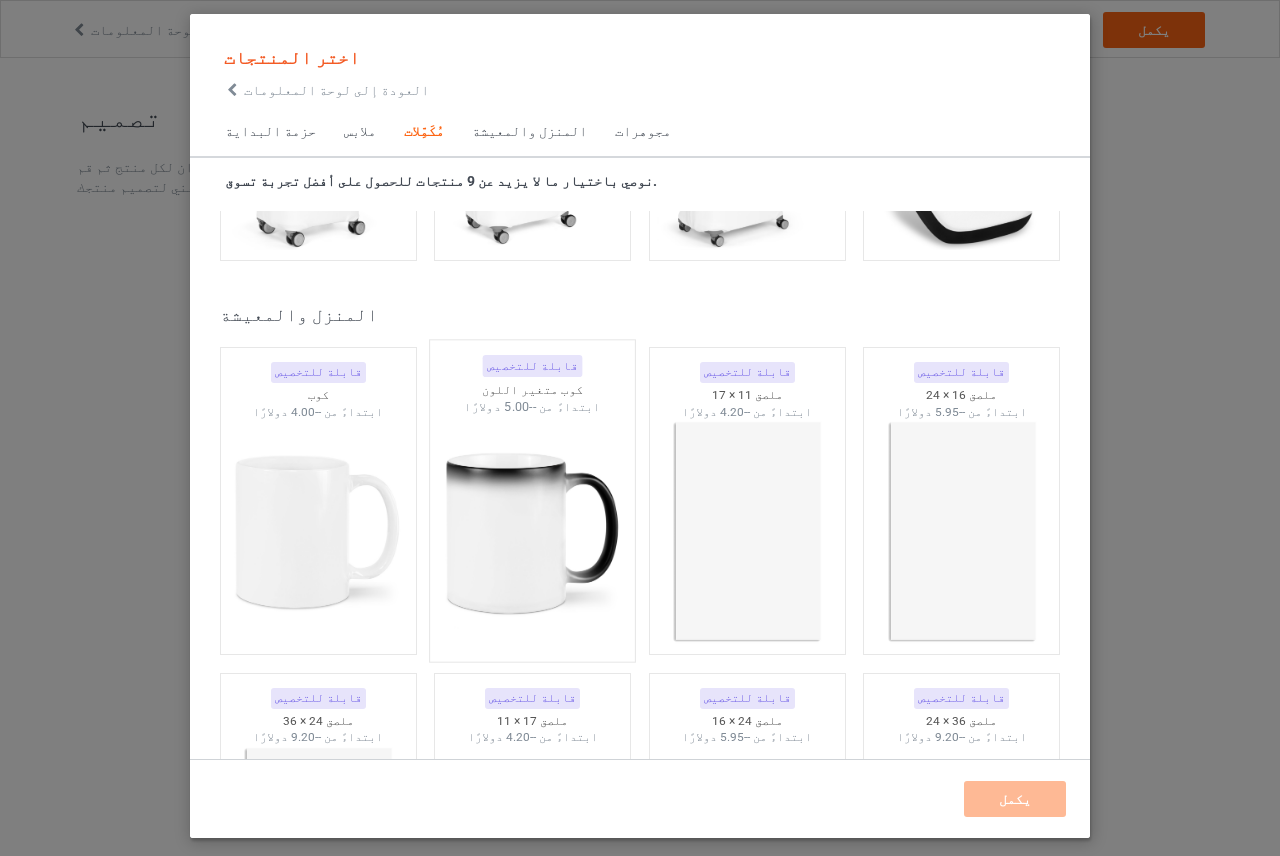 click at bounding box center [533, 533] 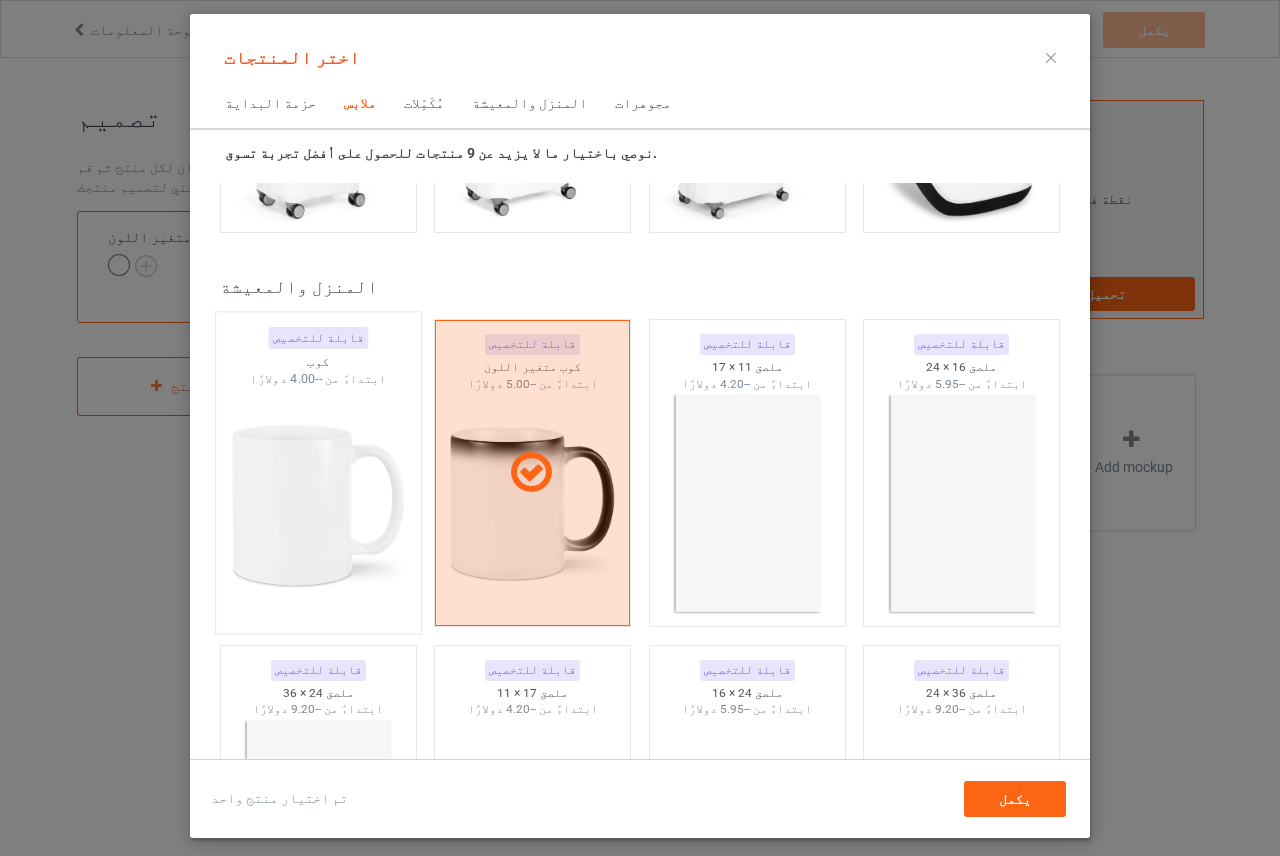 click at bounding box center (318, 505) 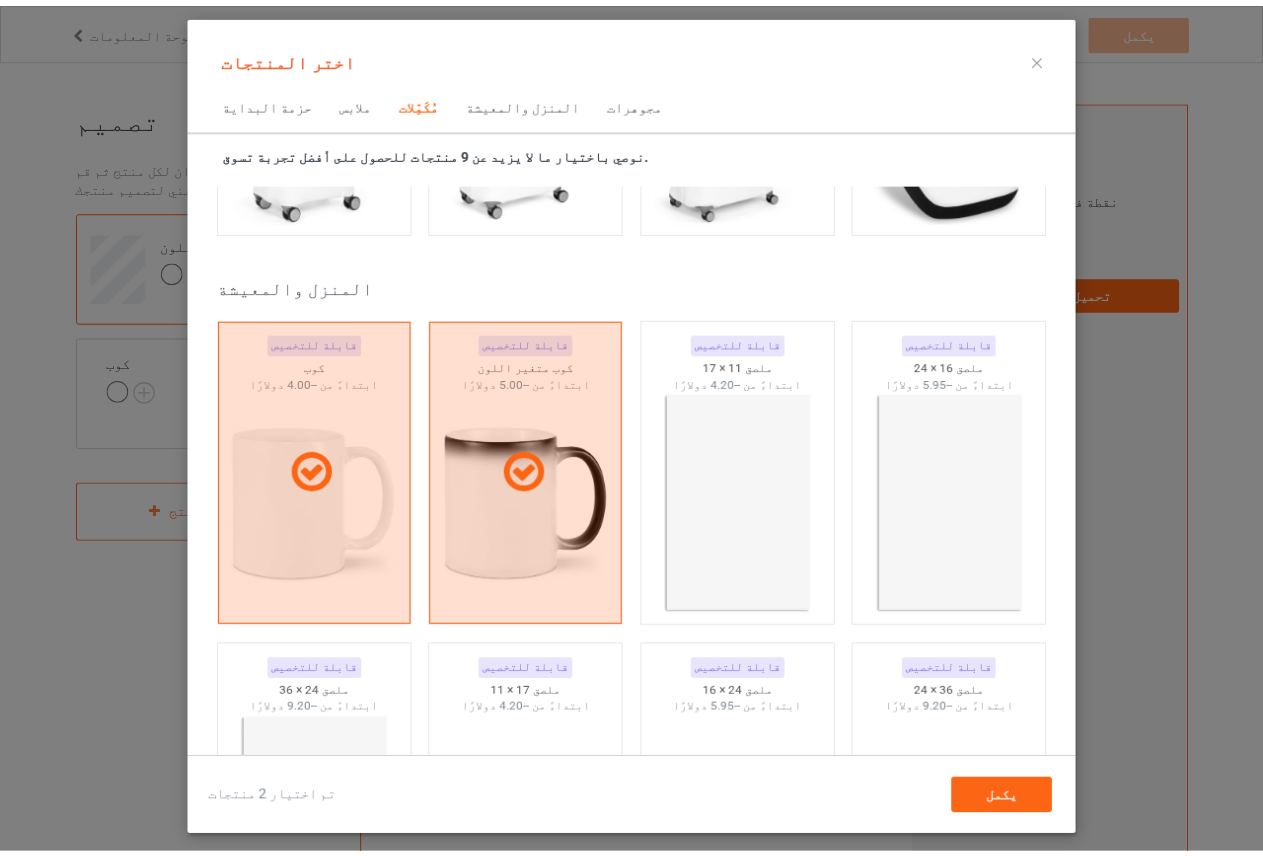 scroll, scrollTop: 8627, scrollLeft: 0, axis: vertical 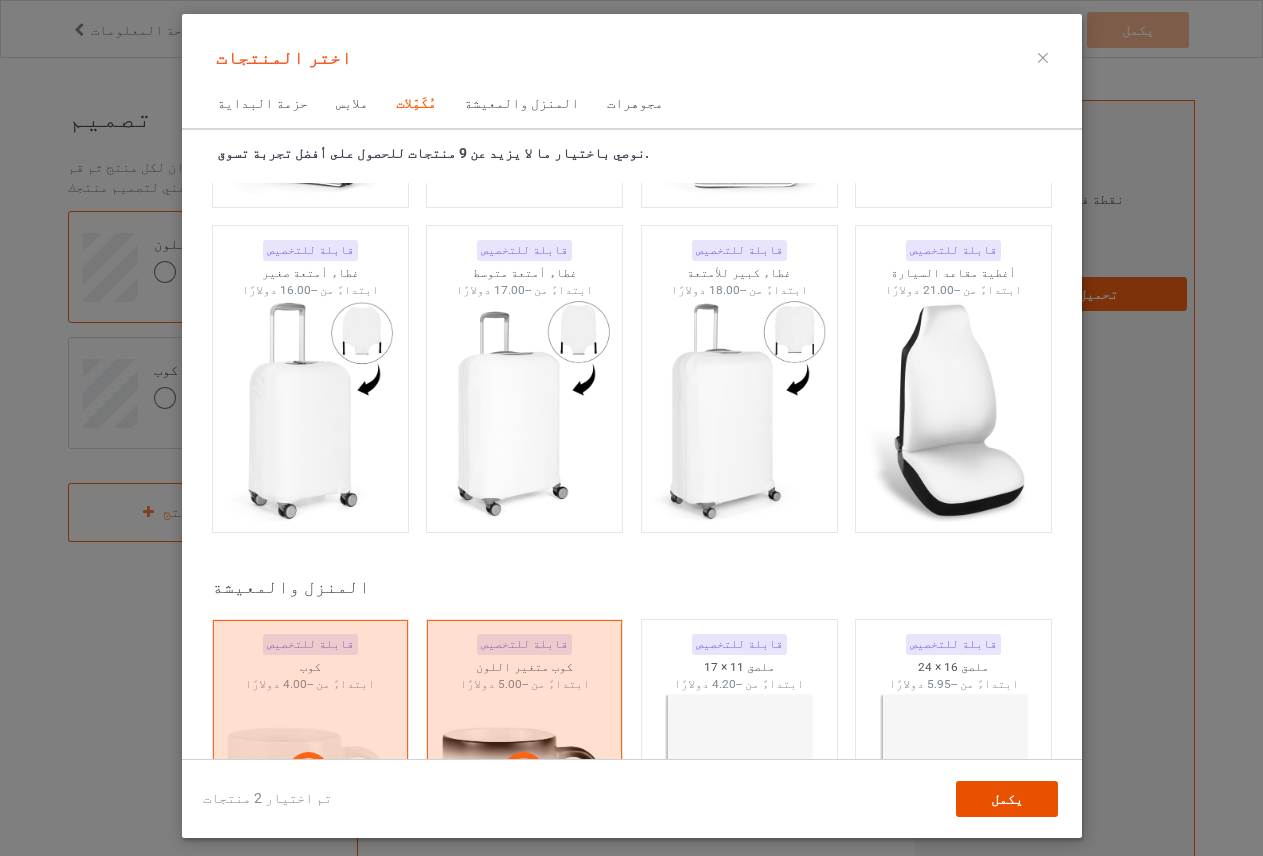 click on "يكمل" at bounding box center [1006, 799] 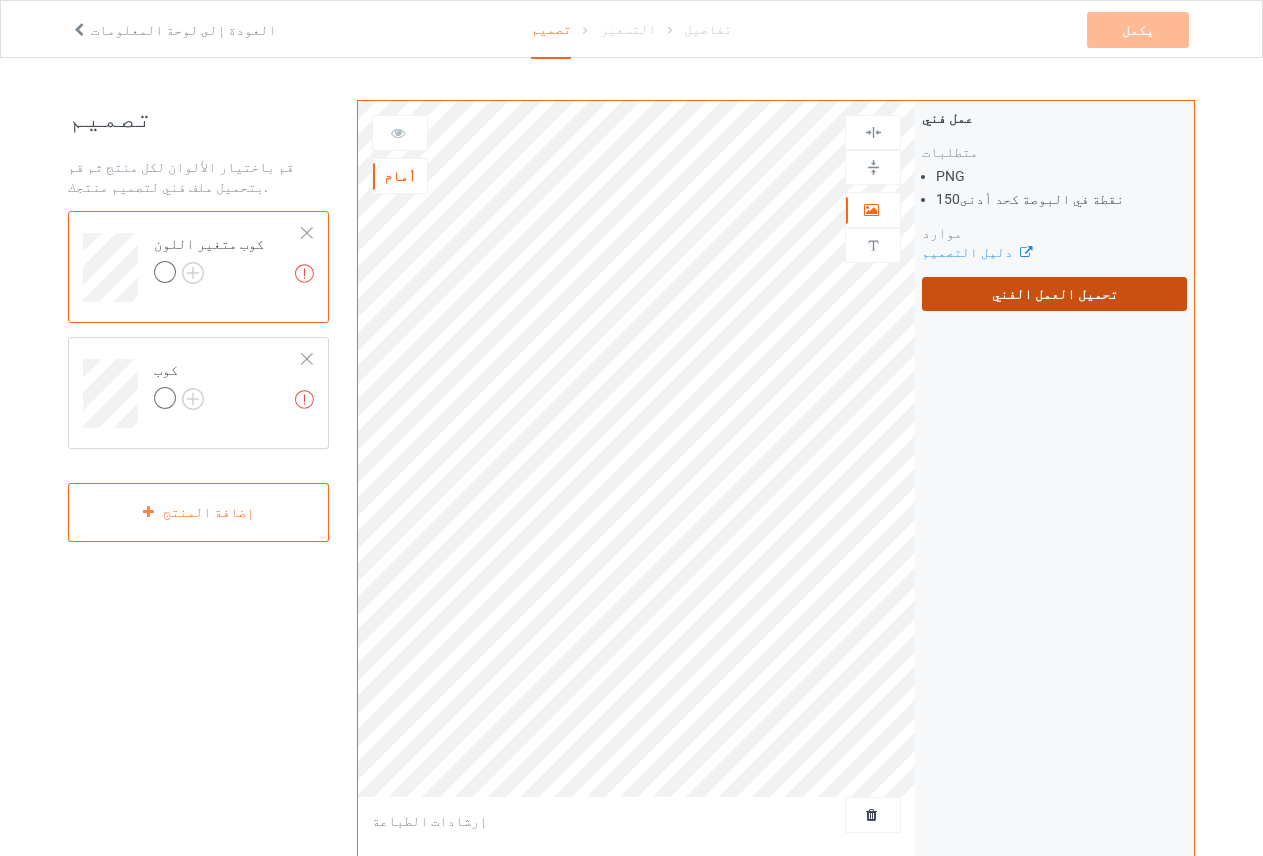 click on "تحميل العمل الفني" at bounding box center [1054, 294] 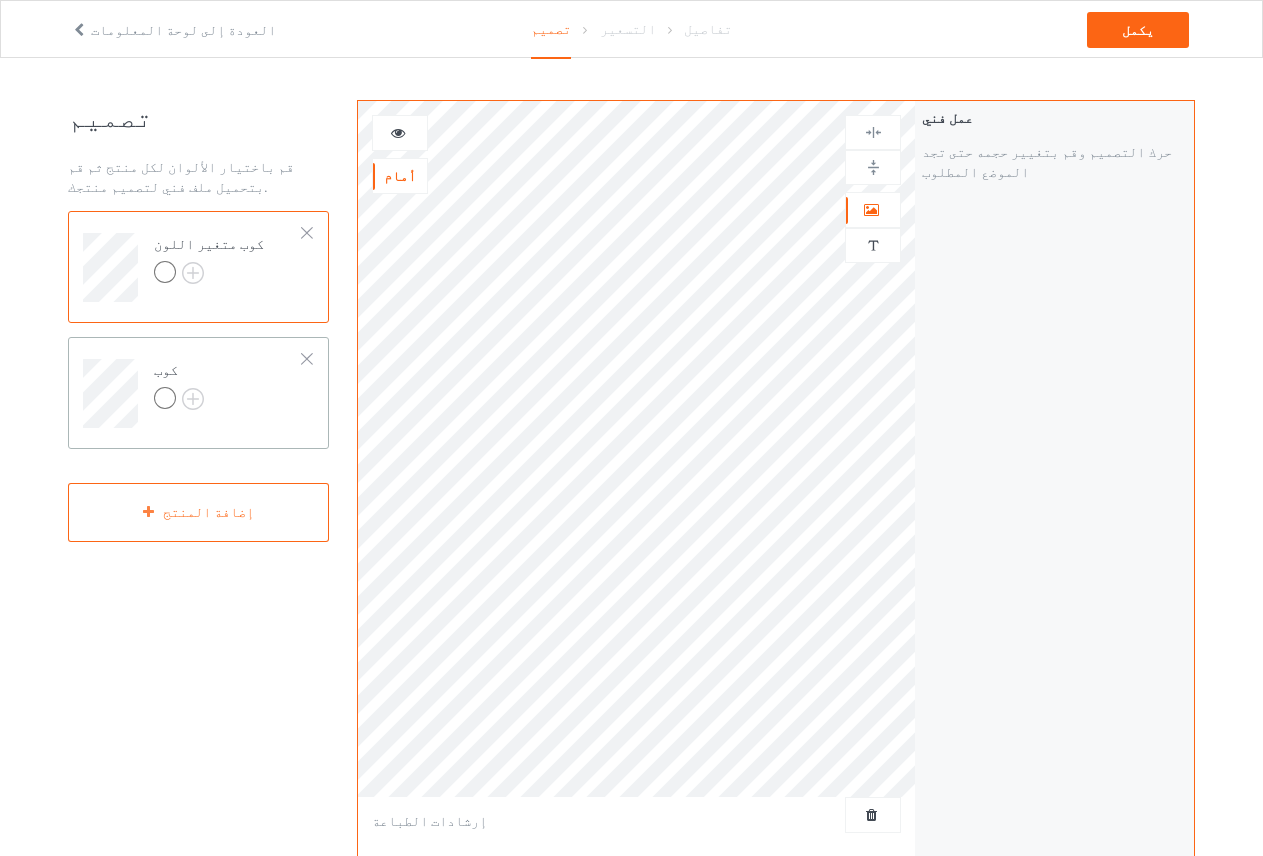 click on "كوب" at bounding box center [228, 386] 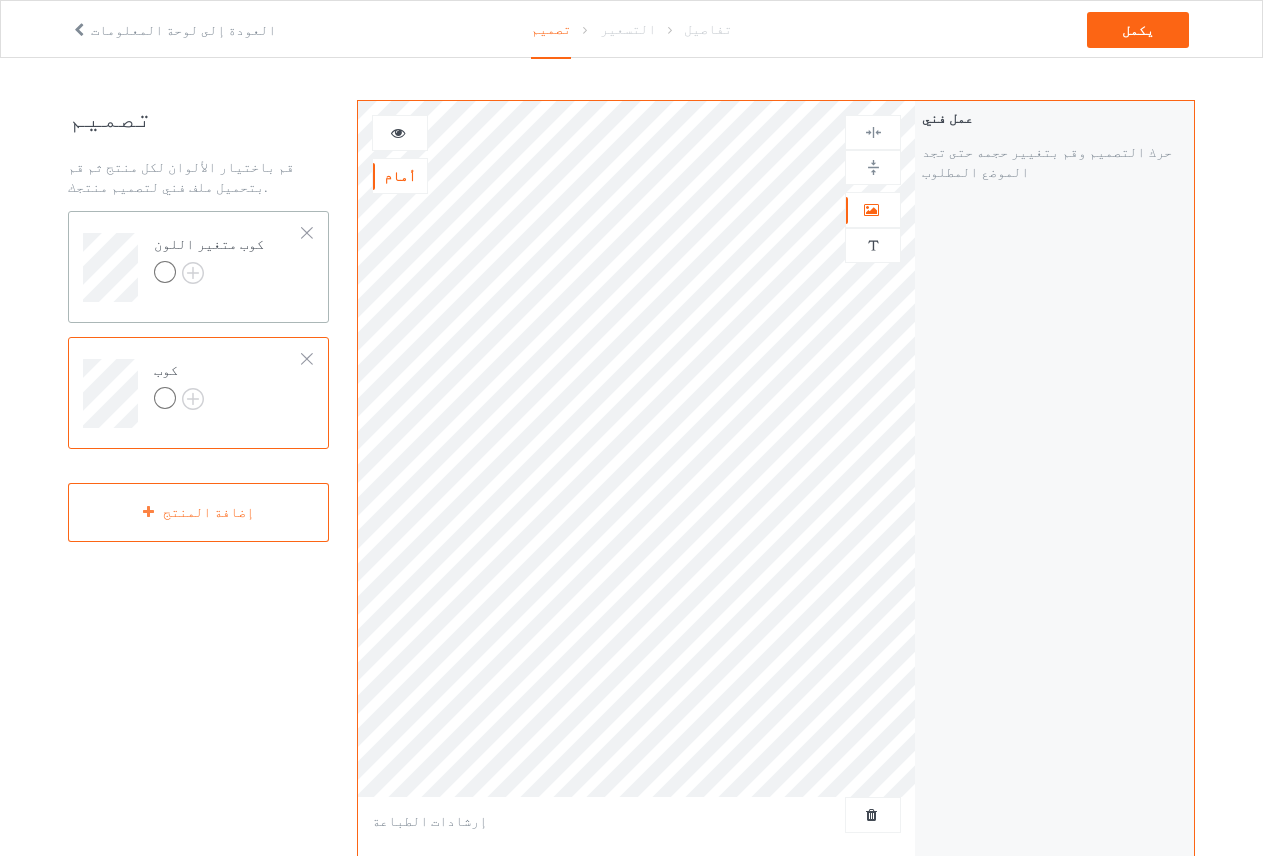 click on "كوب متغير اللون" at bounding box center (228, 260) 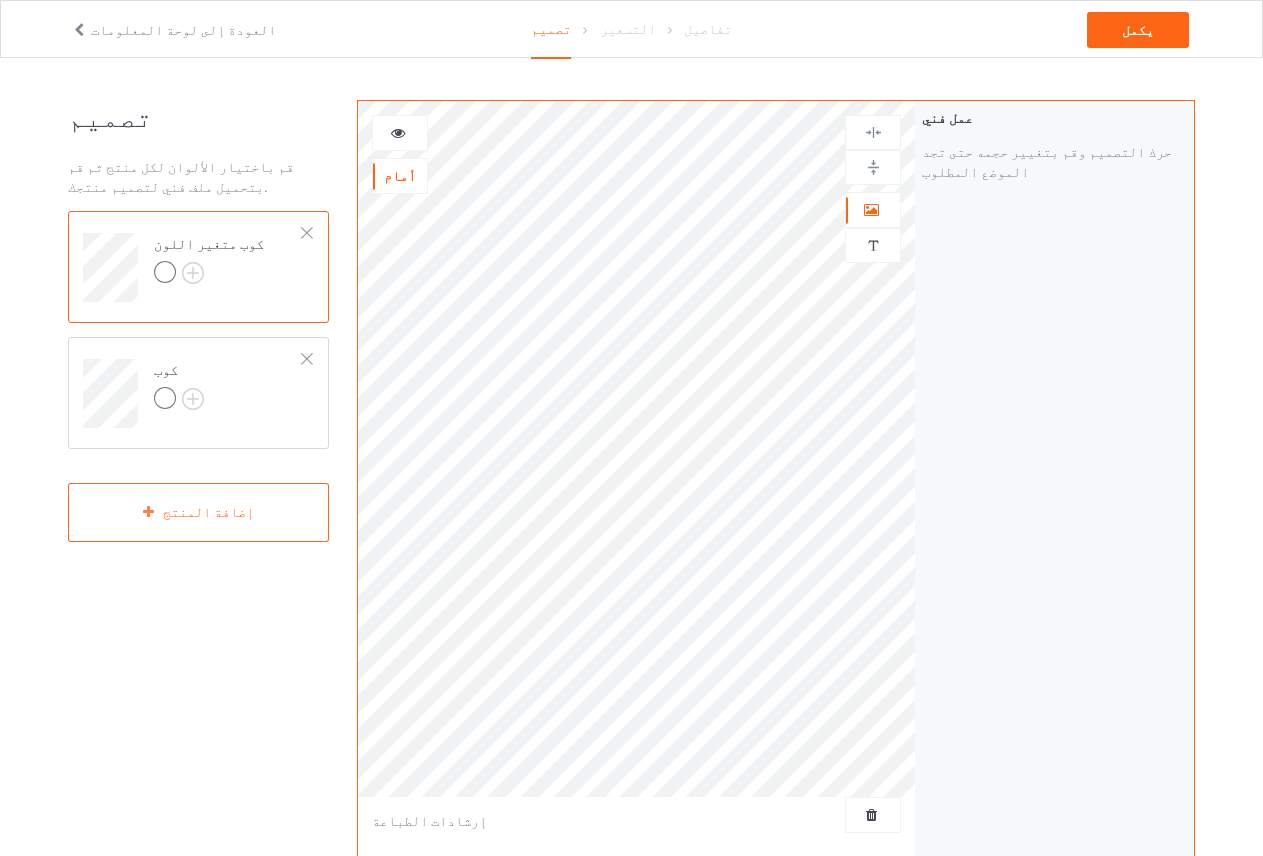 click at bounding box center (168, 275) 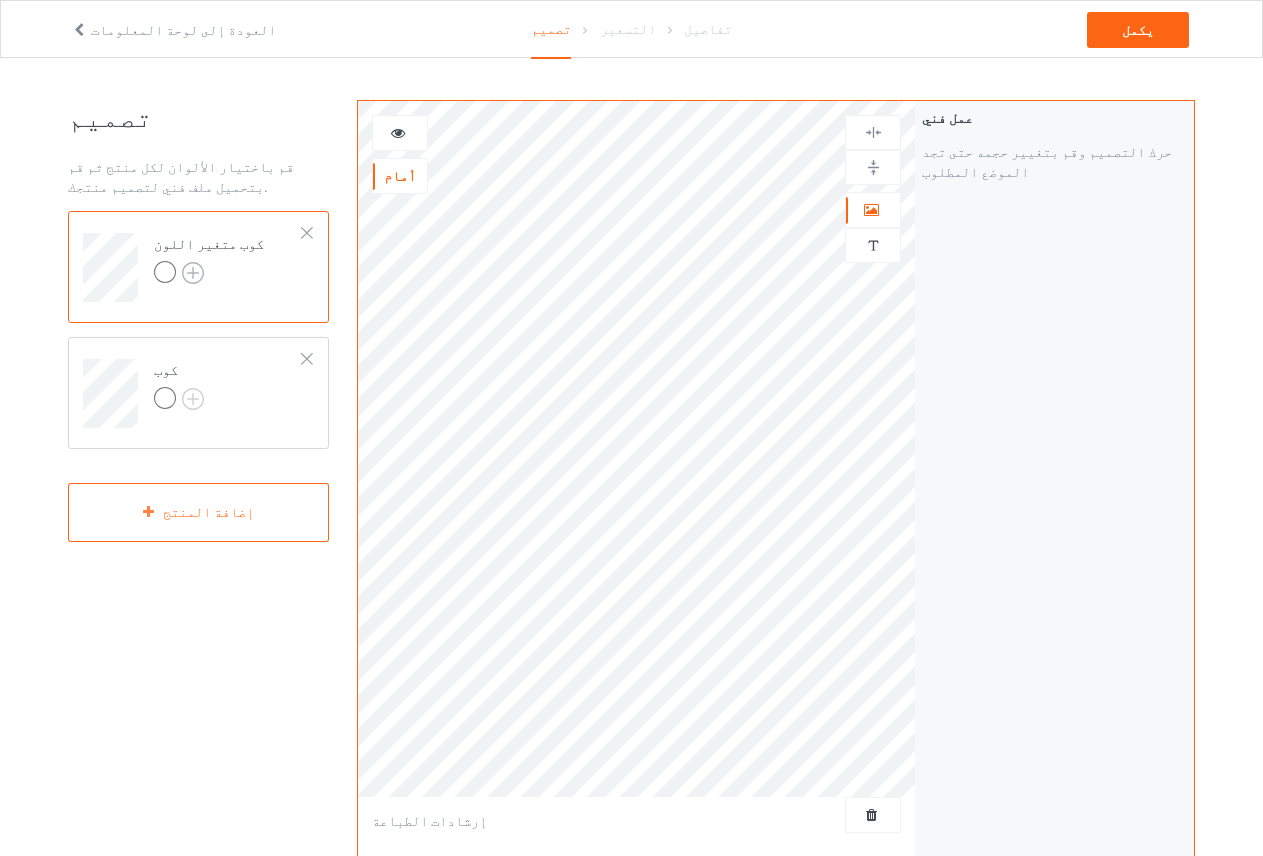 click at bounding box center (193, 273) 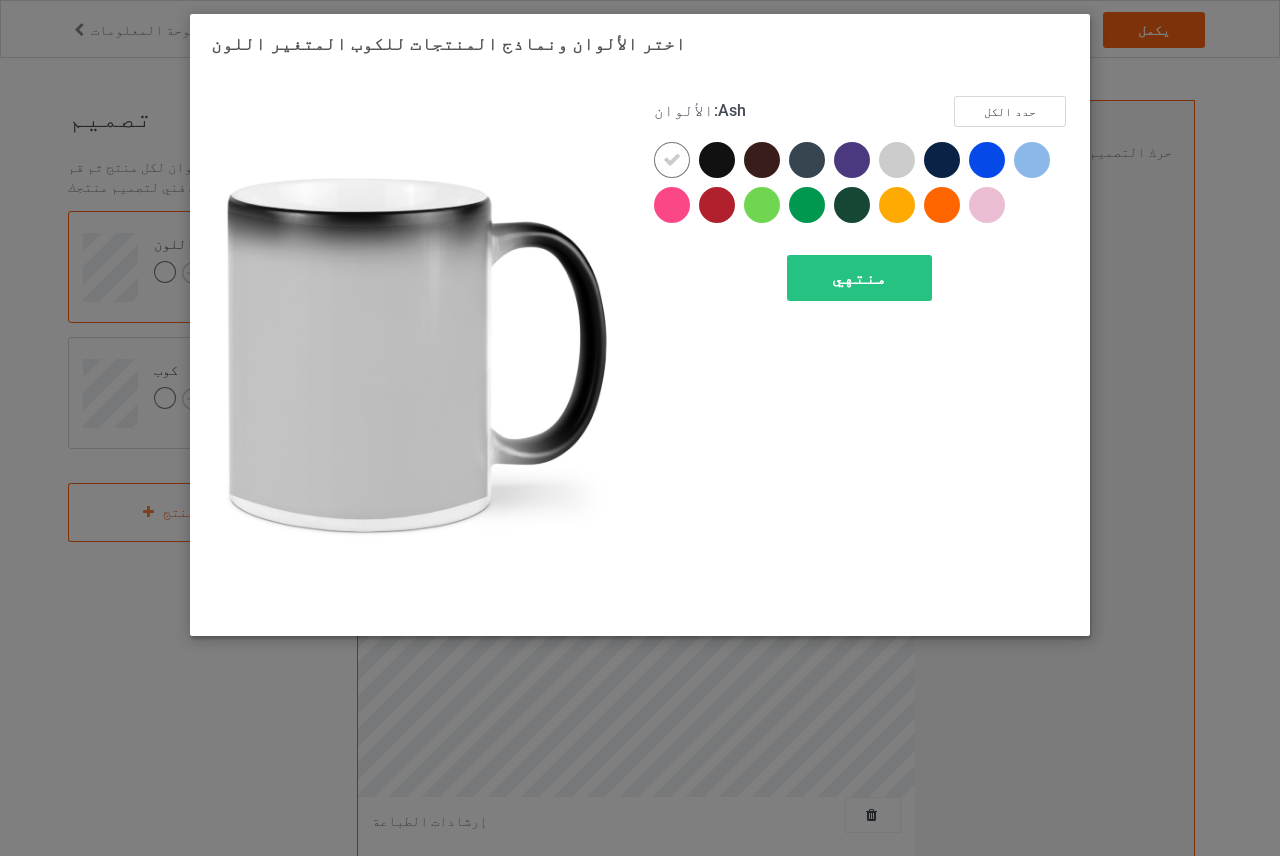 click at bounding box center [897, 160] 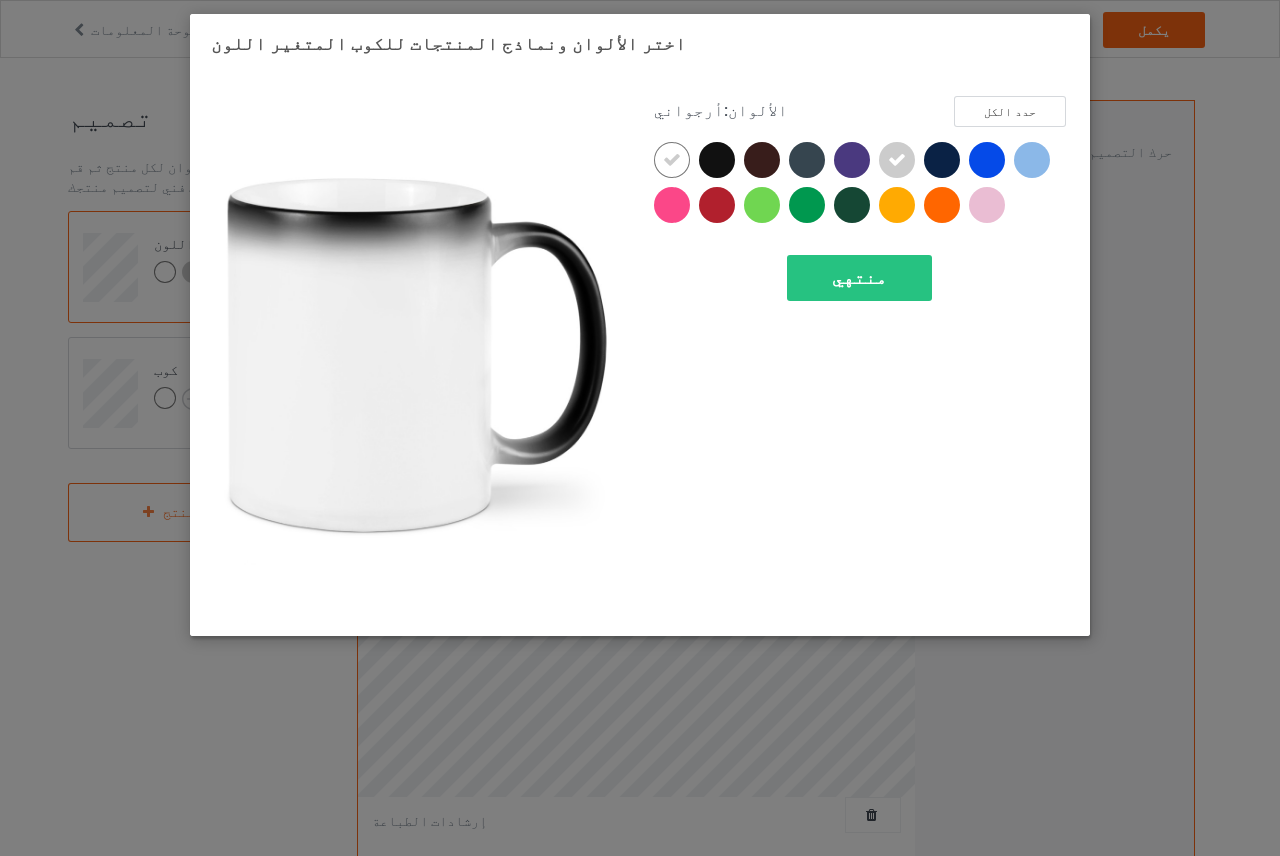 click at bounding box center [672, 160] 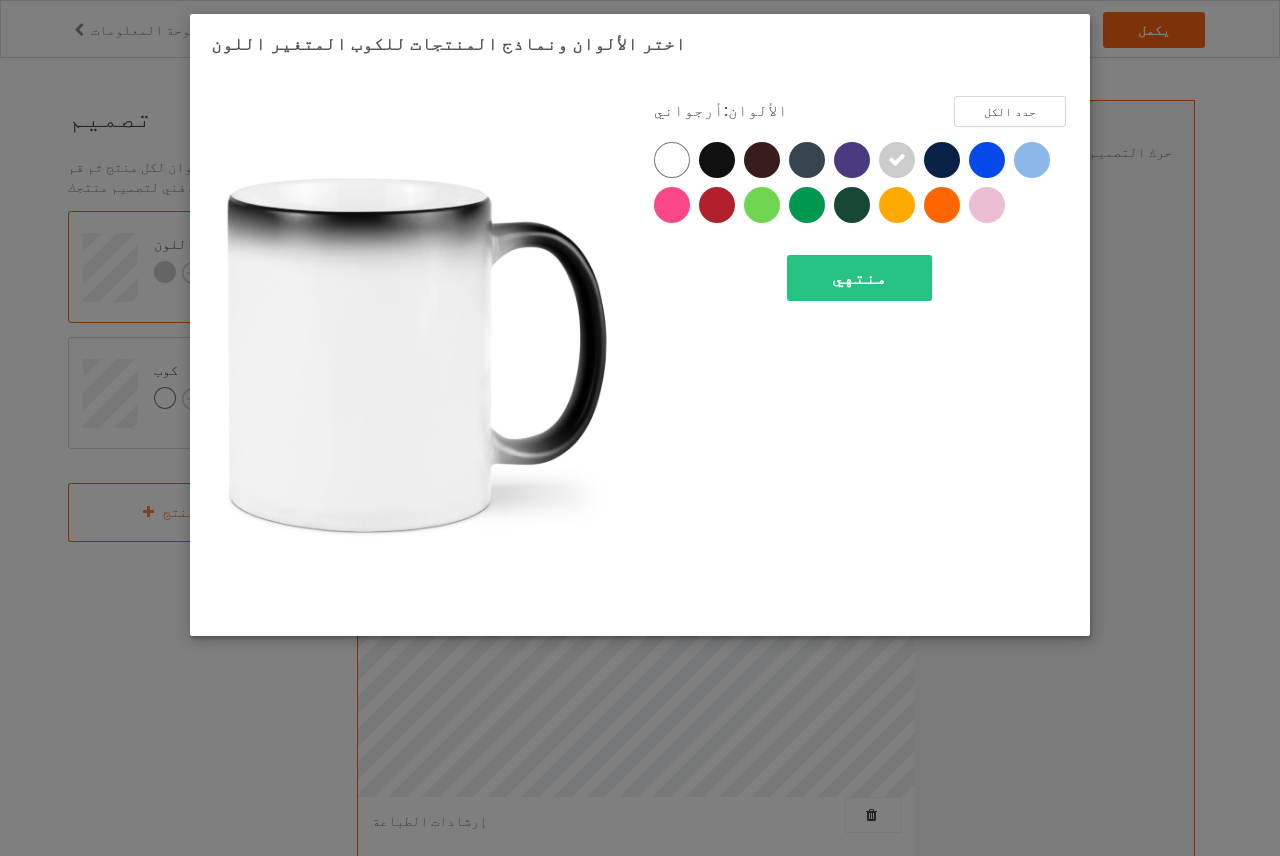 click at bounding box center (672, 160) 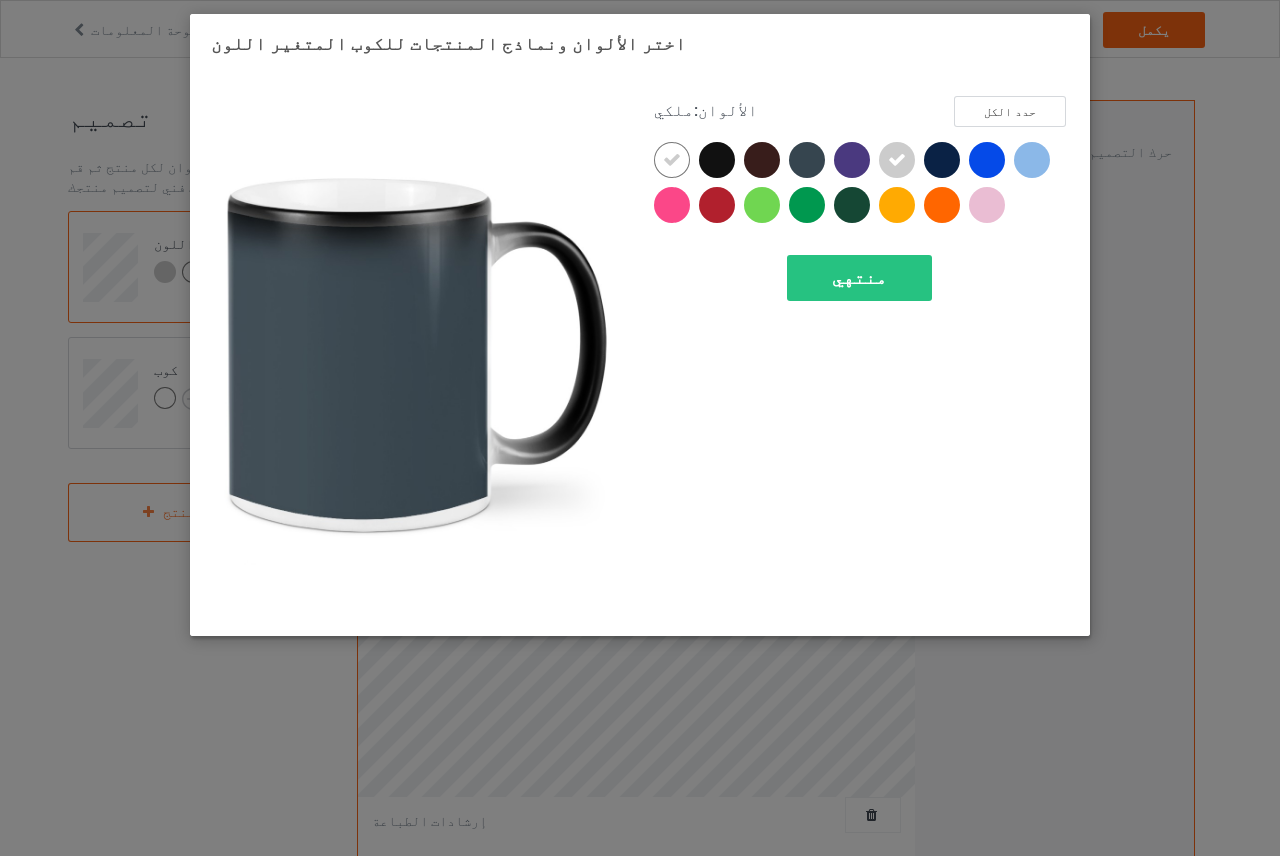 click at bounding box center (807, 160) 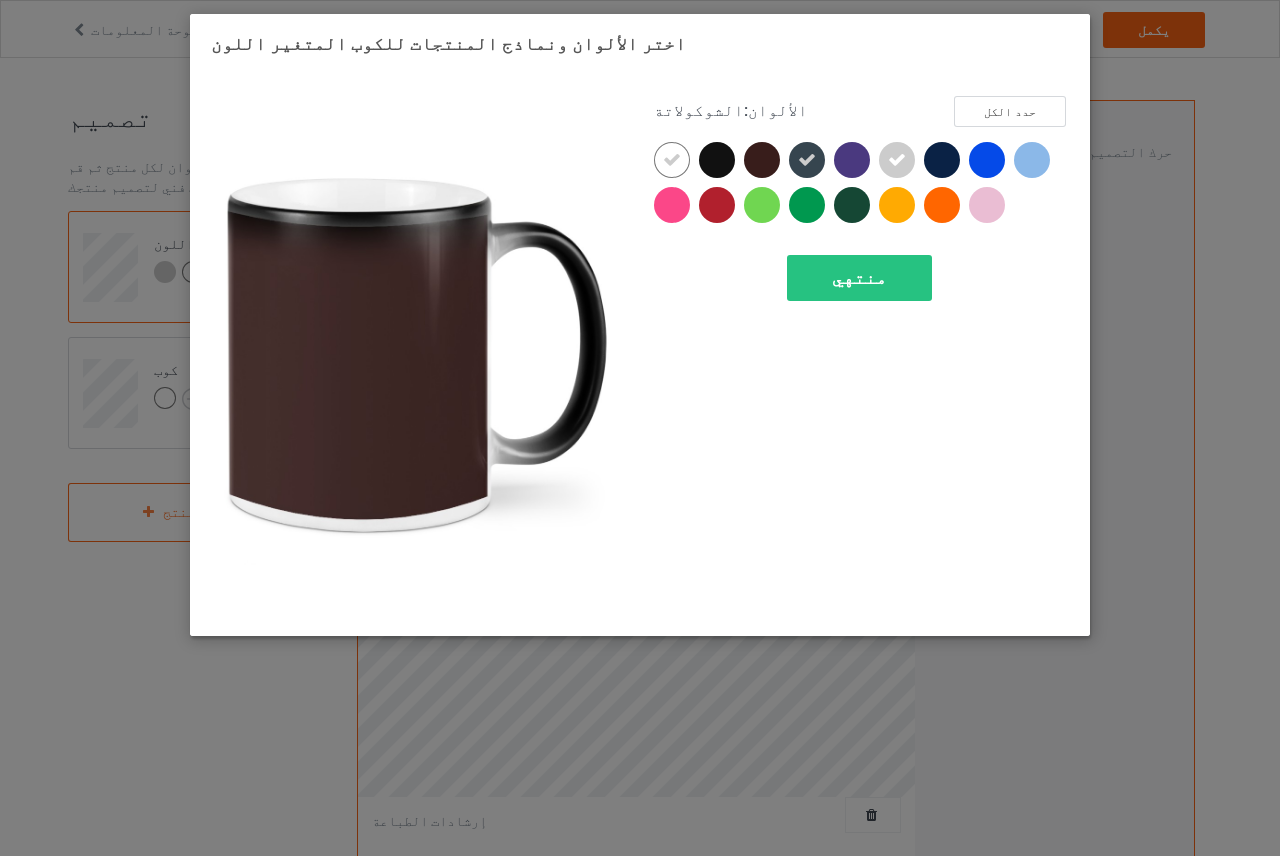 click at bounding box center (762, 160) 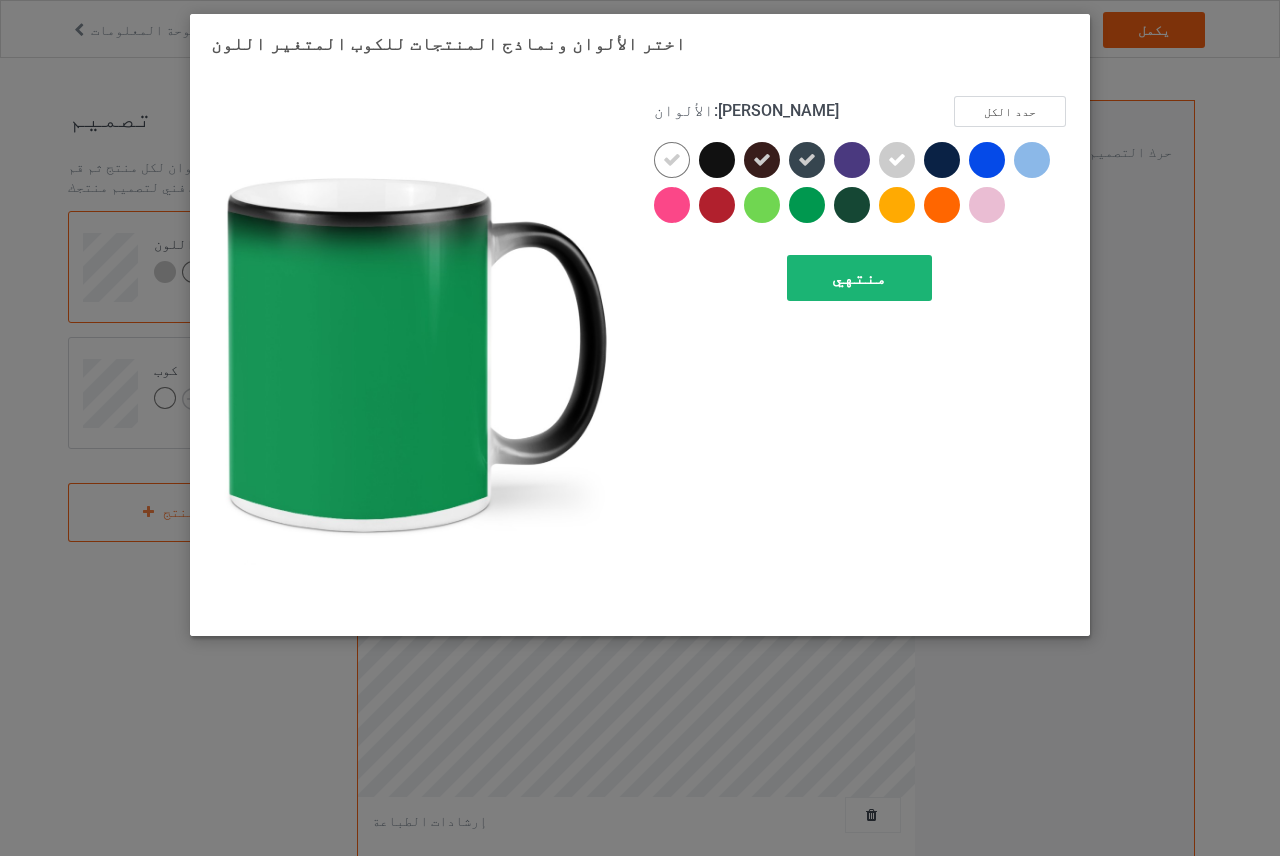 click on "منتهي" at bounding box center [859, 278] 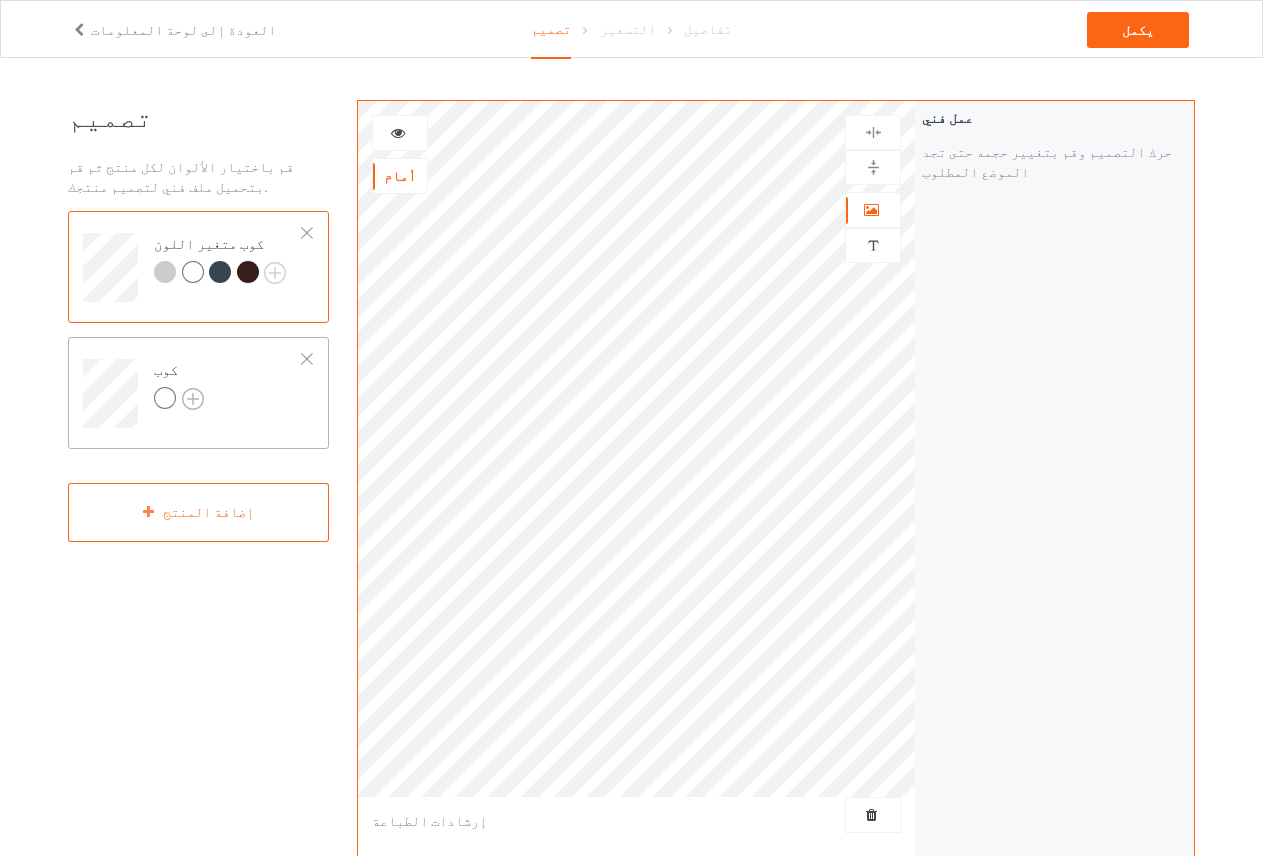 click at bounding box center [193, 399] 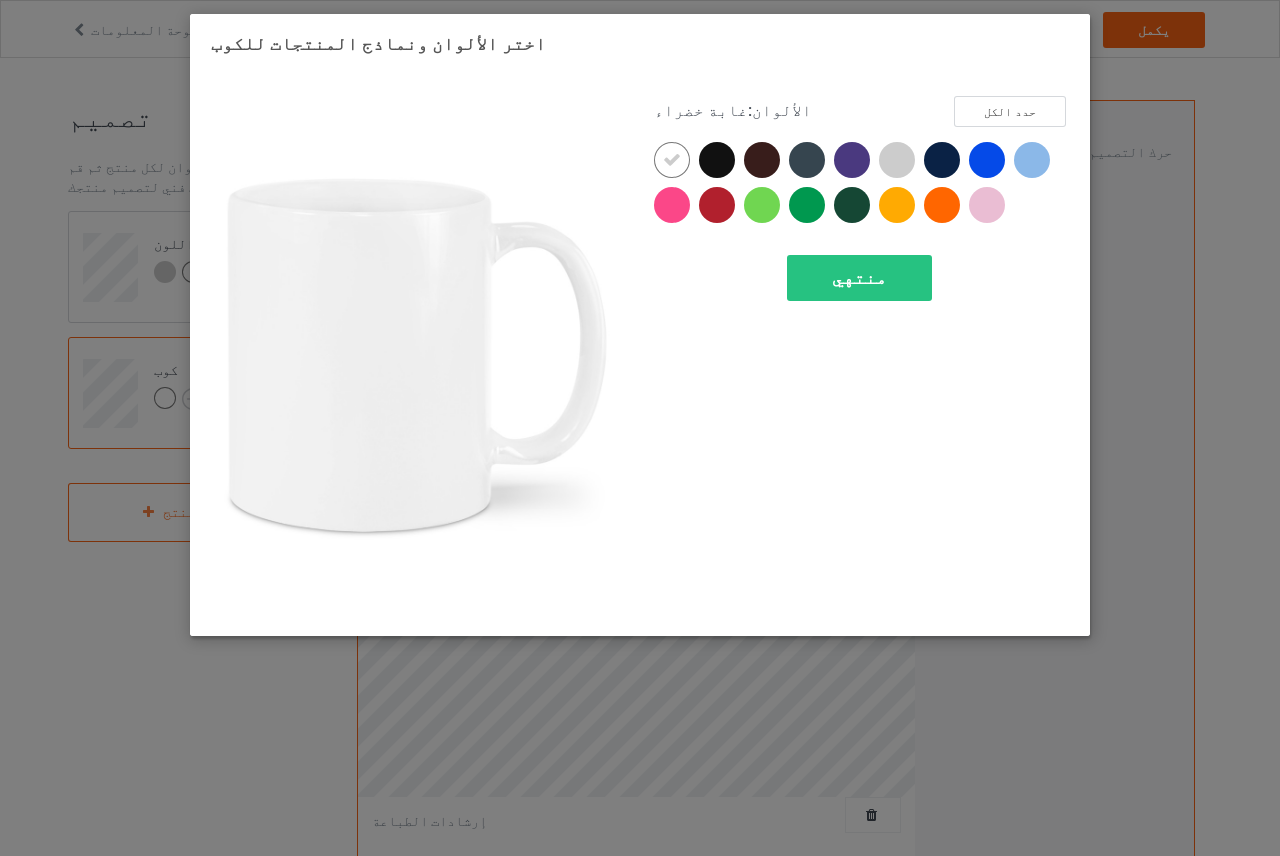 click at bounding box center [672, 160] 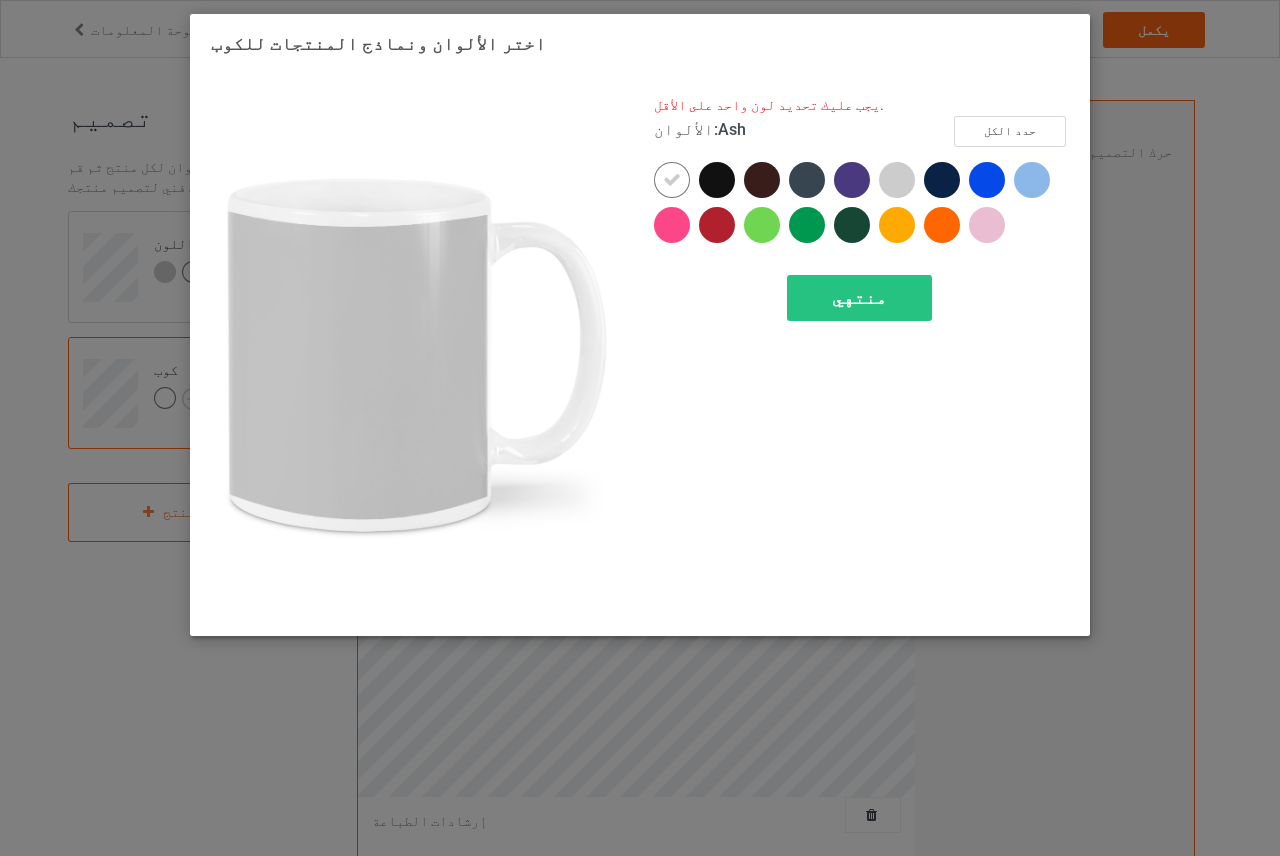 click at bounding box center (897, 180) 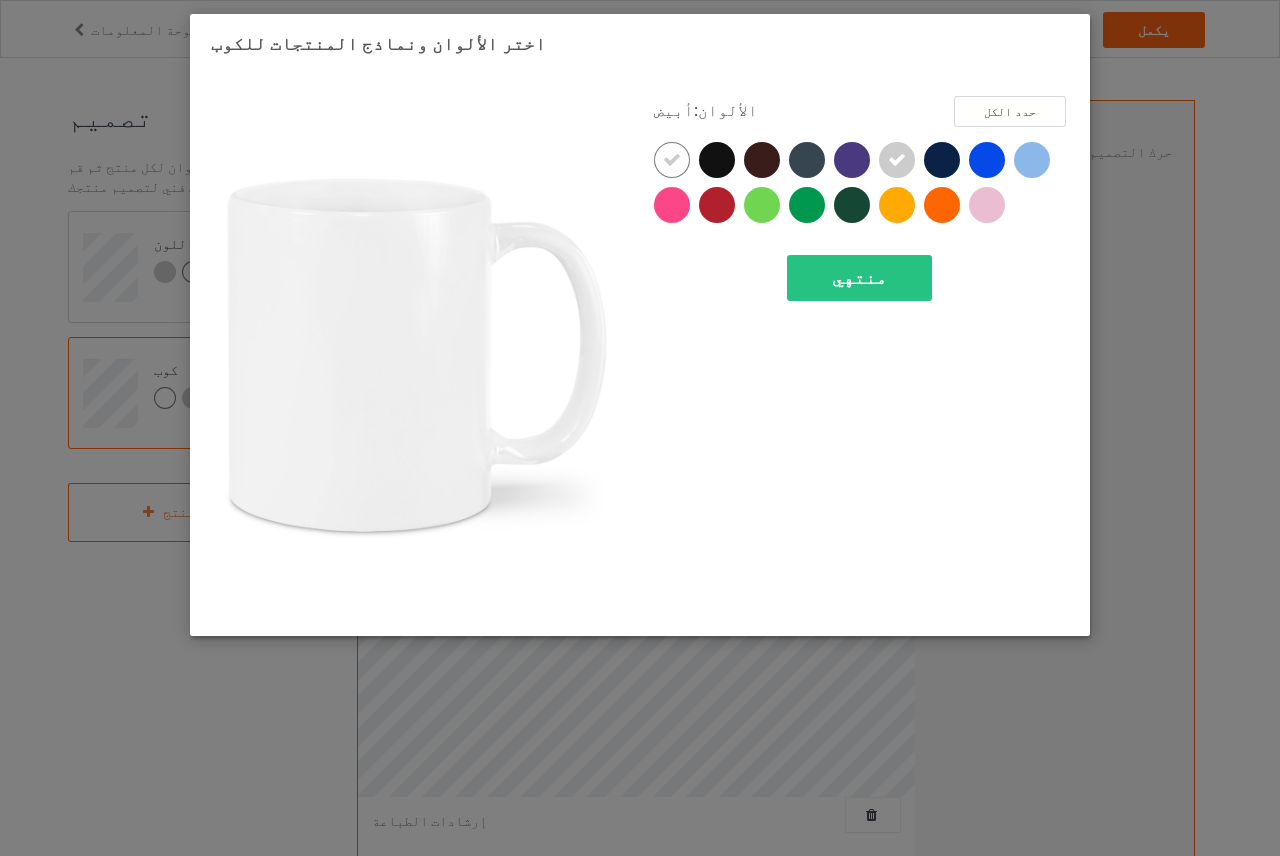 click at bounding box center [672, 160] 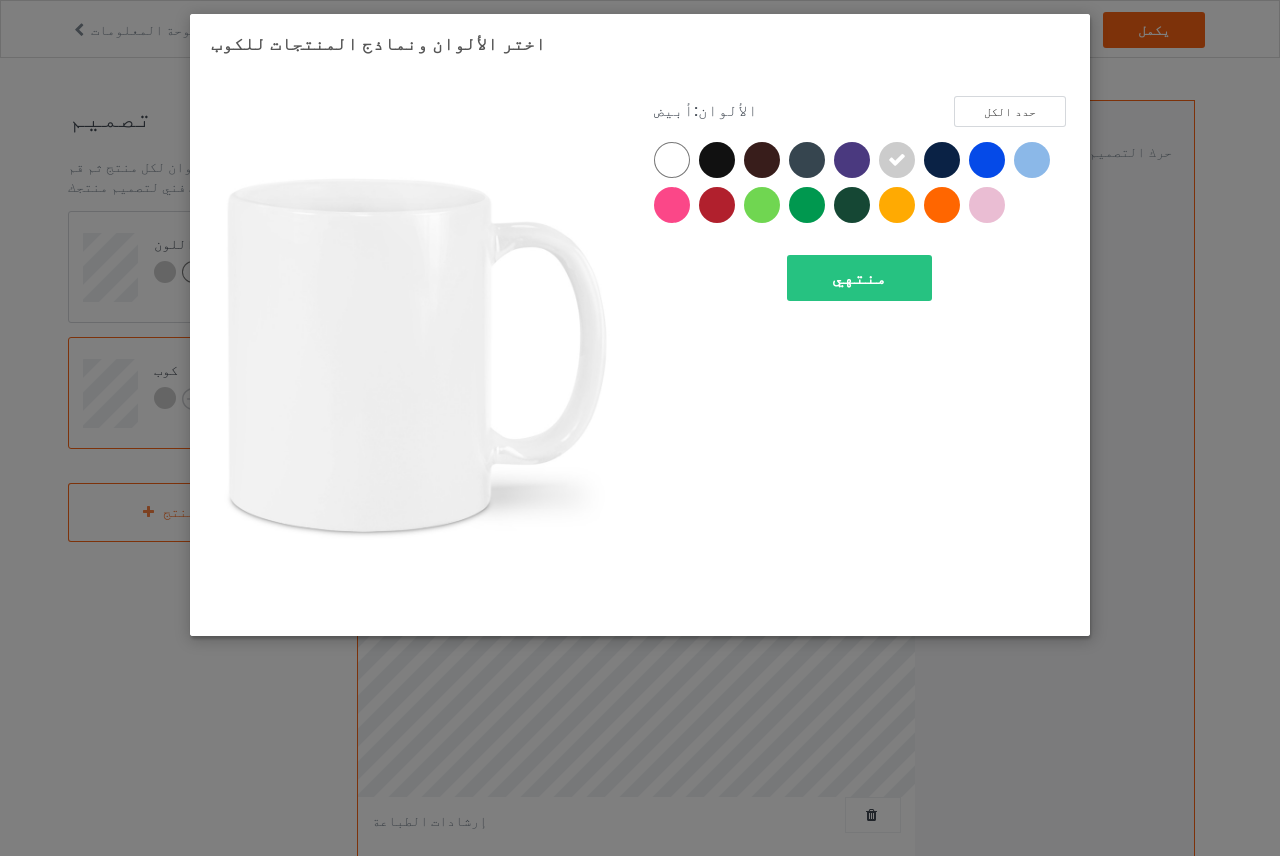click at bounding box center (672, 160) 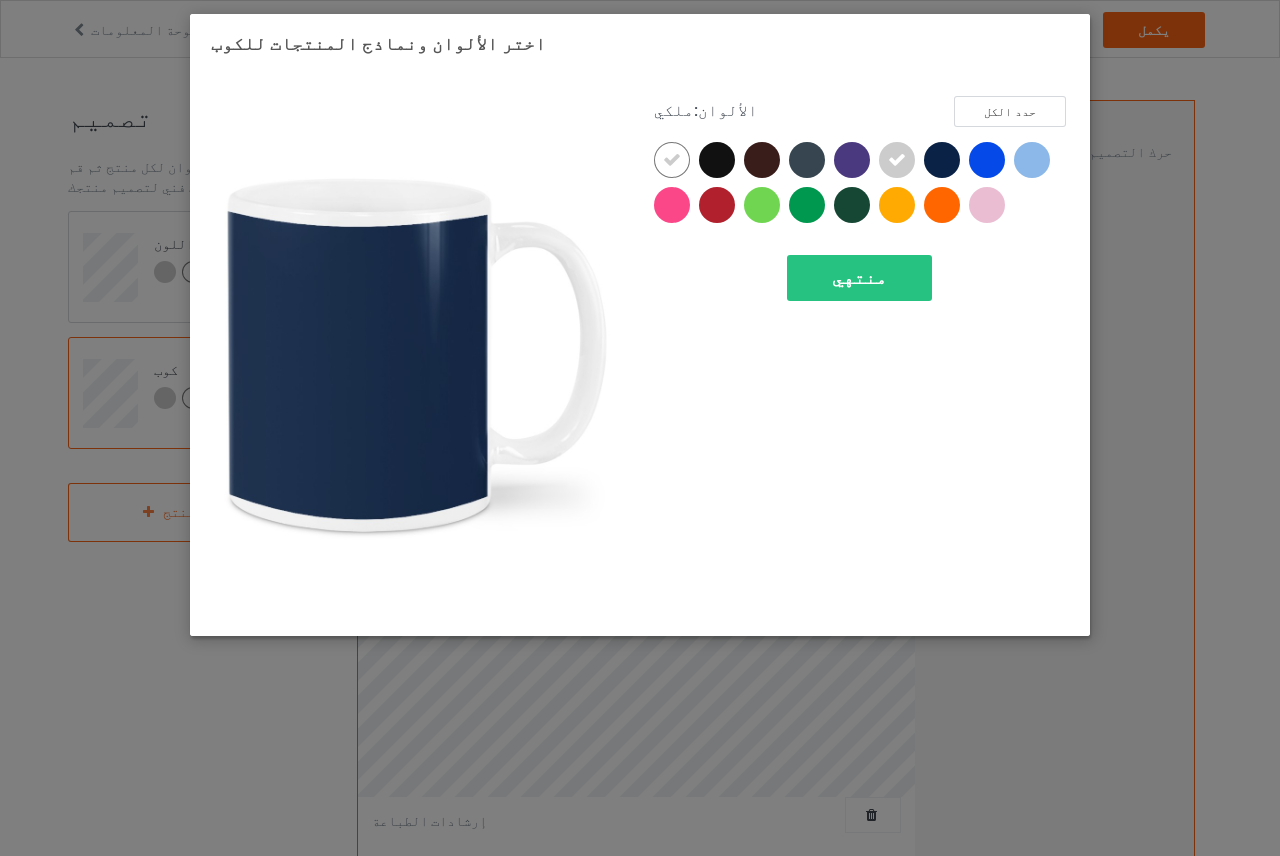 click at bounding box center [942, 160] 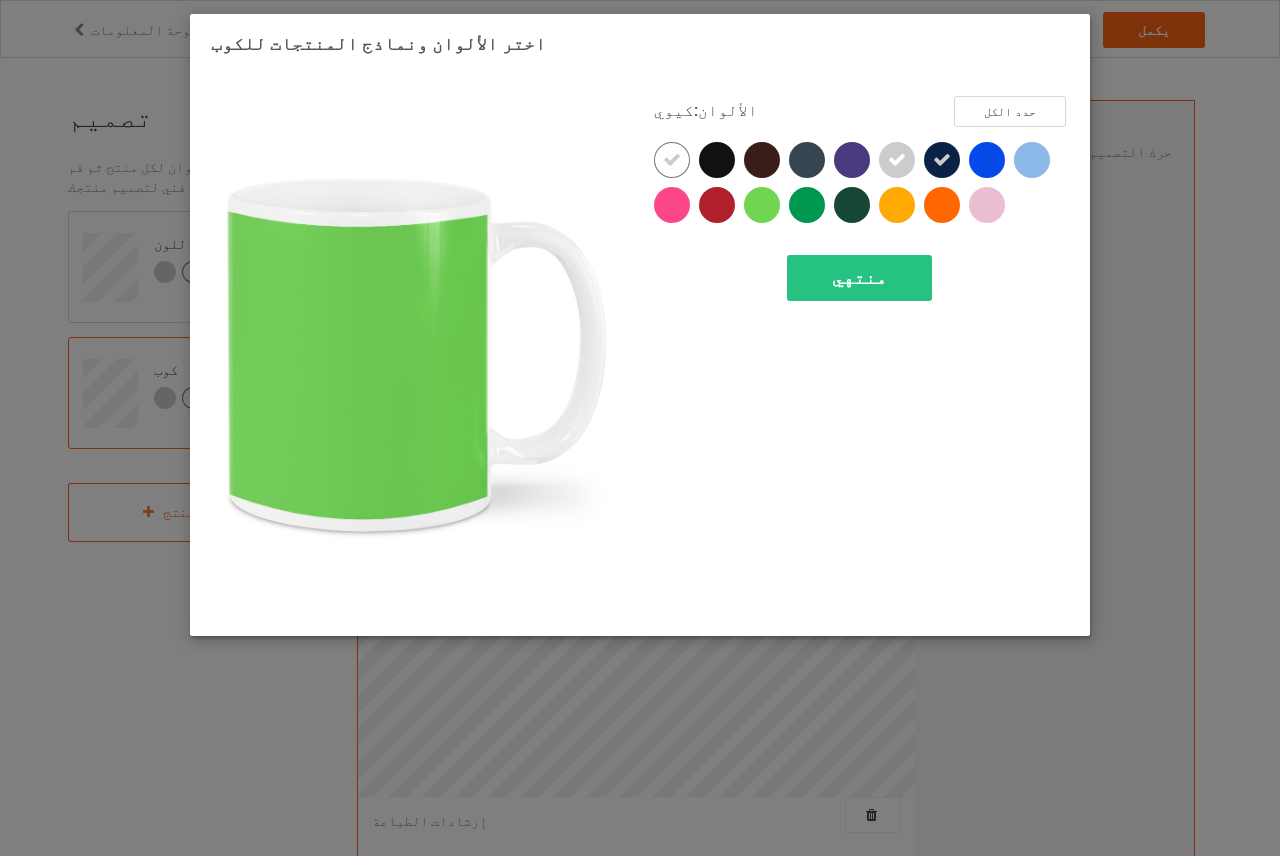 click at bounding box center (762, 205) 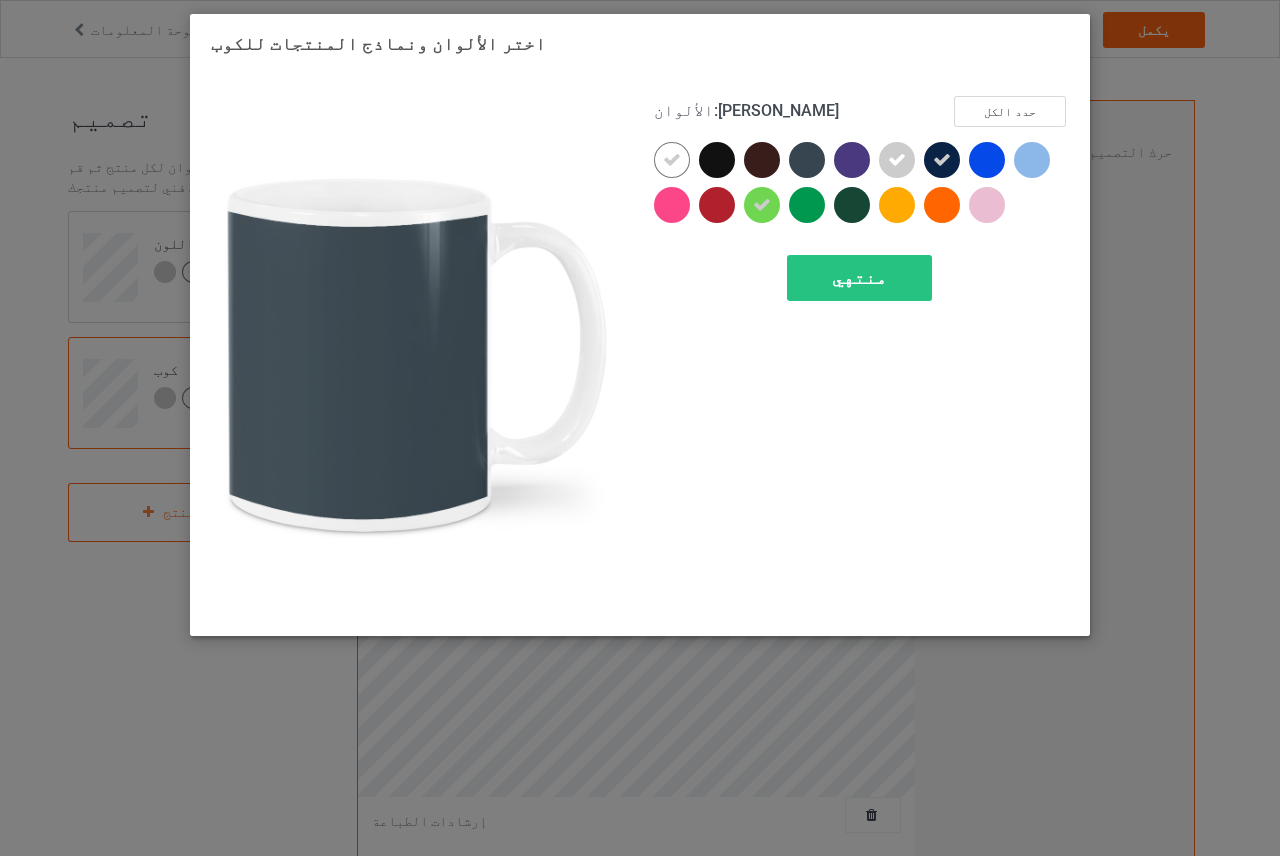 click at bounding box center [807, 160] 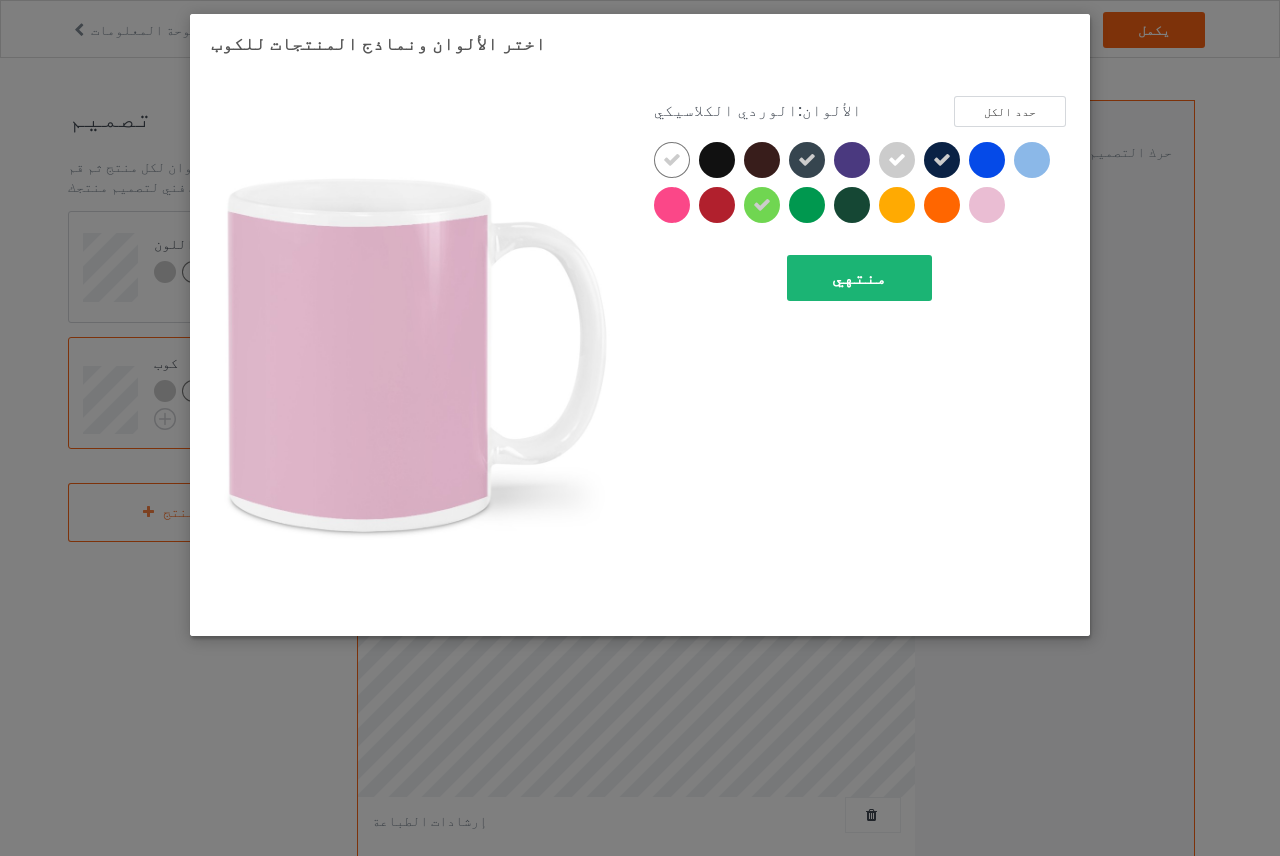 click on "منتهي" at bounding box center (859, 278) 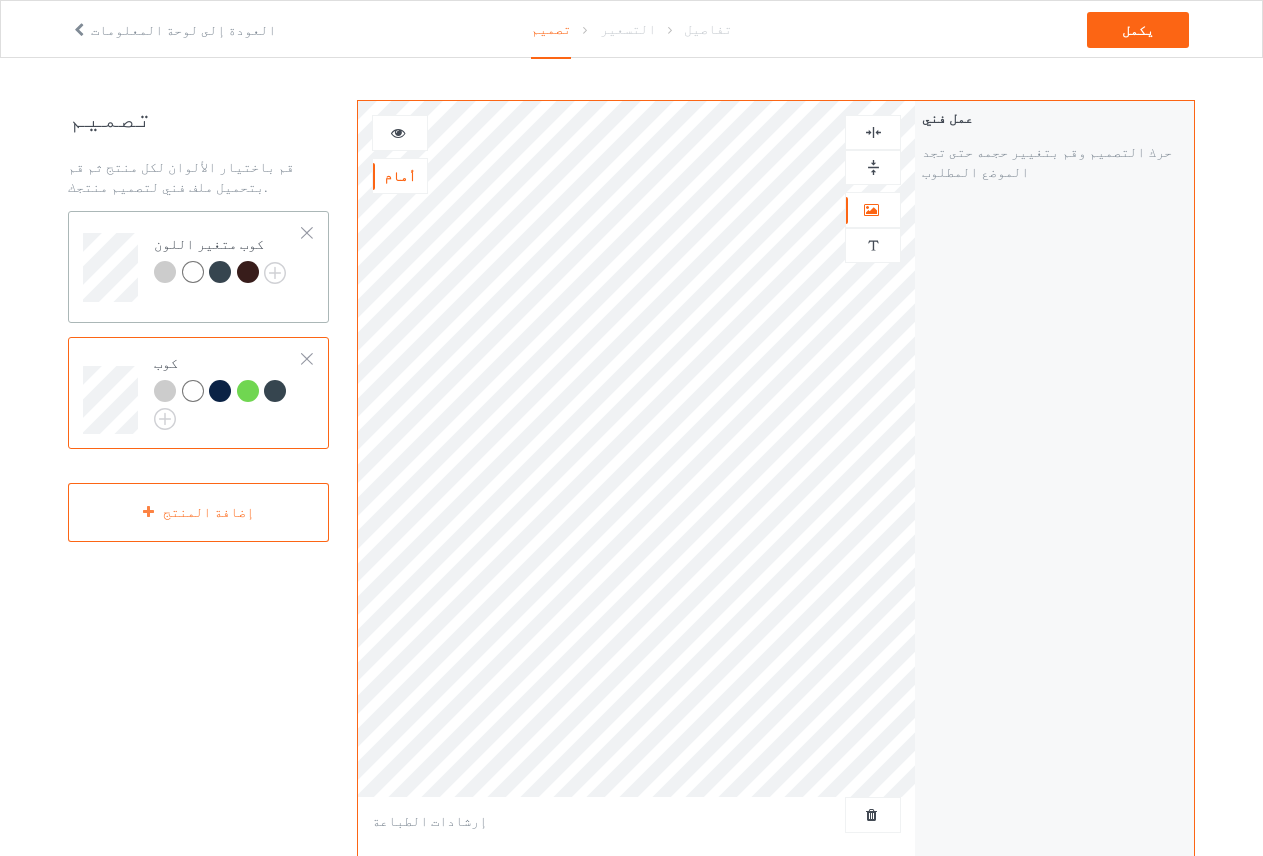 click on "كوب متغير اللون" at bounding box center (228, 260) 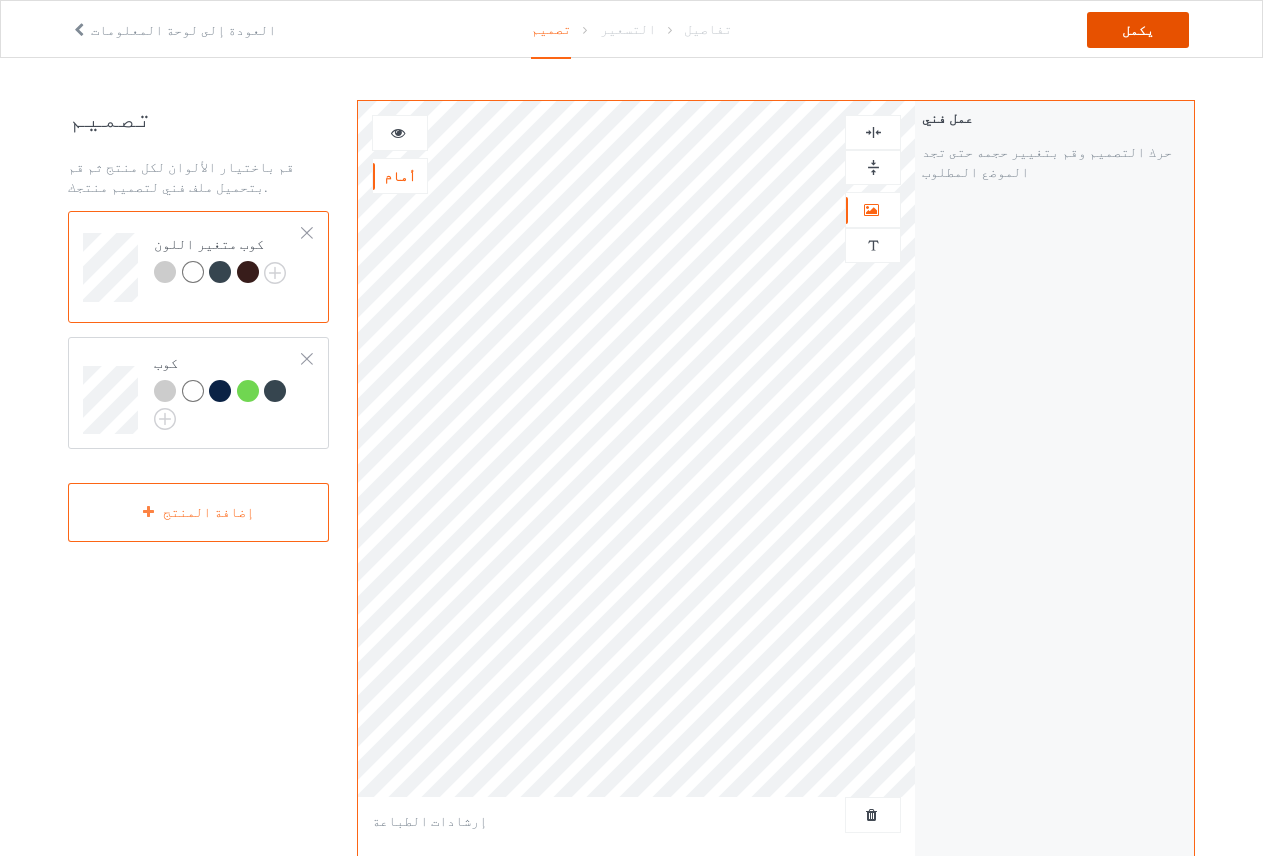 click on "يكمل" at bounding box center [1138, 30] 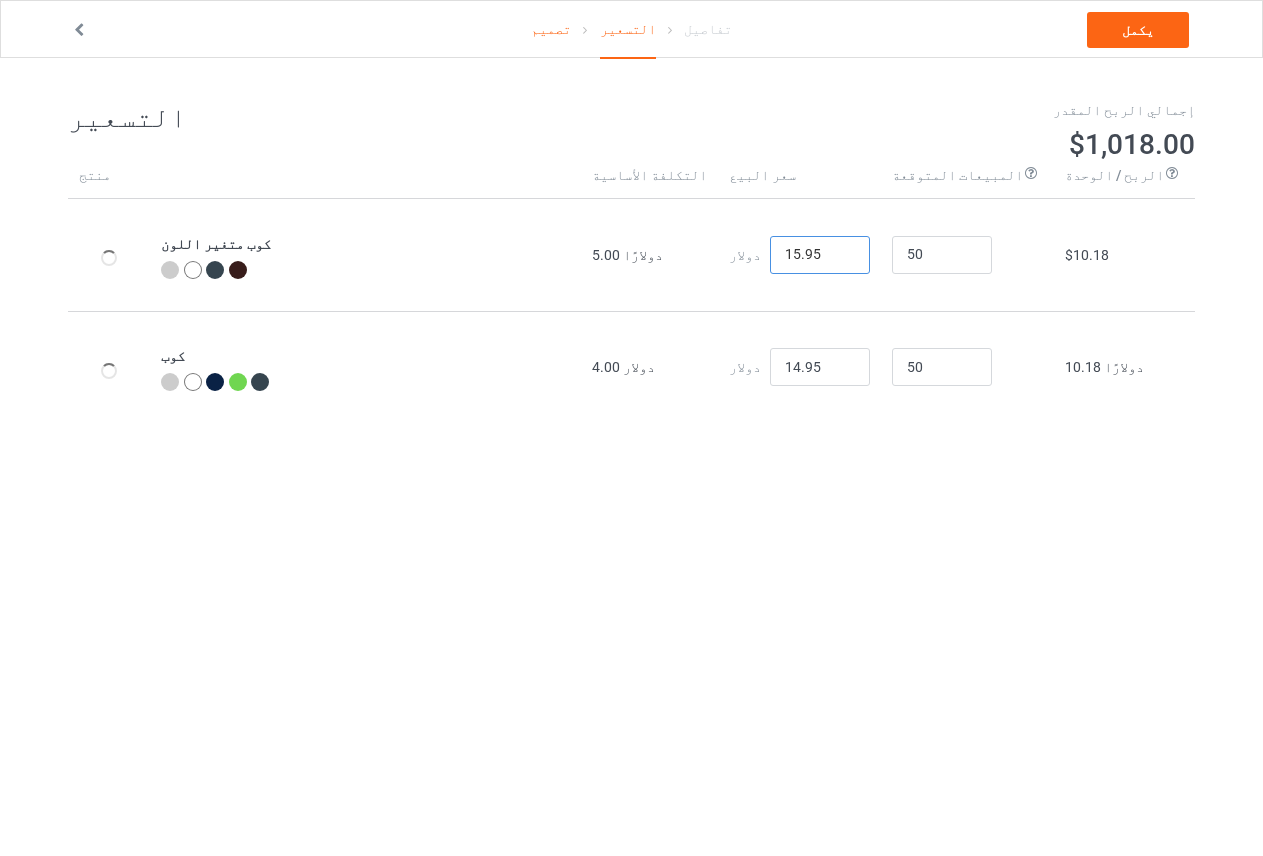 click on "15.95" at bounding box center (820, 255) 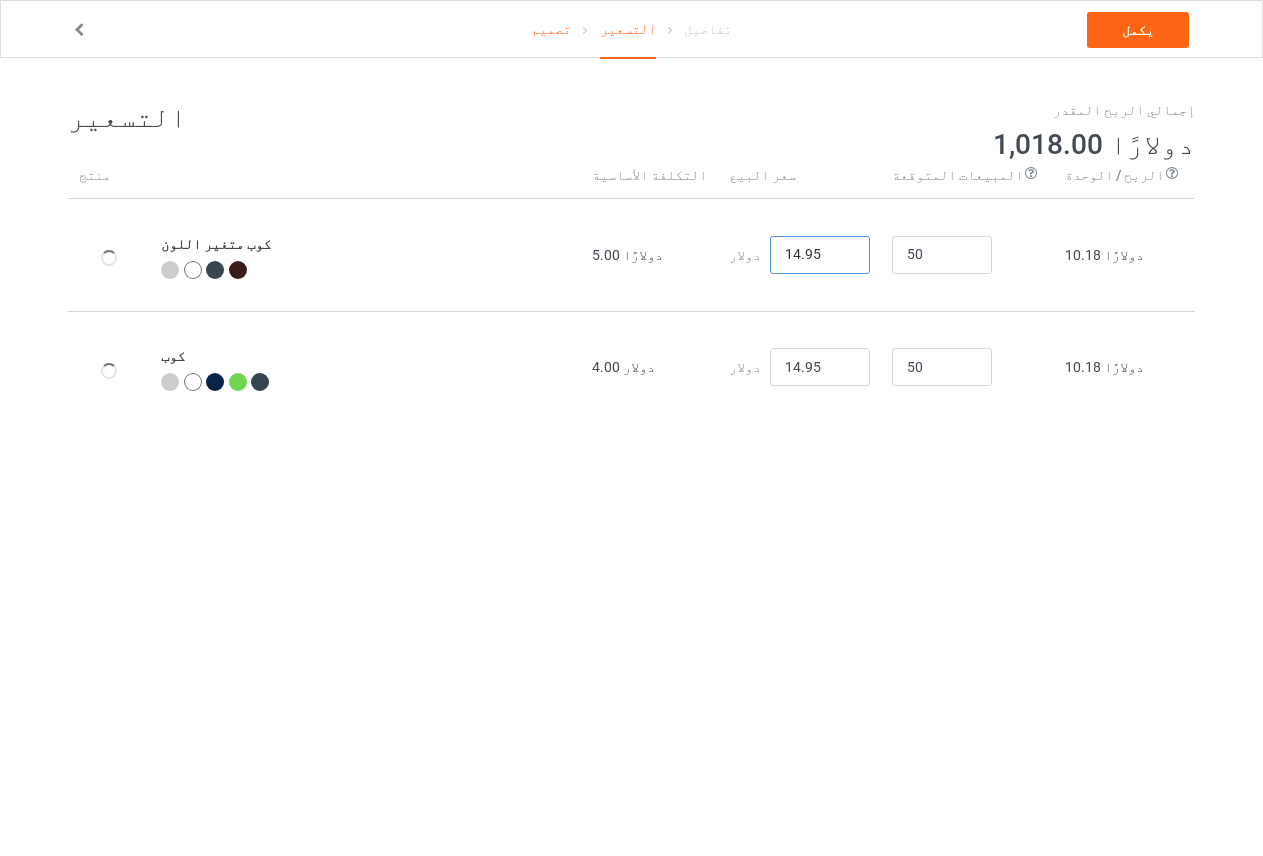 click on "14.95" at bounding box center [820, 255] 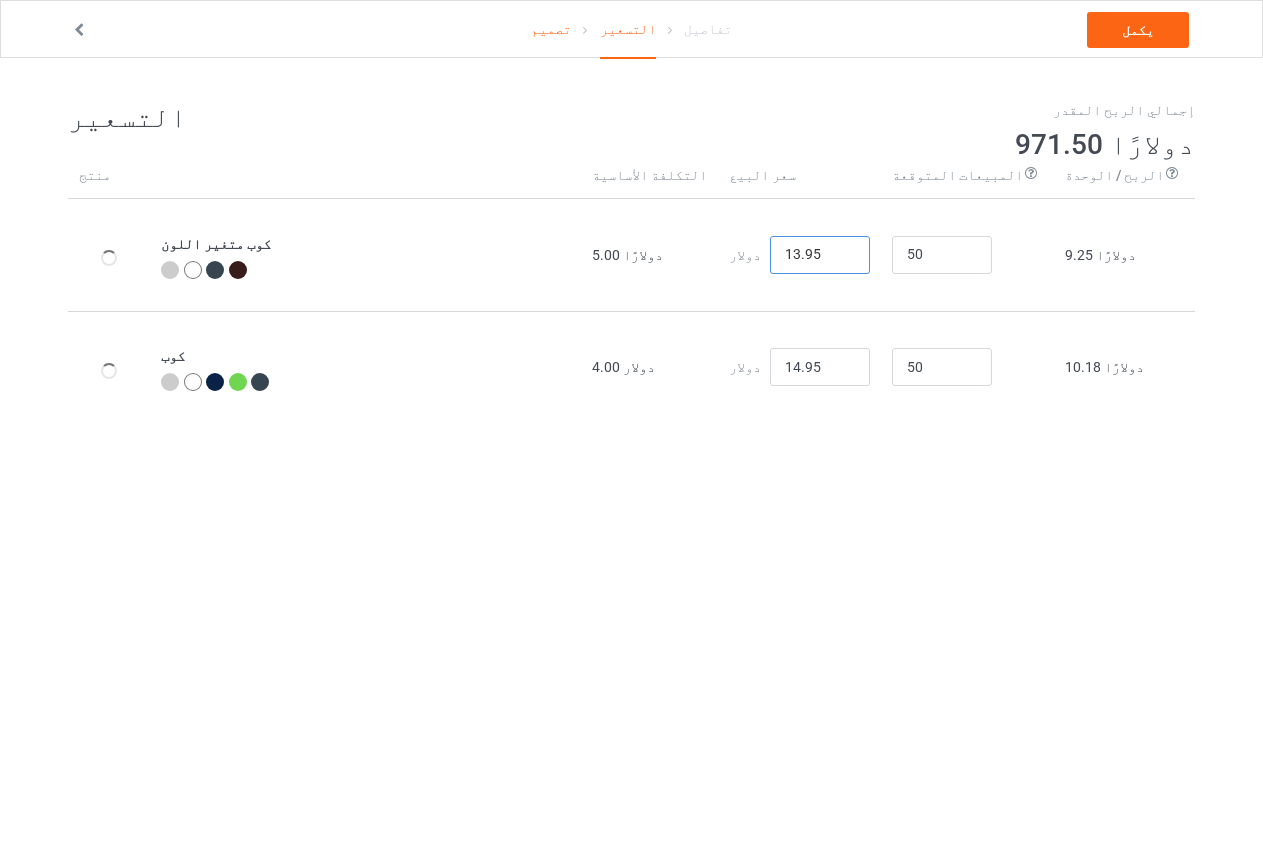 click on "13.95" at bounding box center (820, 255) 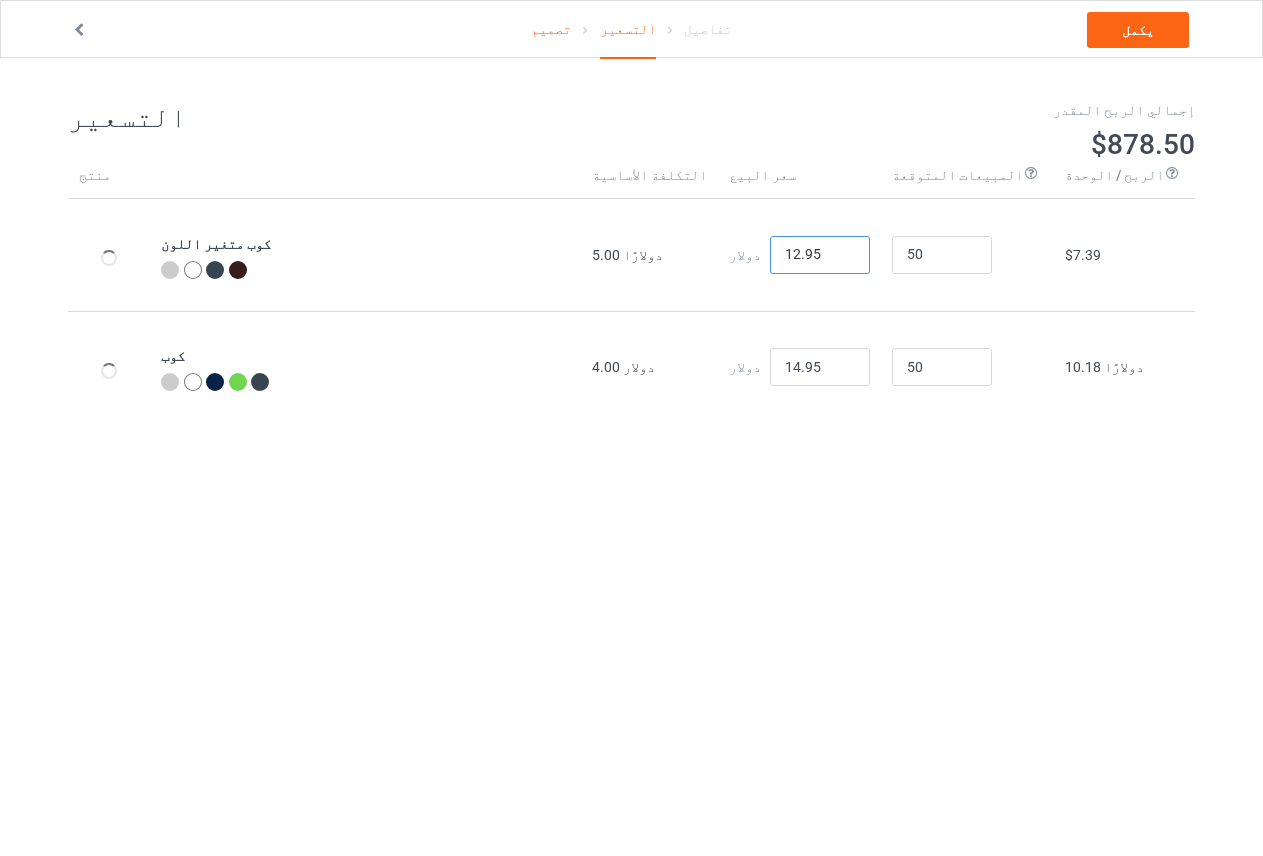 click on "12.95" at bounding box center (820, 255) 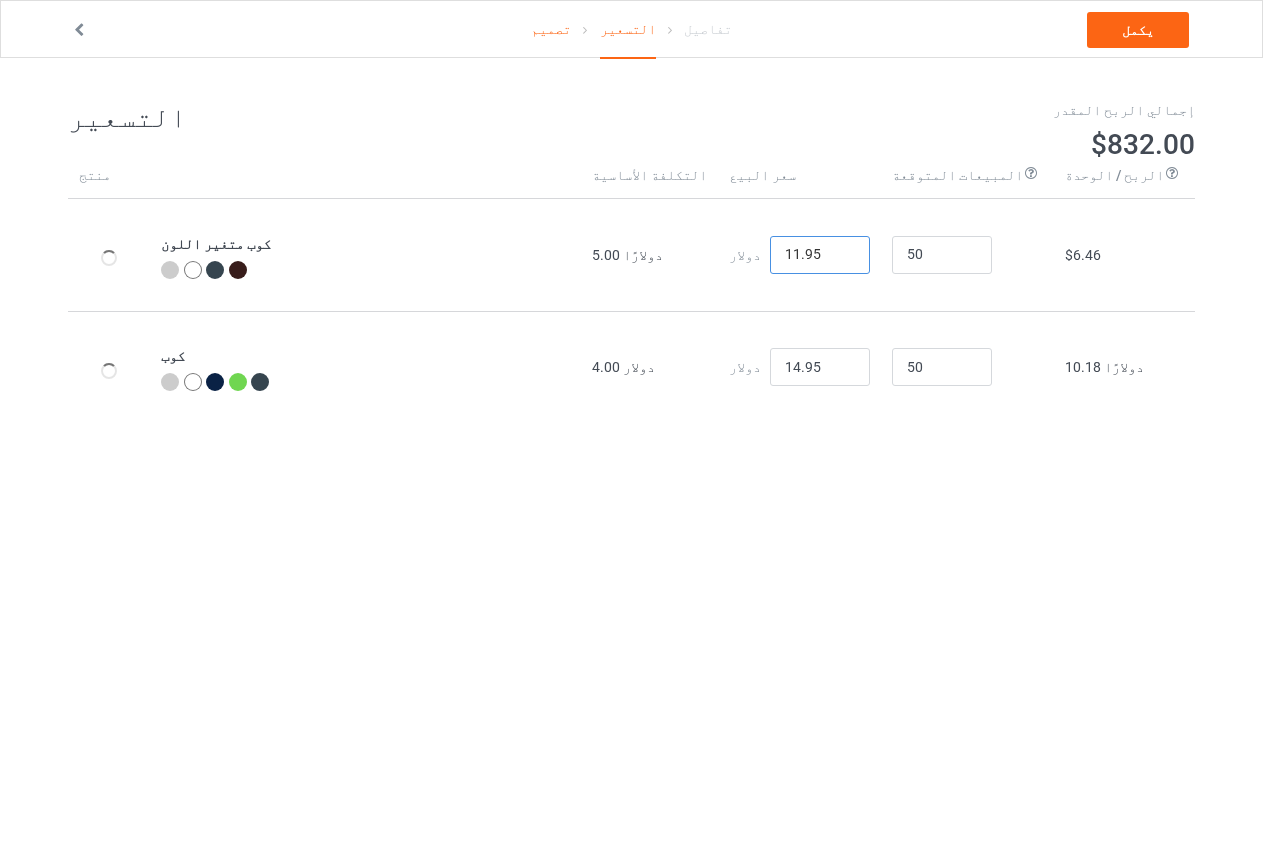 click on "11.95" at bounding box center [820, 255] 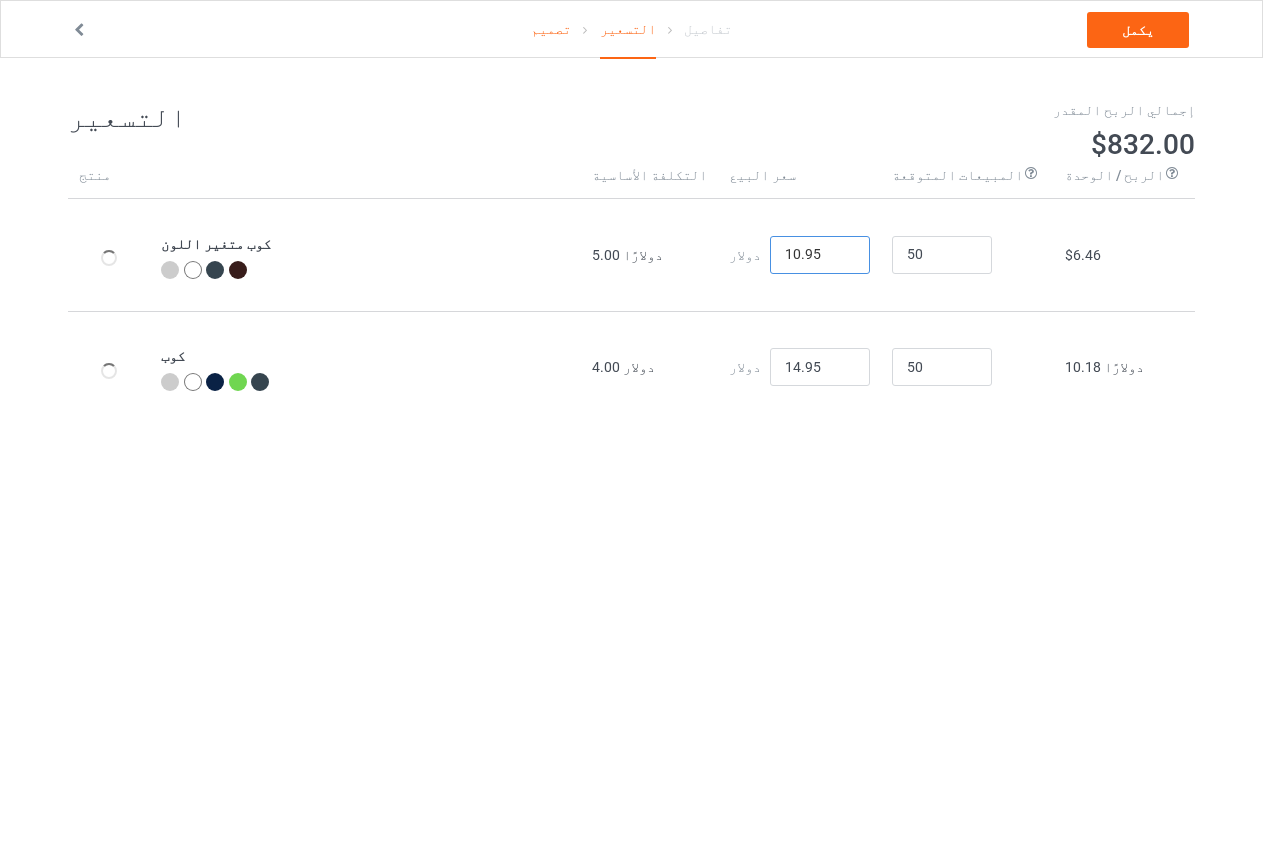 click on "10.95" at bounding box center [820, 255] 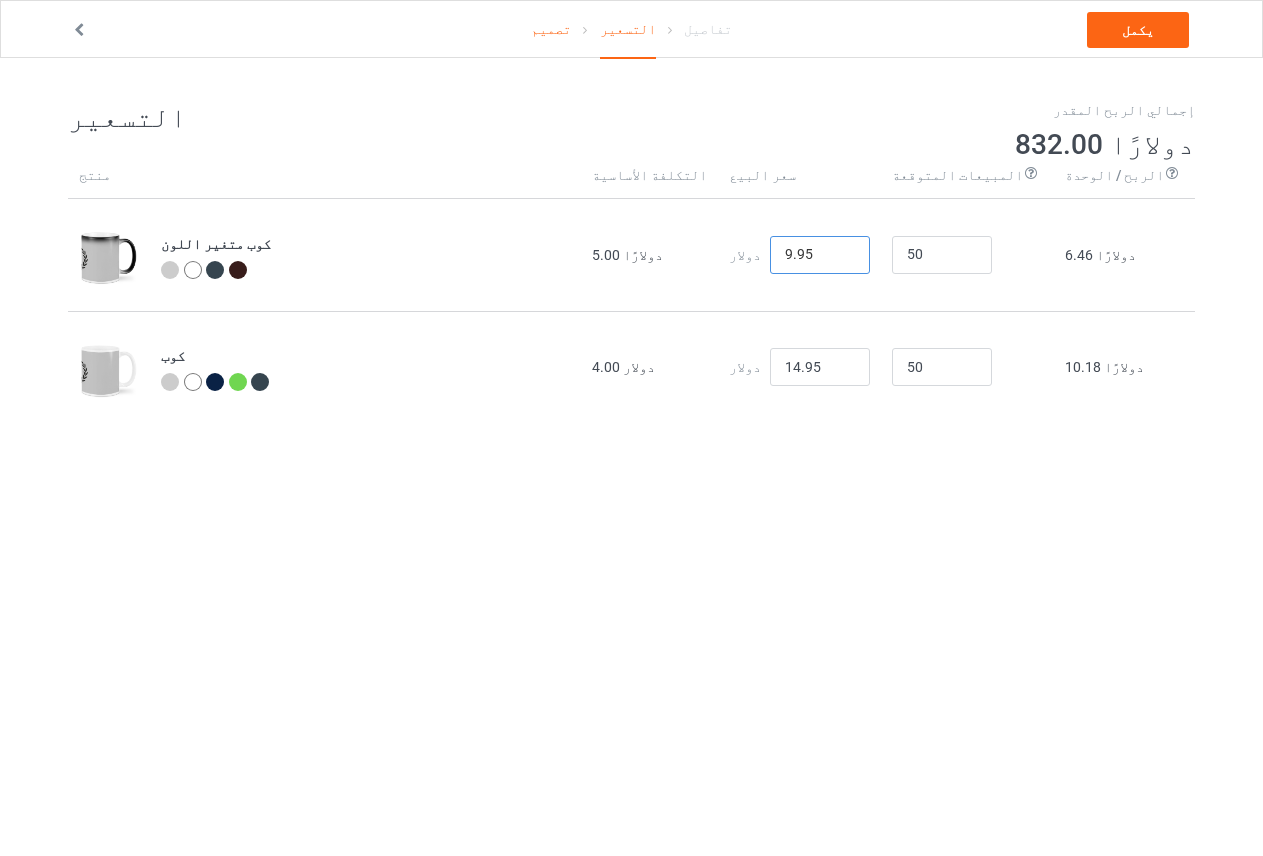 click on "9.95" at bounding box center [820, 255] 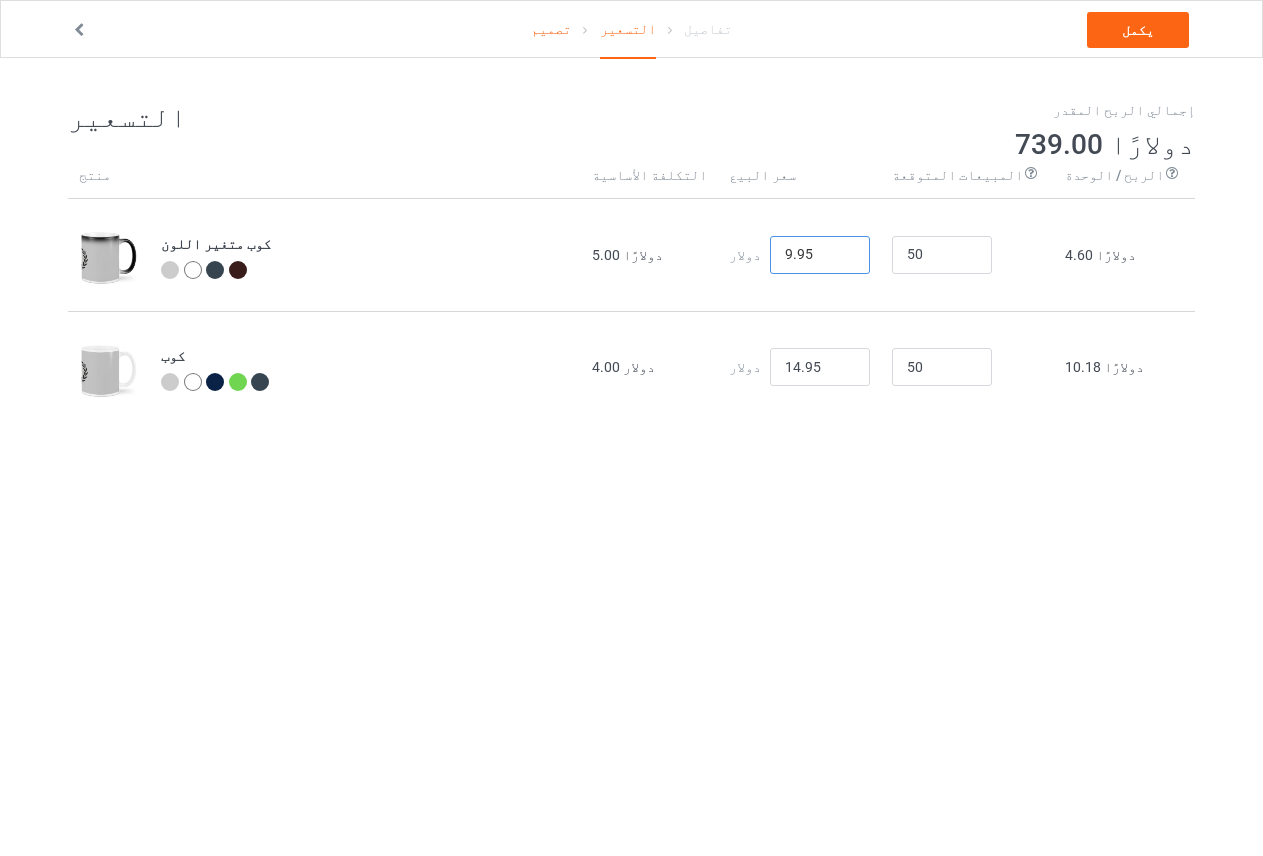 drag, startPoint x: 871, startPoint y: 260, endPoint x: 853, endPoint y: 260, distance: 18 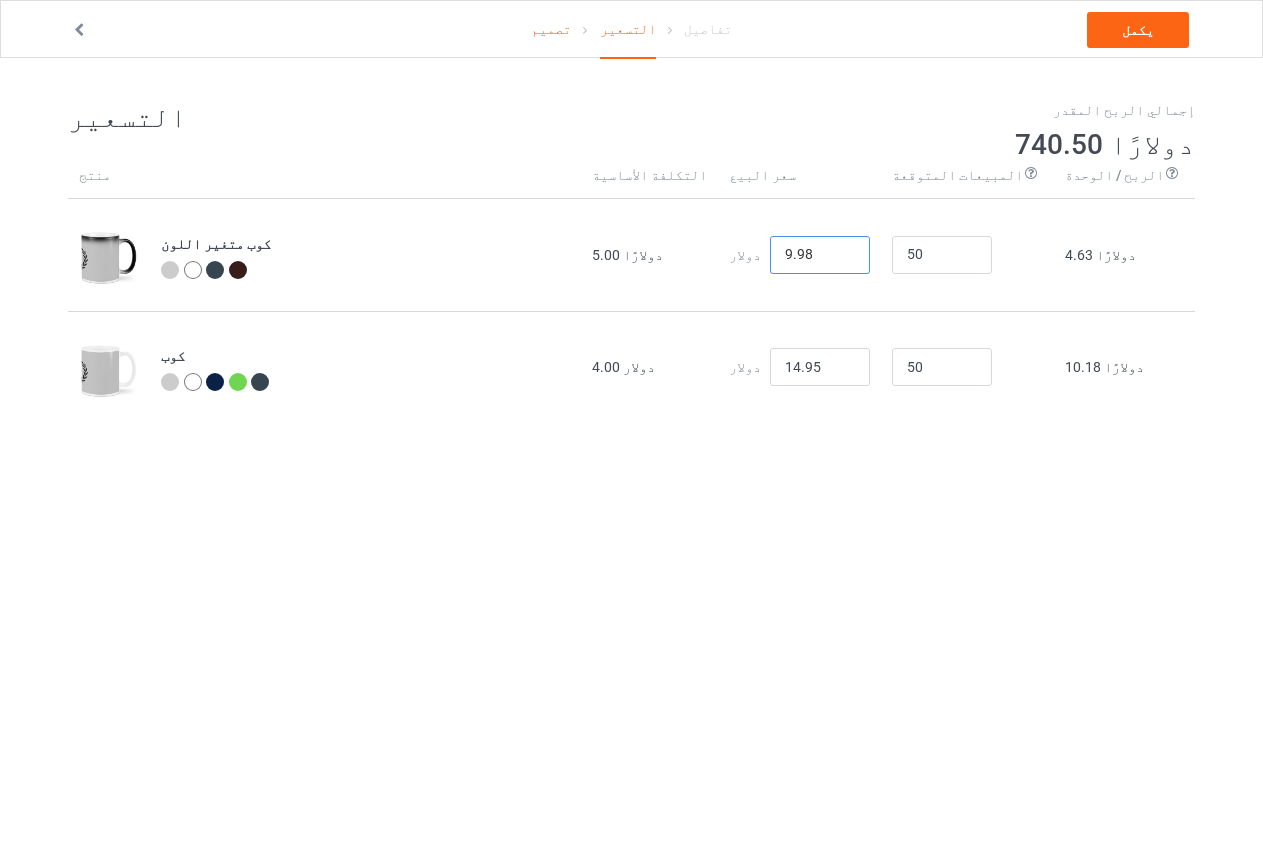 type on "9.98" 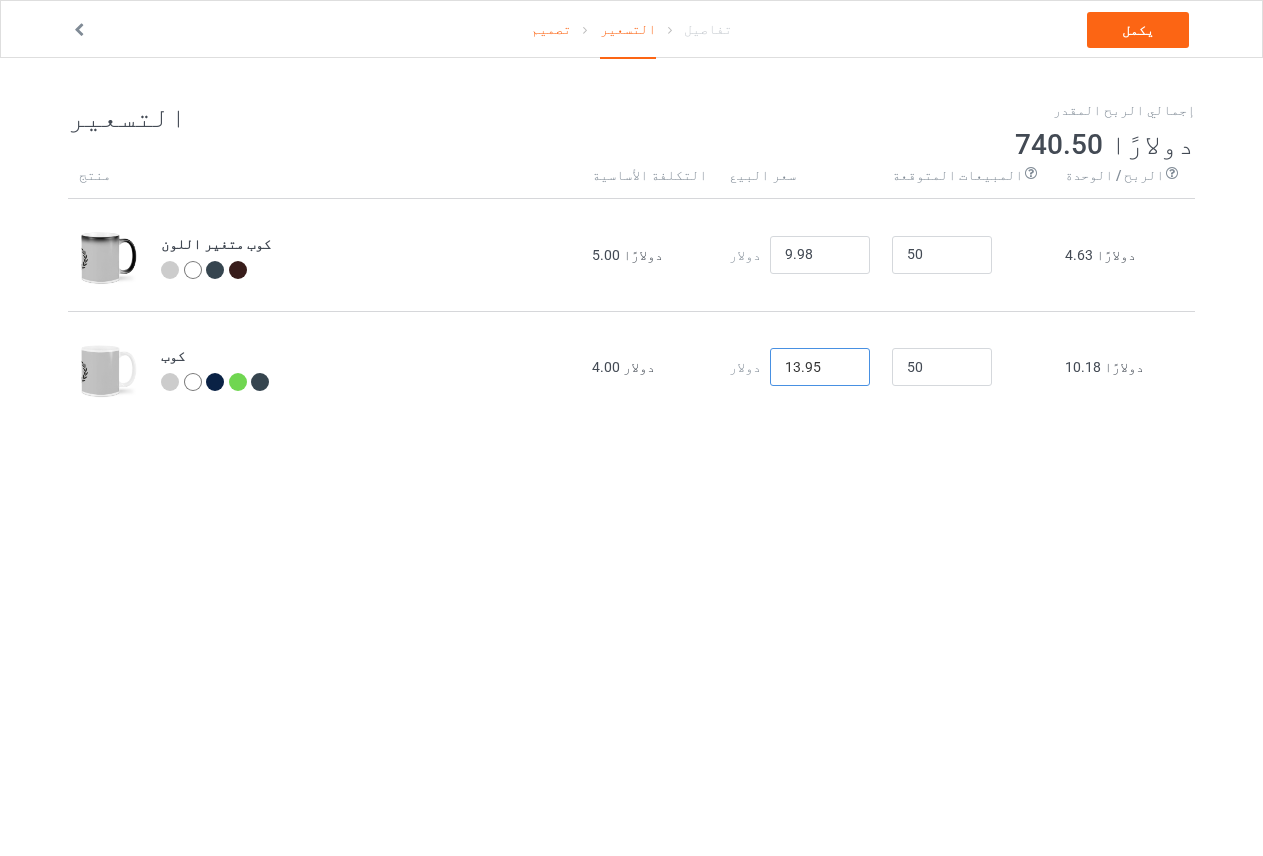 click on "13.95" at bounding box center (820, 367) 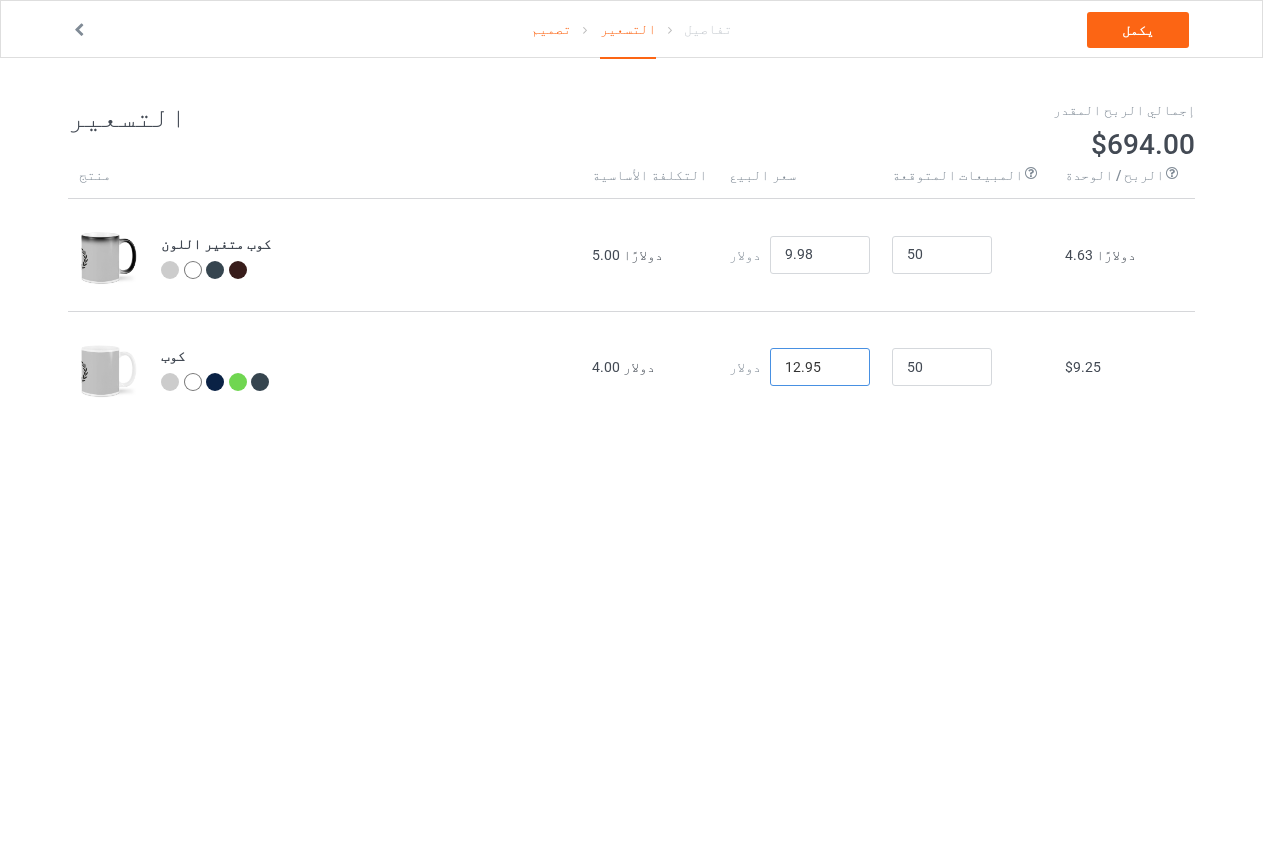 click on "12.95" at bounding box center (820, 367) 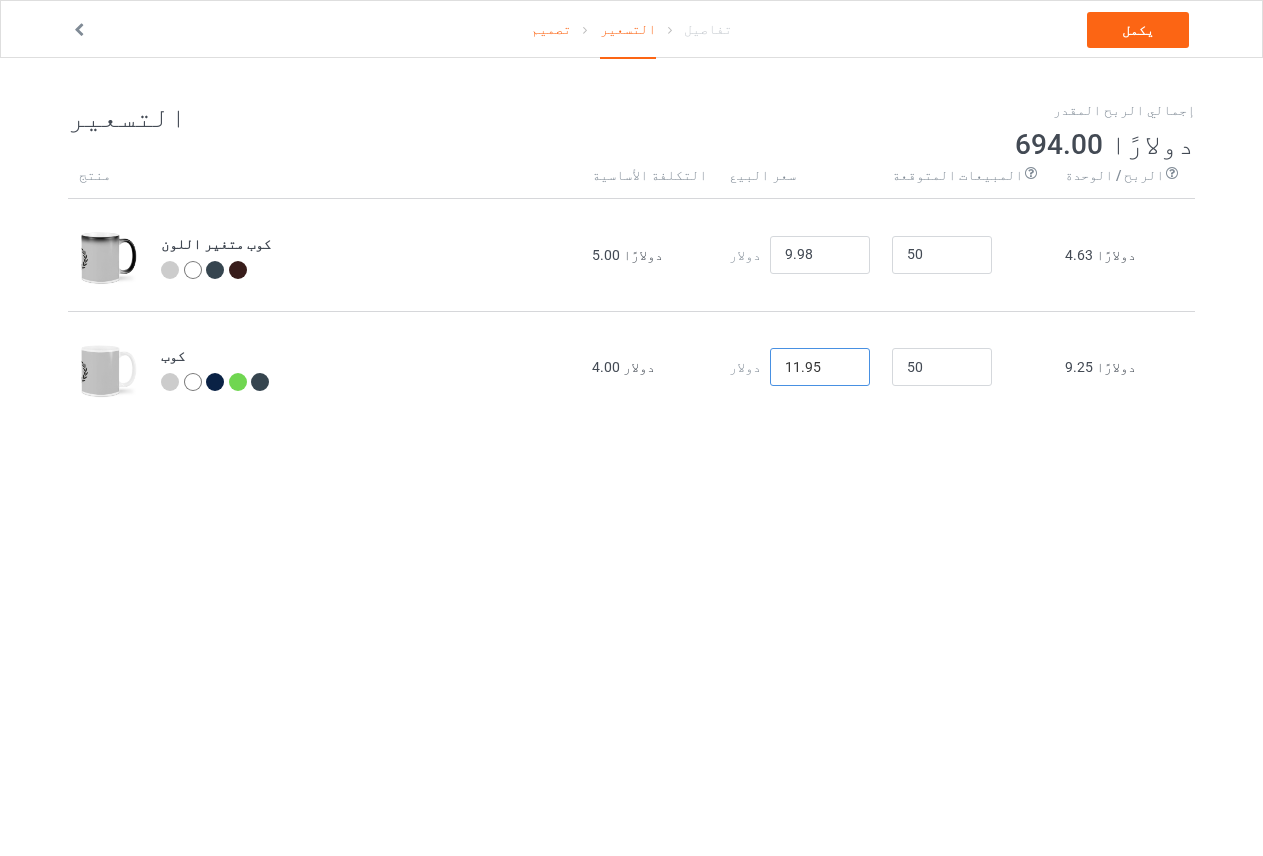 click on "11.95" at bounding box center [820, 367] 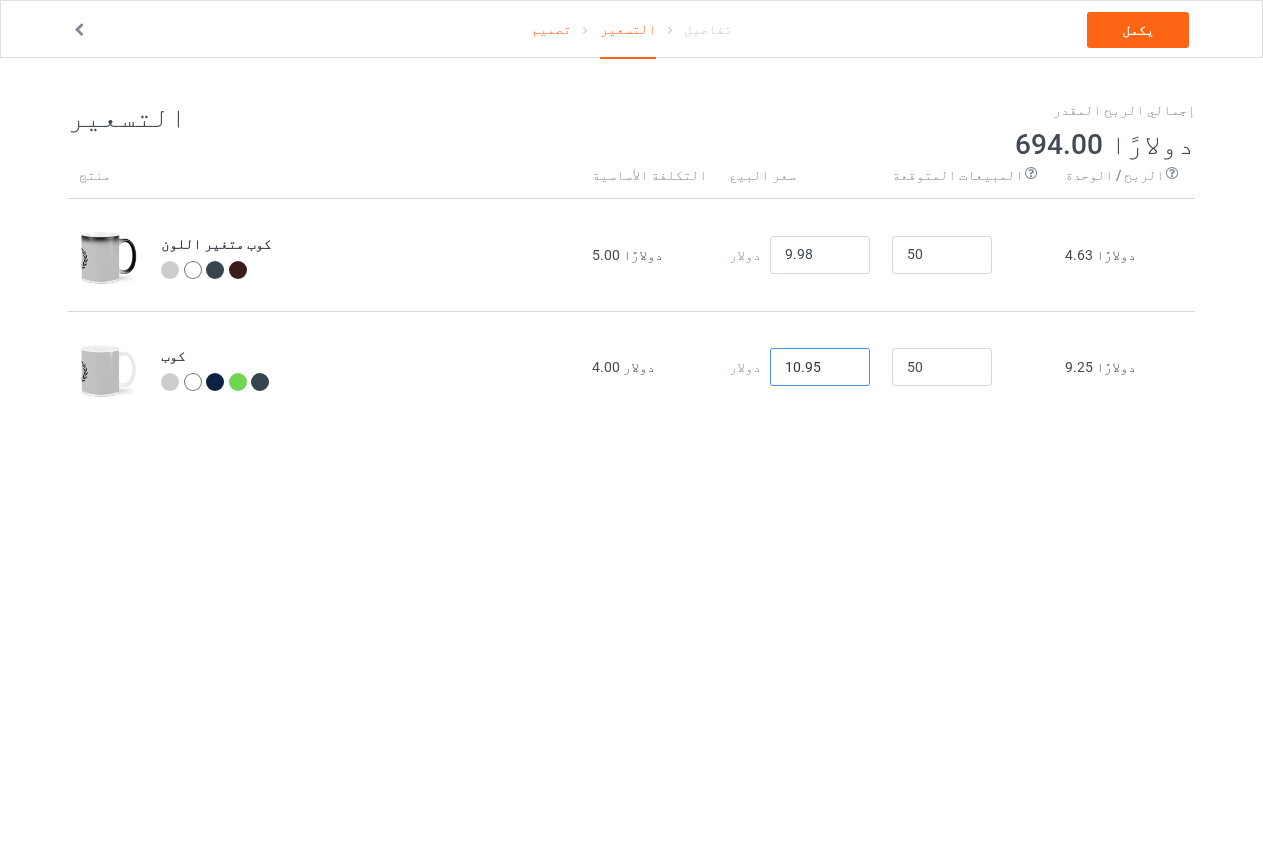 click on "10.95" at bounding box center [820, 367] 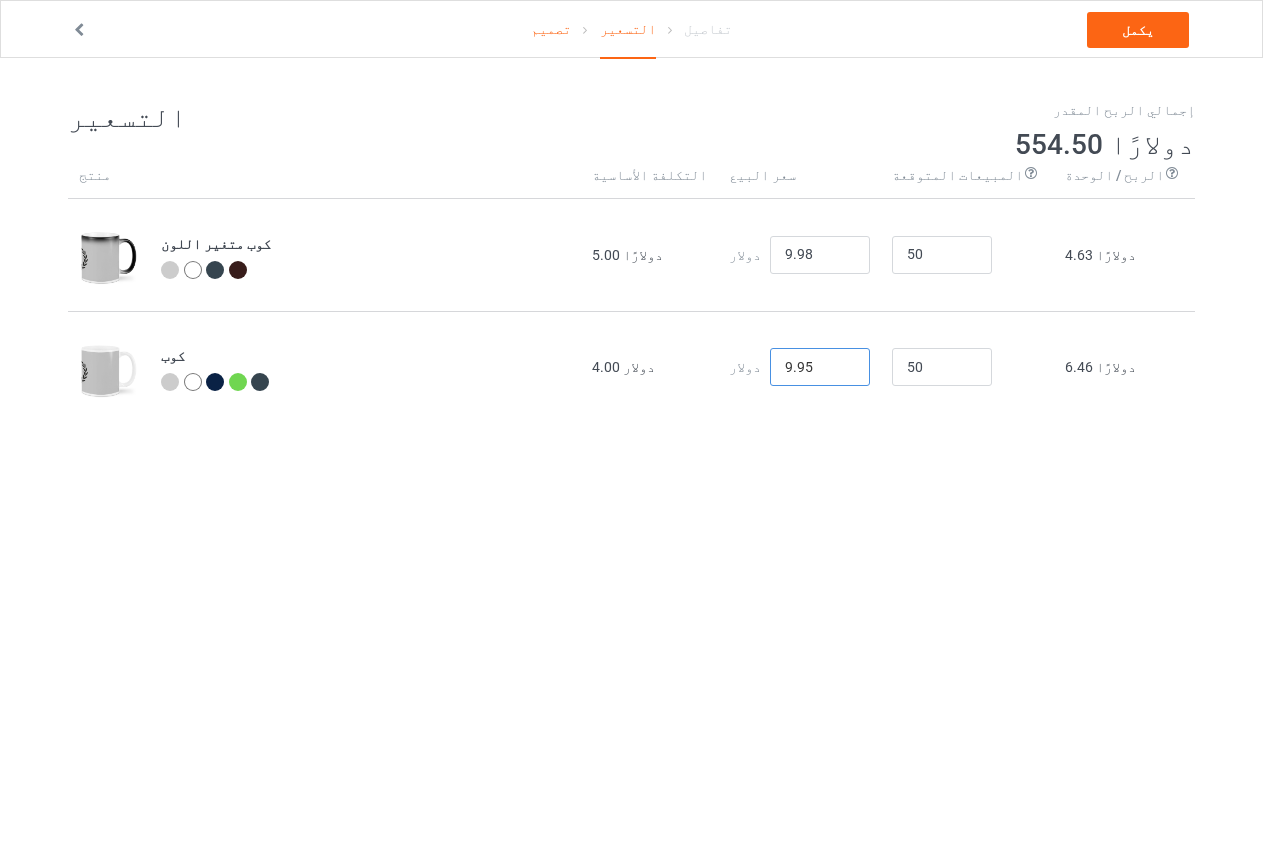 click on "9.95" at bounding box center [820, 367] 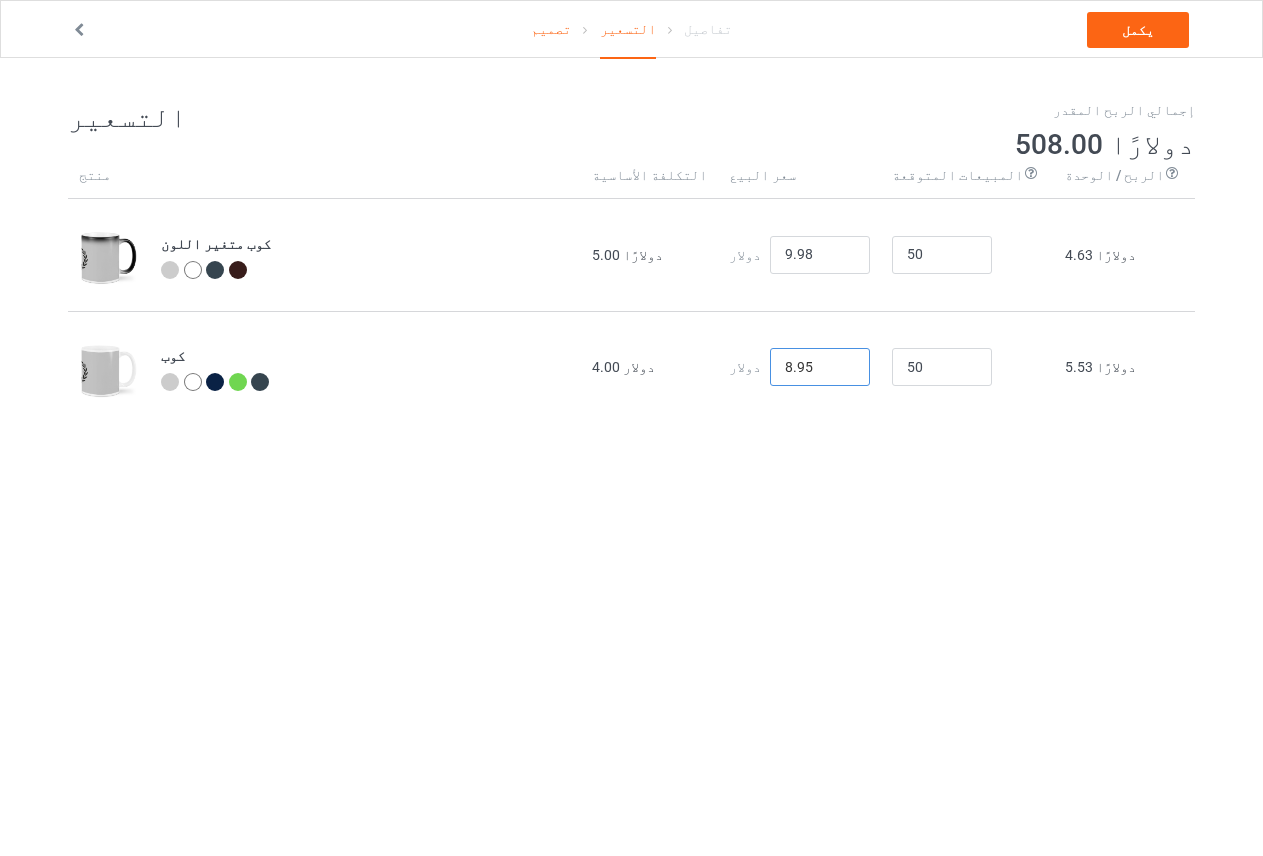 click on "8.95" at bounding box center [820, 367] 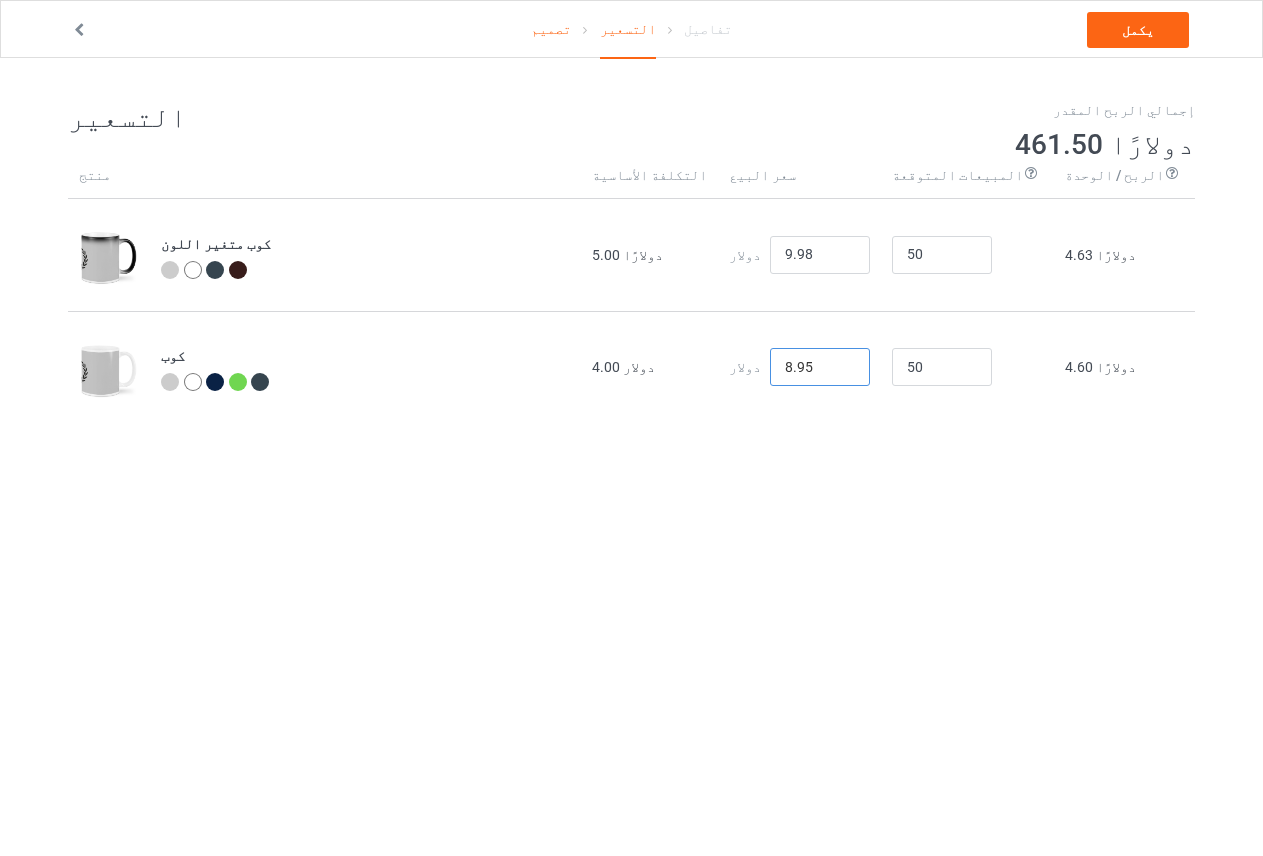 click on "8.95" at bounding box center [820, 367] 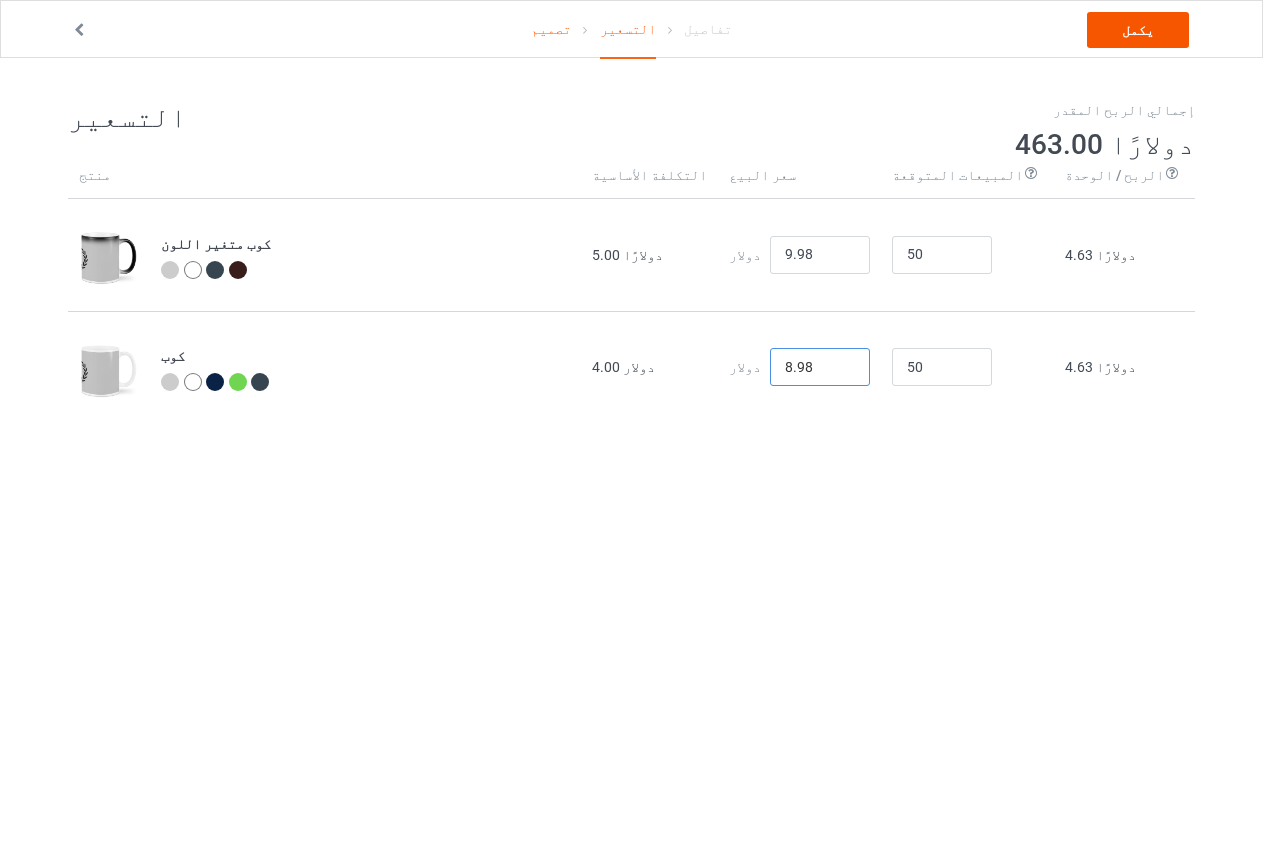 type on "8.98" 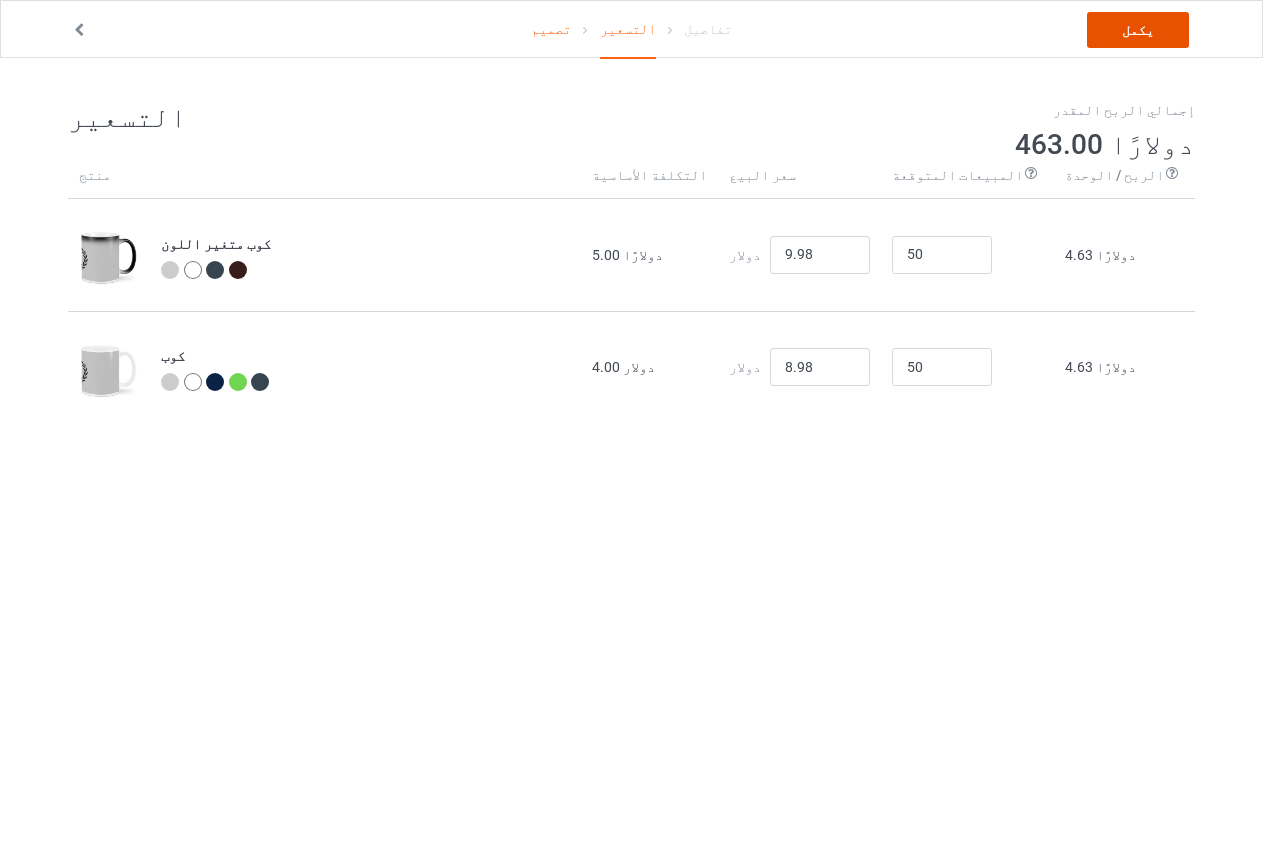 click on "يكمل" at bounding box center (1138, 30) 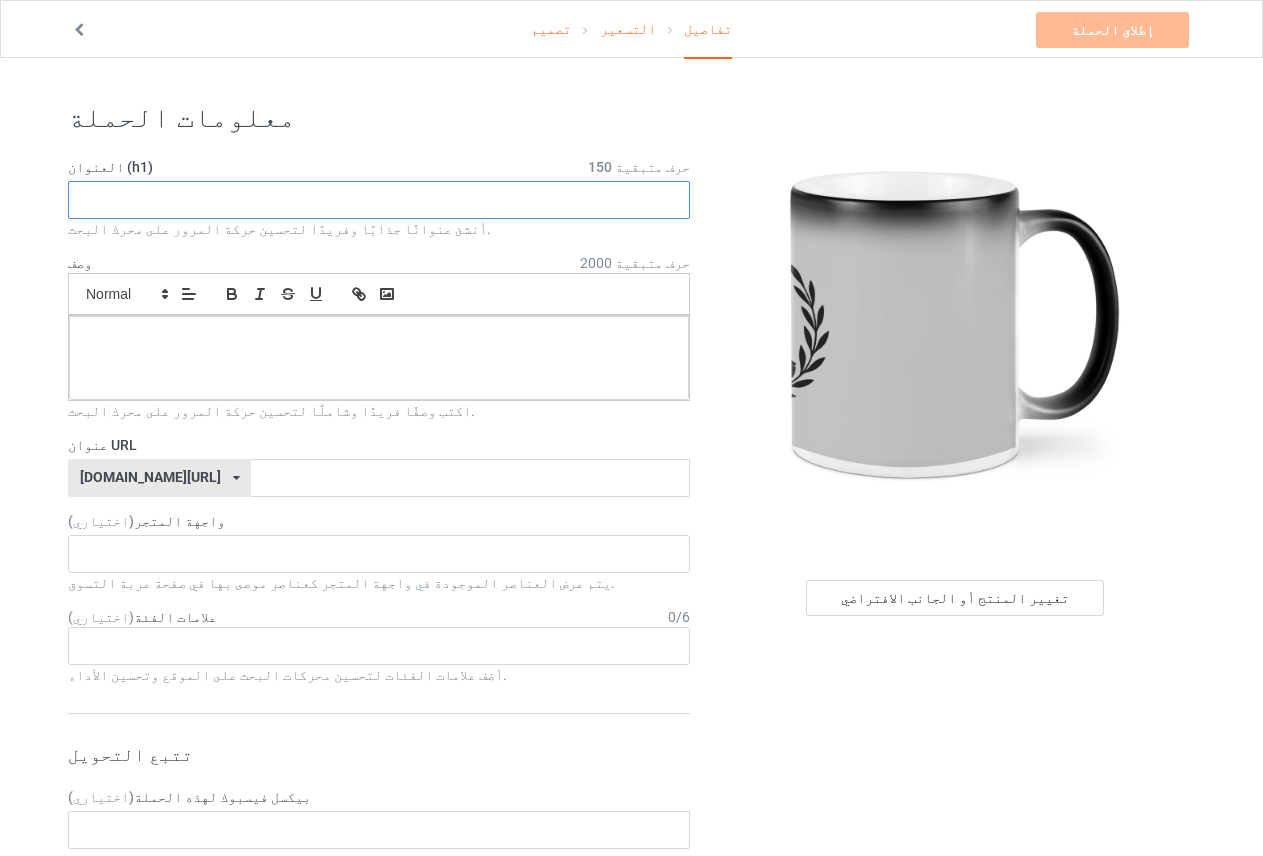 click at bounding box center [379, 200] 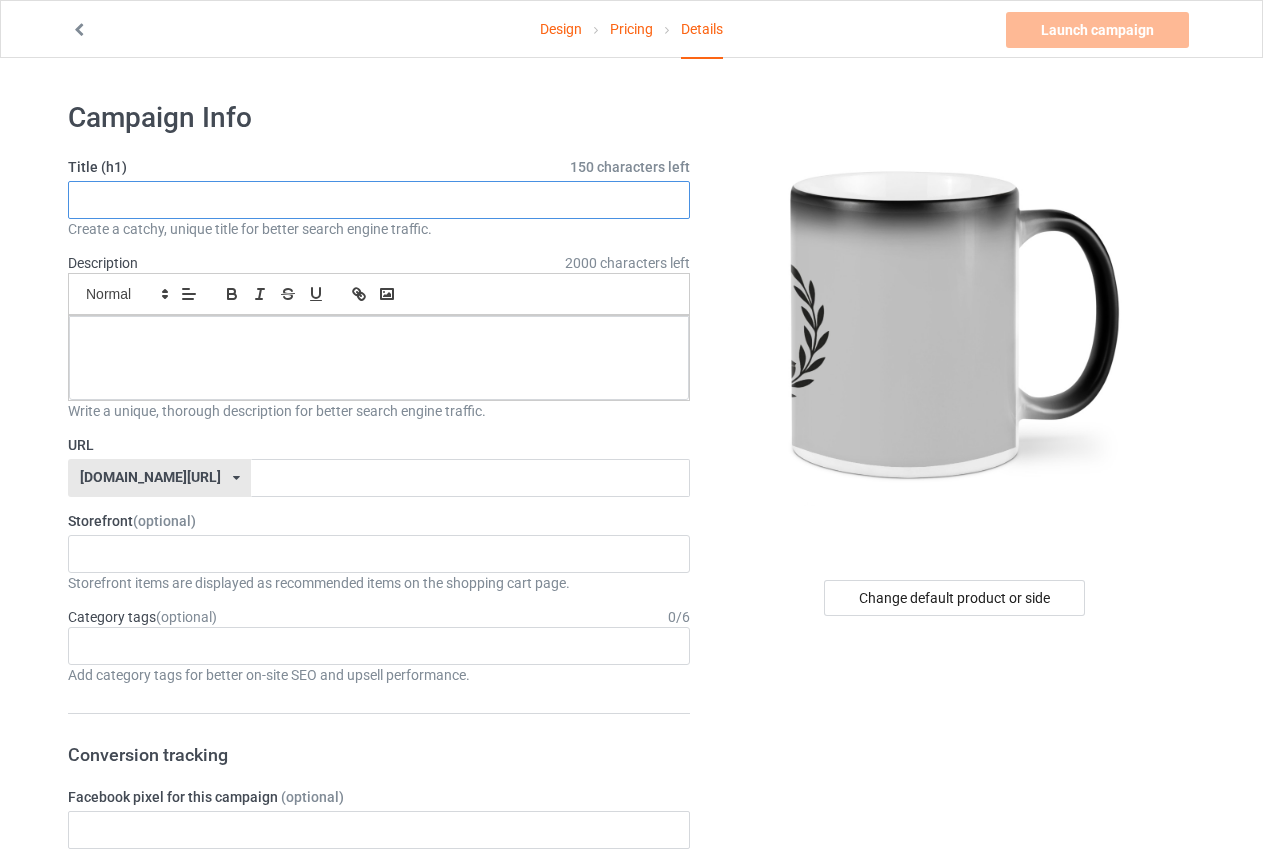click at bounding box center [379, 200] 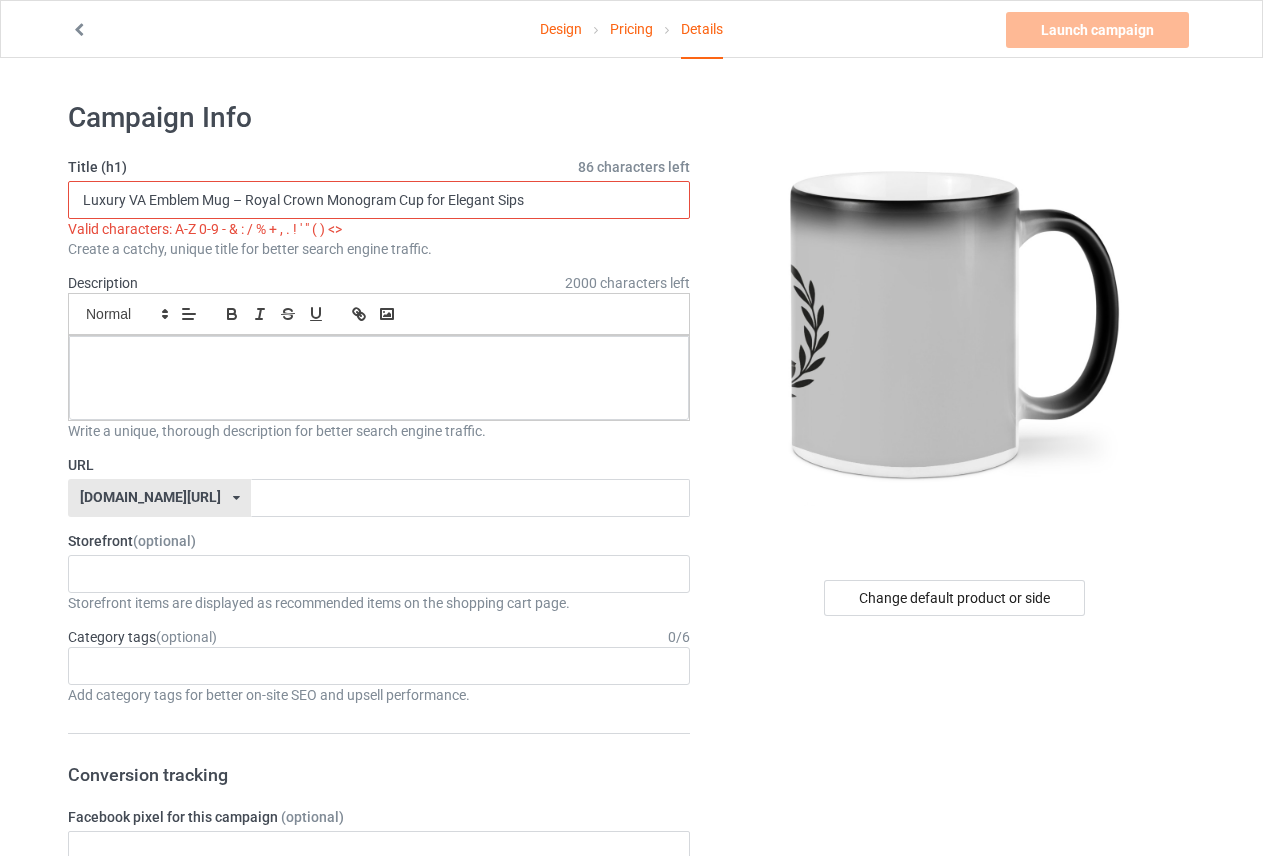 click on "Luxury VA Emblem Mug – Royal Crown Monogram Cup for Elegant Sips" at bounding box center (379, 200) 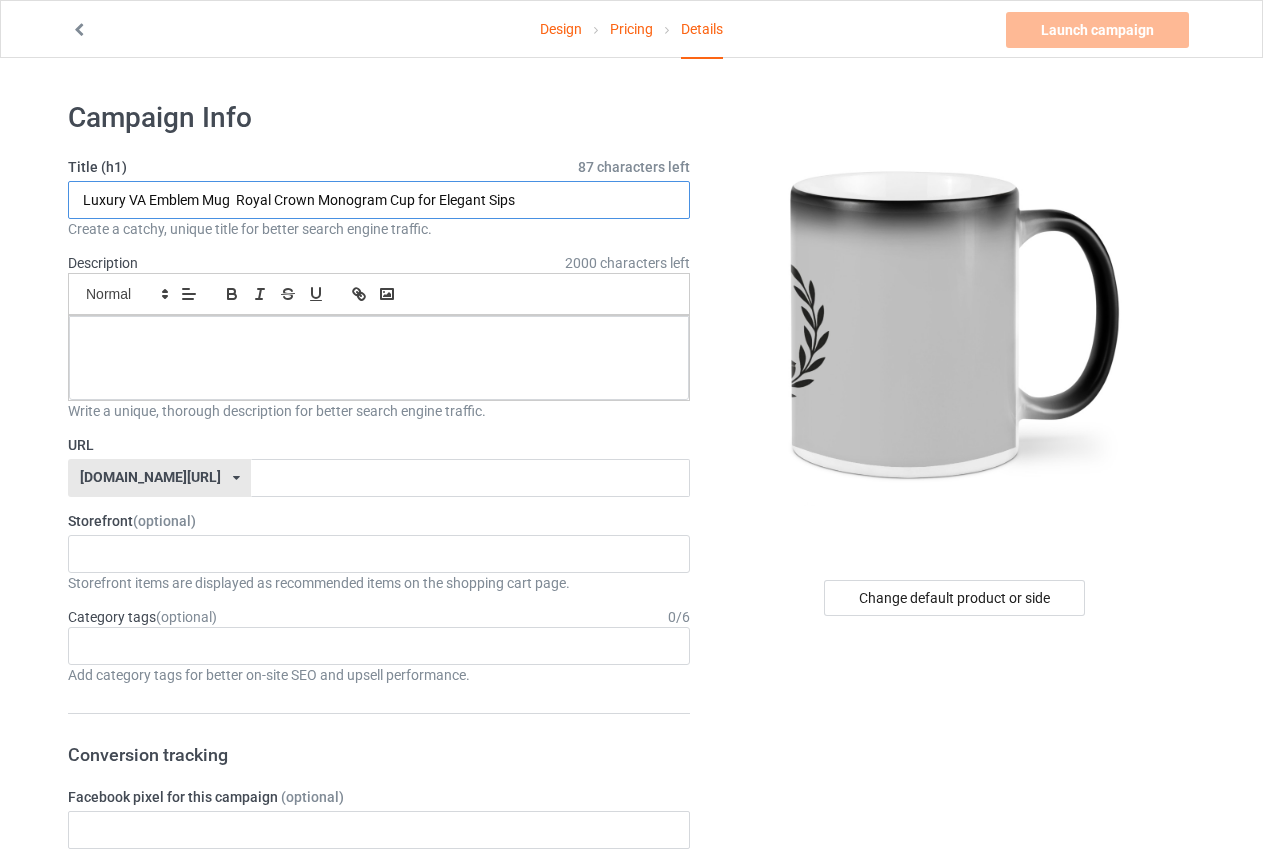 type on "Luxury VA Emblem Mug  Royal Crown Monogram Cup for Elegant Sips" 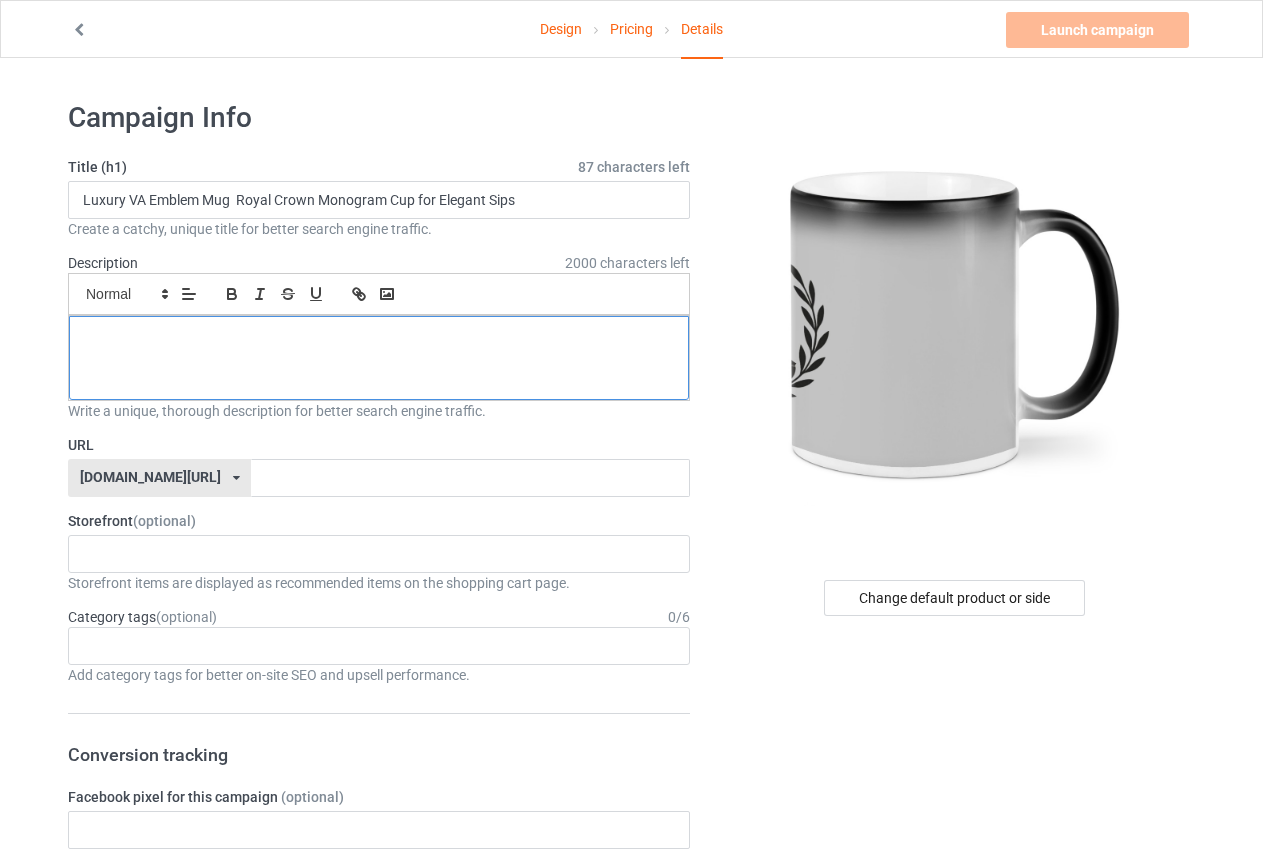 click at bounding box center [379, 338] 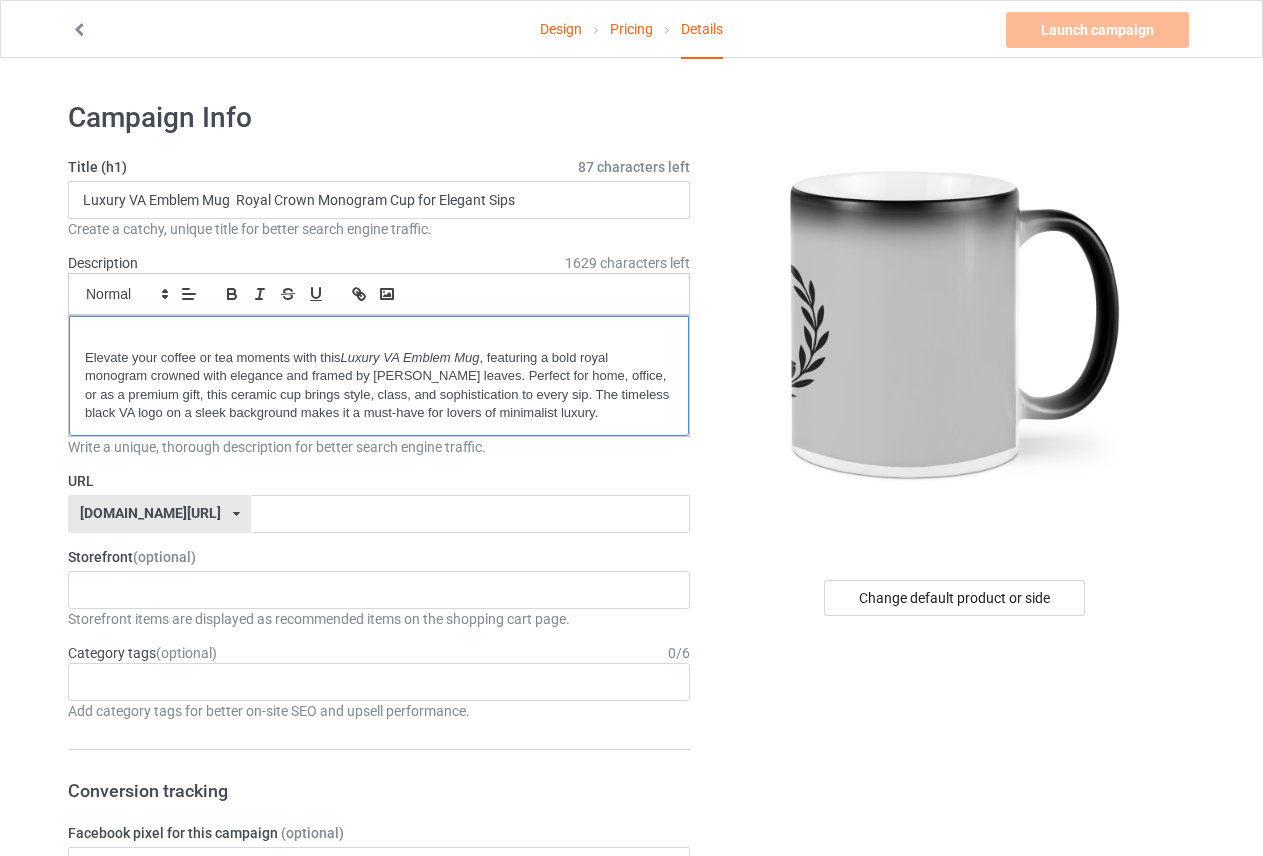 scroll, scrollTop: 0, scrollLeft: 0, axis: both 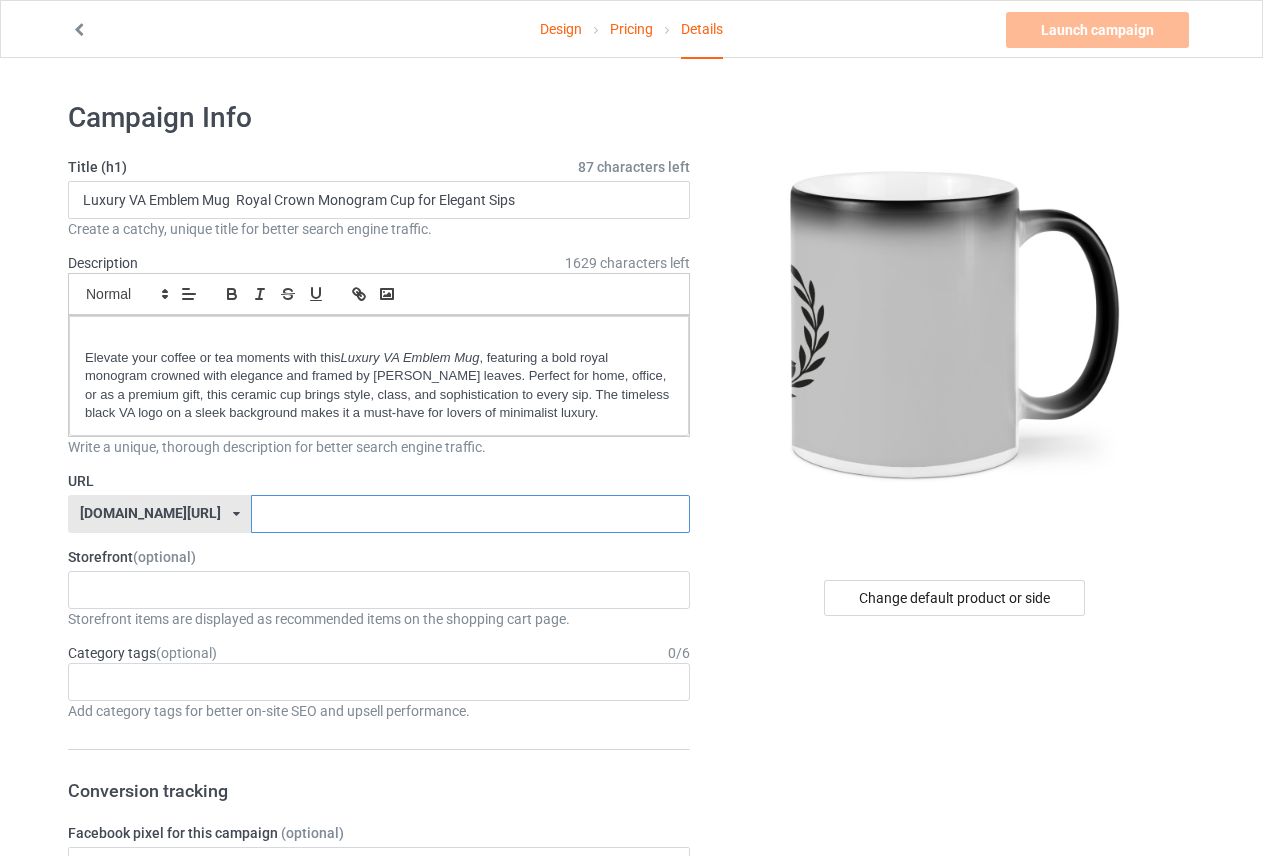 click at bounding box center (470, 514) 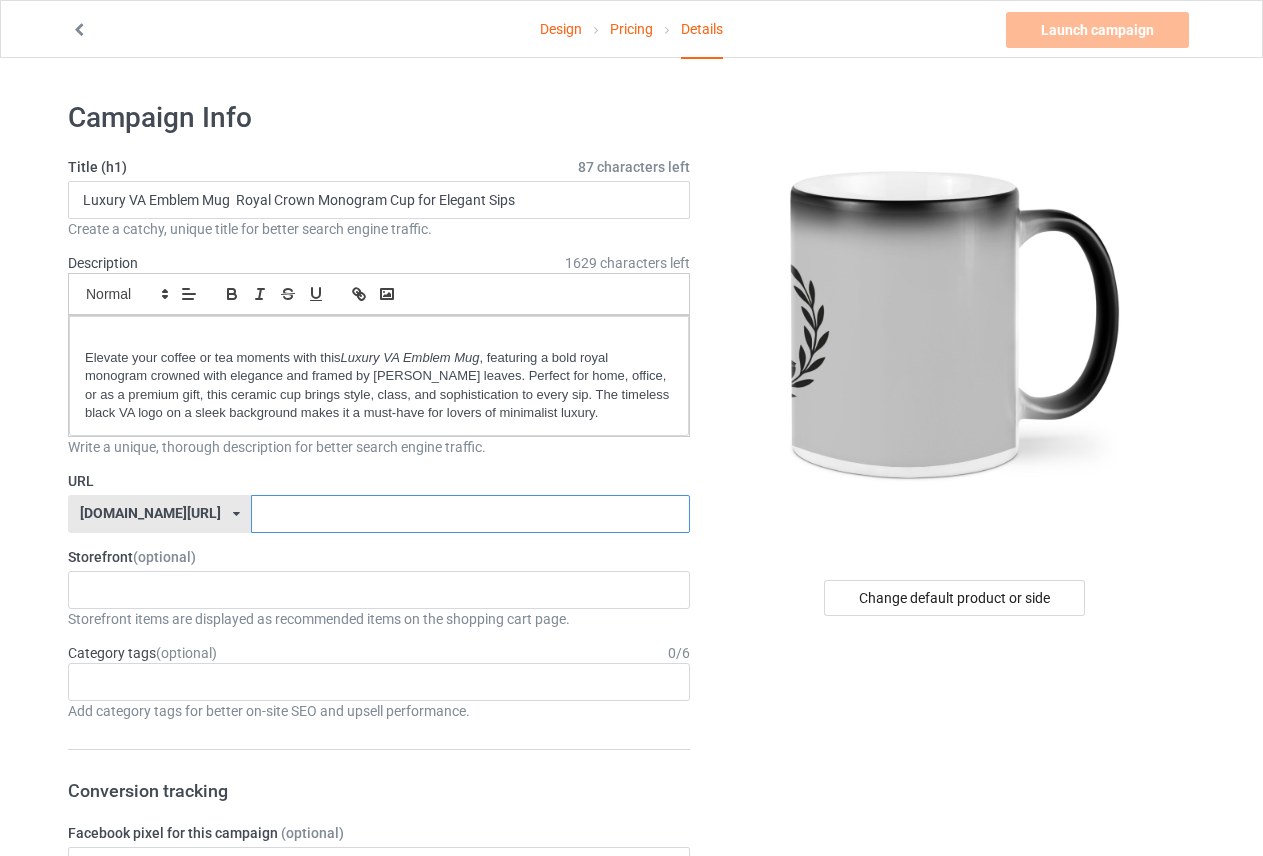 paste on "valordi-royal-mug" 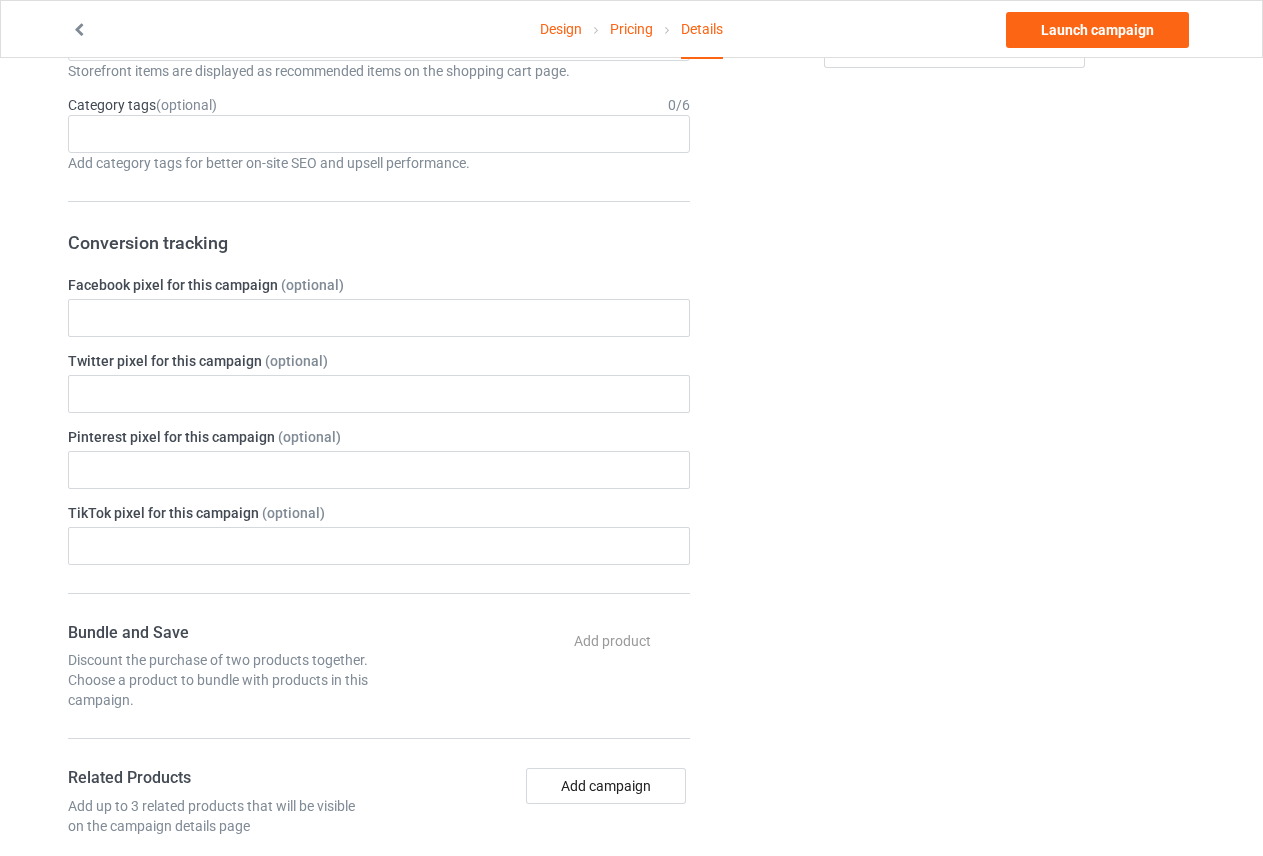 scroll, scrollTop: 200, scrollLeft: 0, axis: vertical 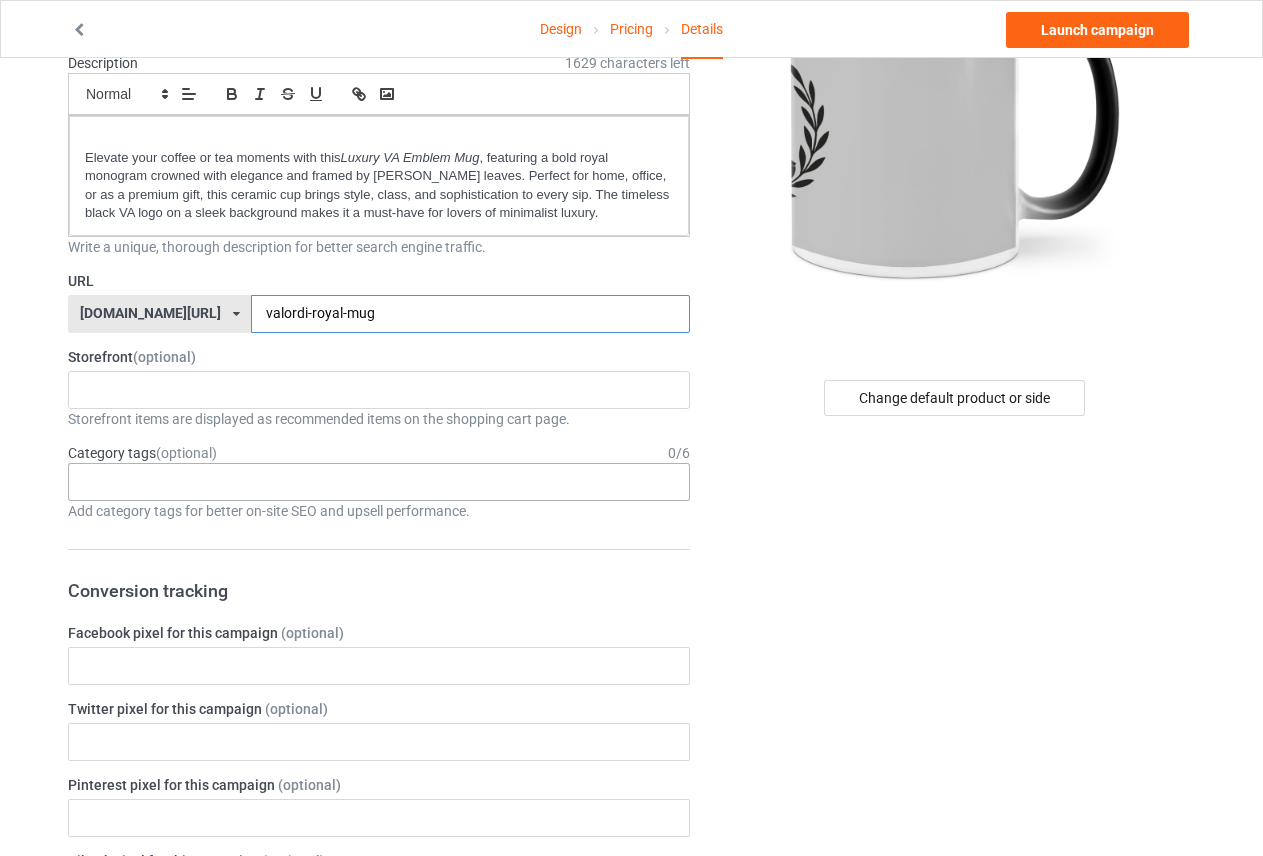 type on "valordi-royal-mug" 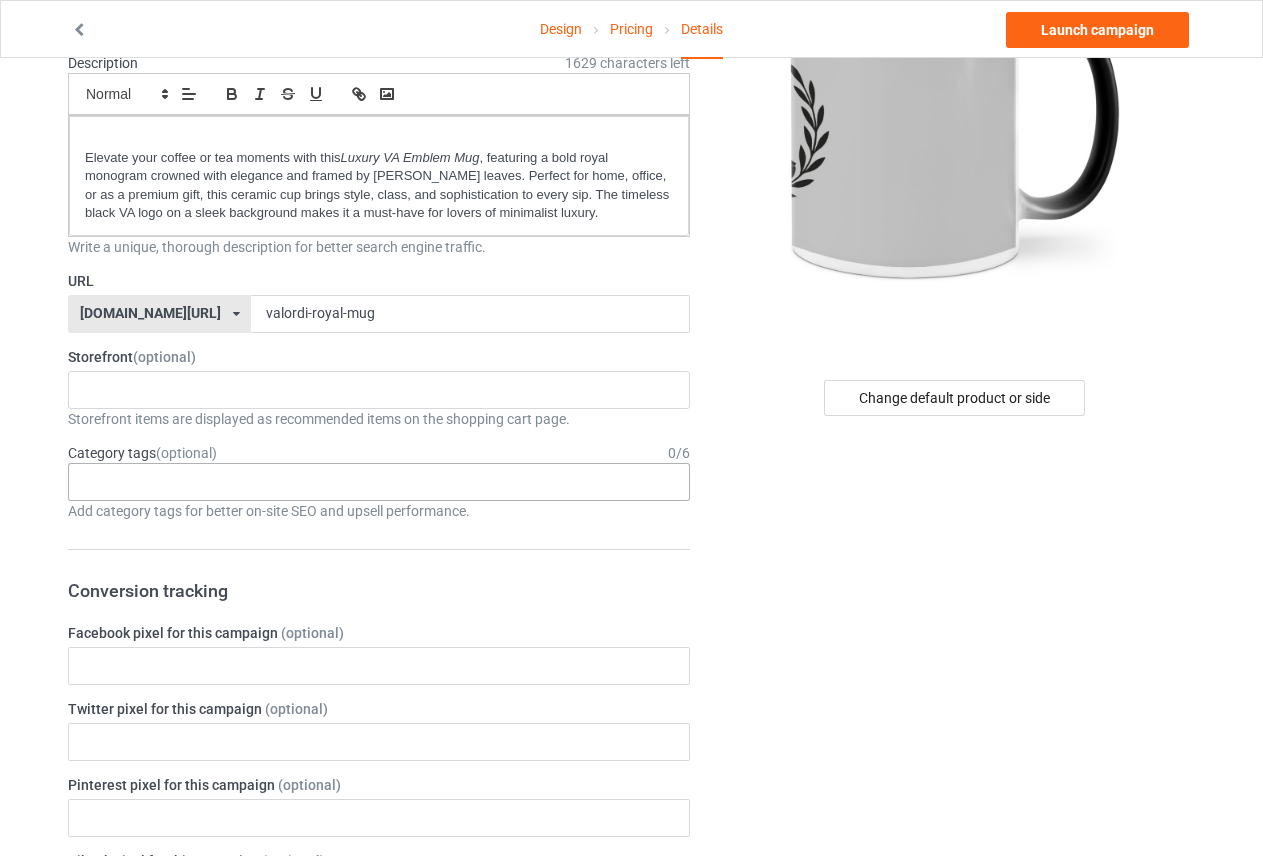 click on "Age > [DEMOGRAPHIC_DATA] > 1 Age > [DEMOGRAPHIC_DATA] Months > 1 Month Age > [DEMOGRAPHIC_DATA] Months Age > [DEMOGRAPHIC_DATA] Age > [DEMOGRAPHIC_DATA] > 10 Age > [DEMOGRAPHIC_DATA] Months > 10 Month Age > [DEMOGRAPHIC_DATA] > 100 Sports > Running > 10K Run Age > [DEMOGRAPHIC_DATA] > 11 Age > [DEMOGRAPHIC_DATA] Months > 11 Month Age > [DEMOGRAPHIC_DATA] > 12 Age > [DEMOGRAPHIC_DATA] Months > 12 Month Age > [DEMOGRAPHIC_DATA] > 13 Age > [DEMOGRAPHIC_DATA] > 14 Age > [DEMOGRAPHIC_DATA] > 15 Sports > Running > 15K Run Age > [DEMOGRAPHIC_DATA] > 16 Age > [DEMOGRAPHIC_DATA] > 17 Age > [DEMOGRAPHIC_DATA] > 18 Age > [DEMOGRAPHIC_DATA] > 19 Age > Decades > 1920s Age > Decades > 1930s Age > Decades > 1940s Age > Decades > 1950s Age > Decades > 1960s Age > Decades > 1970s Age > Decades > 1980s Age > Decades > 1990s Age > [DEMOGRAPHIC_DATA] > 2 Age > [DEMOGRAPHIC_DATA] Months > 2 Month Age > [DEMOGRAPHIC_DATA] > 20 Age > [DEMOGRAPHIC_DATA] Age > Decades > 2000s Age > Decades > 2010s Age > [DEMOGRAPHIC_DATA] > 21 Age > [DEMOGRAPHIC_DATA] > 22 Age > [DEMOGRAPHIC_DATA] > 23 Age > [DEMOGRAPHIC_DATA] > 24 Age > [DEMOGRAPHIC_DATA] > 25 Age > [DEMOGRAPHIC_DATA] > 26 Age > [DEMOGRAPHIC_DATA] > 27 Age > [DEMOGRAPHIC_DATA] > 28 Age > [DEMOGRAPHIC_DATA] > 29 Age > [DEMOGRAPHIC_DATA] > 3 Age > [DEMOGRAPHIC_DATA] Months > 3 Month Sports > Basketball > 3-Pointer Age > [DEMOGRAPHIC_DATA] > 30 Age > [DEMOGRAPHIC_DATA] > 31 Age > [DEMOGRAPHIC_DATA] > 32 Age > [DEMOGRAPHIC_DATA] > 33 Age > [DEMOGRAPHIC_DATA] > 34 Age > [DEMOGRAPHIC_DATA] > 35 Age Jobs 1" at bounding box center [379, 482] 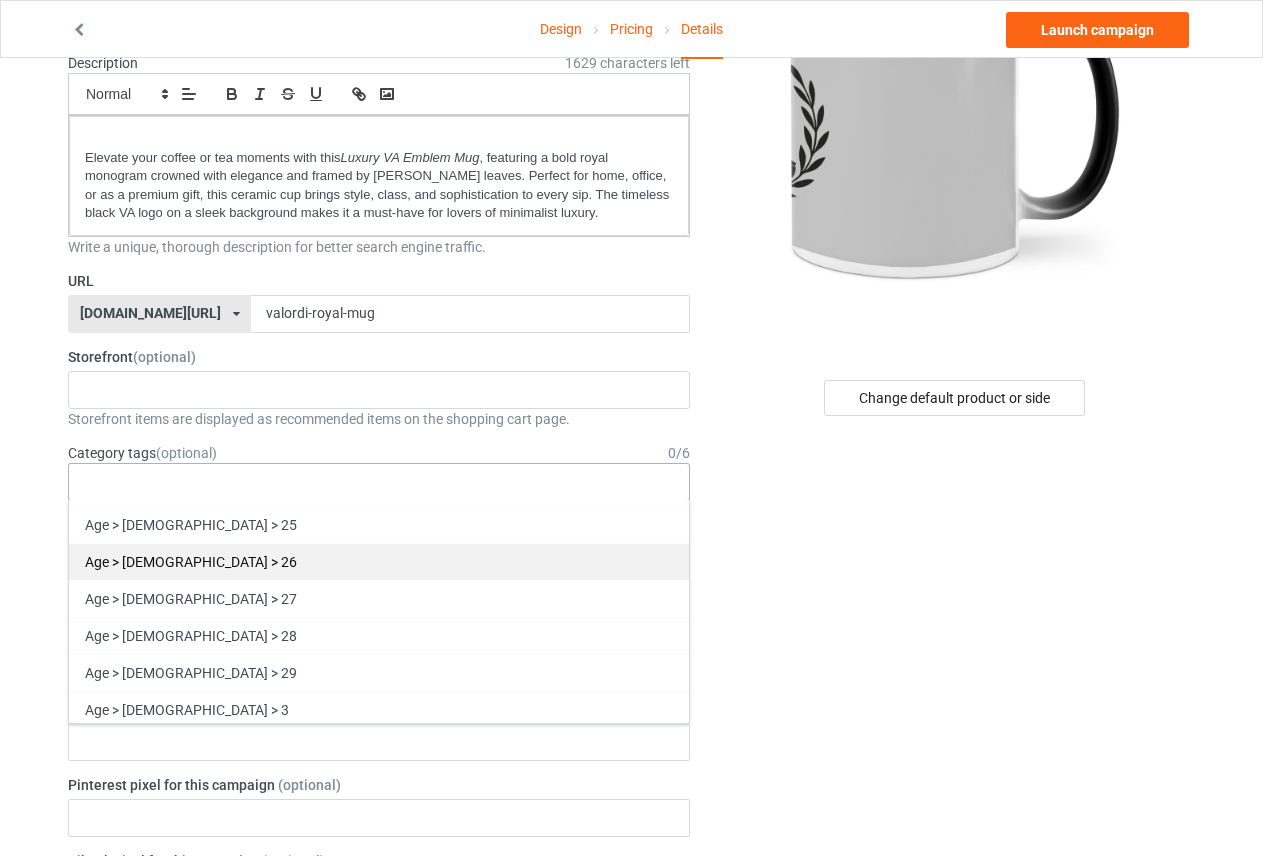scroll, scrollTop: 1900, scrollLeft: 0, axis: vertical 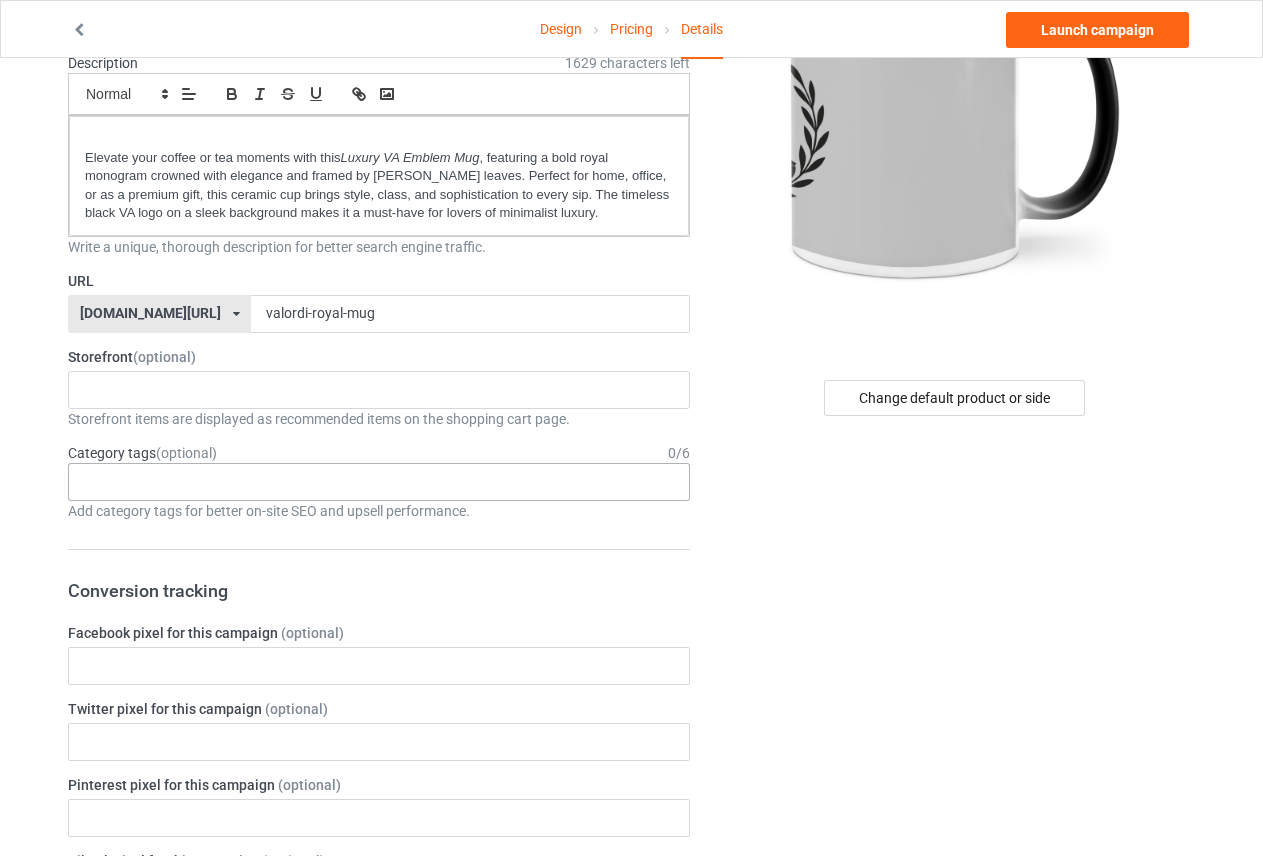 drag, startPoint x: 206, startPoint y: 390, endPoint x: 137, endPoint y: 475, distance: 109.48059 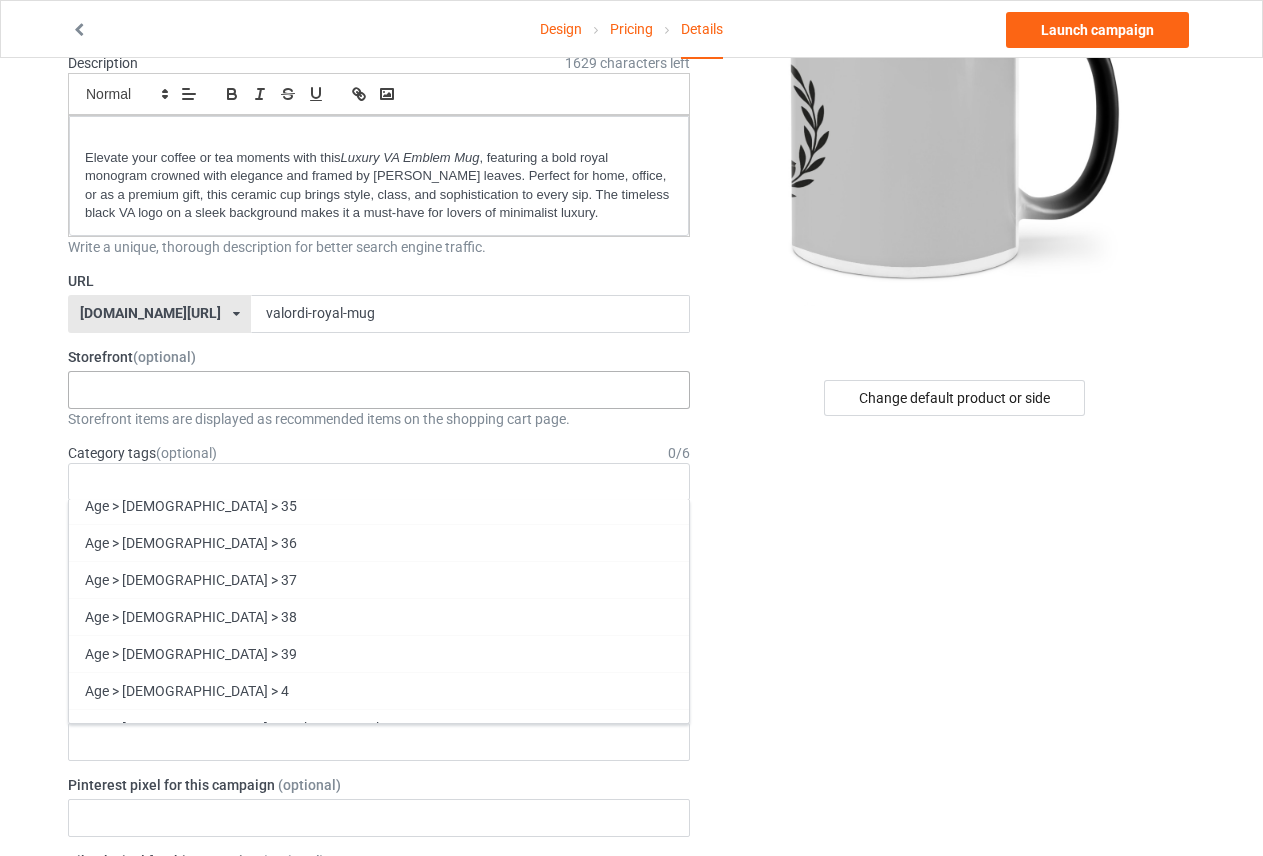 click on "VALORDI SHOP 686d991cde06d00031a3259b" at bounding box center (379, 390) 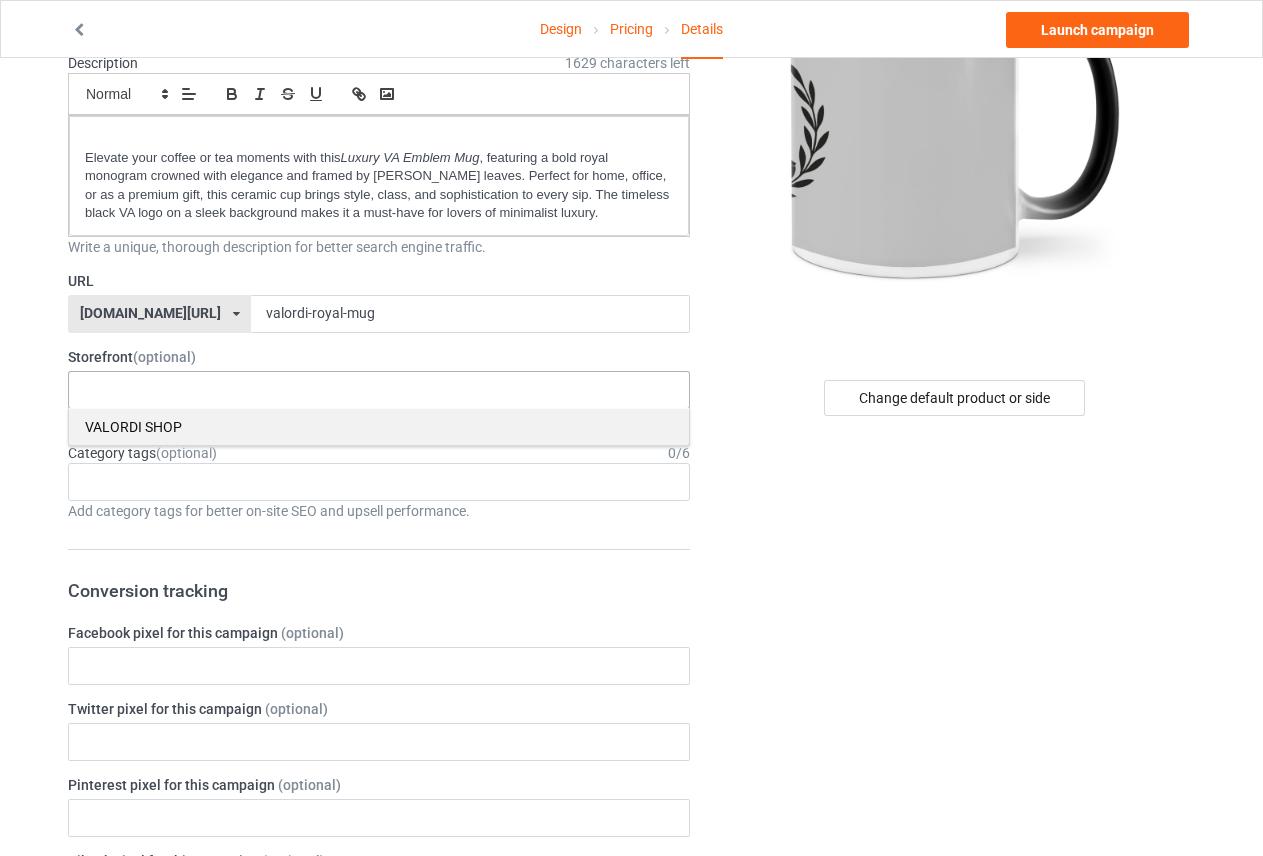 click on "VALORDI SHOP" at bounding box center [379, 426] 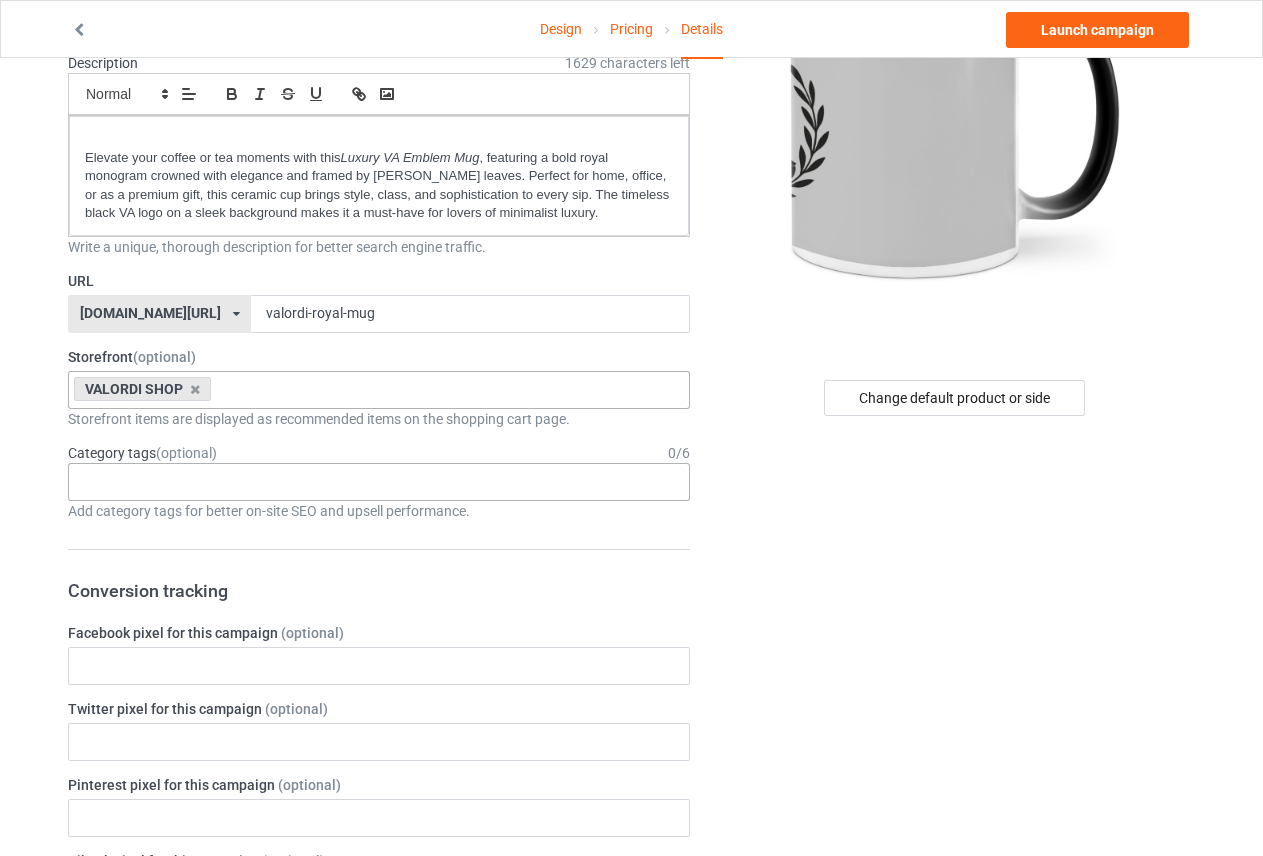 click on "Age > [DEMOGRAPHIC_DATA] > 1 Age > [DEMOGRAPHIC_DATA] Months > 1 Month Age > [DEMOGRAPHIC_DATA] Months Age > [DEMOGRAPHIC_DATA] Age > [DEMOGRAPHIC_DATA] > 10 Age > [DEMOGRAPHIC_DATA] Months > 10 Month Age > [DEMOGRAPHIC_DATA] > 100 Sports > Running > 10K Run Age > [DEMOGRAPHIC_DATA] > 11 Age > [DEMOGRAPHIC_DATA] Months > 11 Month Age > [DEMOGRAPHIC_DATA] > 12 Age > [DEMOGRAPHIC_DATA] Months > 12 Month Age > [DEMOGRAPHIC_DATA] > 13 Age > [DEMOGRAPHIC_DATA] > 14 Age > [DEMOGRAPHIC_DATA] > 15 Sports > Running > 15K Run Age > [DEMOGRAPHIC_DATA] > 16 Age > [DEMOGRAPHIC_DATA] > 17 Age > [DEMOGRAPHIC_DATA] > 18 Age > [DEMOGRAPHIC_DATA] > 19 Age > Decades > 1920s Age > Decades > 1930s Age > Decades > 1940s Age > Decades > 1950s Age > Decades > 1960s Age > Decades > 1970s Age > Decades > 1980s Age > Decades > 1990s Age > [DEMOGRAPHIC_DATA] > 2 Age > [DEMOGRAPHIC_DATA] Months > 2 Month Age > [DEMOGRAPHIC_DATA] > 20 Age > [DEMOGRAPHIC_DATA] Age > Decades > 2000s Age > Decades > 2010s Age > [DEMOGRAPHIC_DATA] > 21 Age > [DEMOGRAPHIC_DATA] > 22 Age > [DEMOGRAPHIC_DATA] > 23 Age > [DEMOGRAPHIC_DATA] > 24 Age > [DEMOGRAPHIC_DATA] > 25 Age > [DEMOGRAPHIC_DATA] > 26 Age > [DEMOGRAPHIC_DATA] > 27 Age > [DEMOGRAPHIC_DATA] > 28 Age > [DEMOGRAPHIC_DATA] > 29 Age > [DEMOGRAPHIC_DATA] > 3 Age > [DEMOGRAPHIC_DATA] Months > 3 Month Sports > Basketball > 3-Pointer Age > [DEMOGRAPHIC_DATA] > 30 Age > [DEMOGRAPHIC_DATA] > 31 Age > [DEMOGRAPHIC_DATA] > 32 Age > [DEMOGRAPHIC_DATA] > 33 Age > [DEMOGRAPHIC_DATA] > 34 Age > [DEMOGRAPHIC_DATA] > 35 Age Jobs 1" at bounding box center (379, 482) 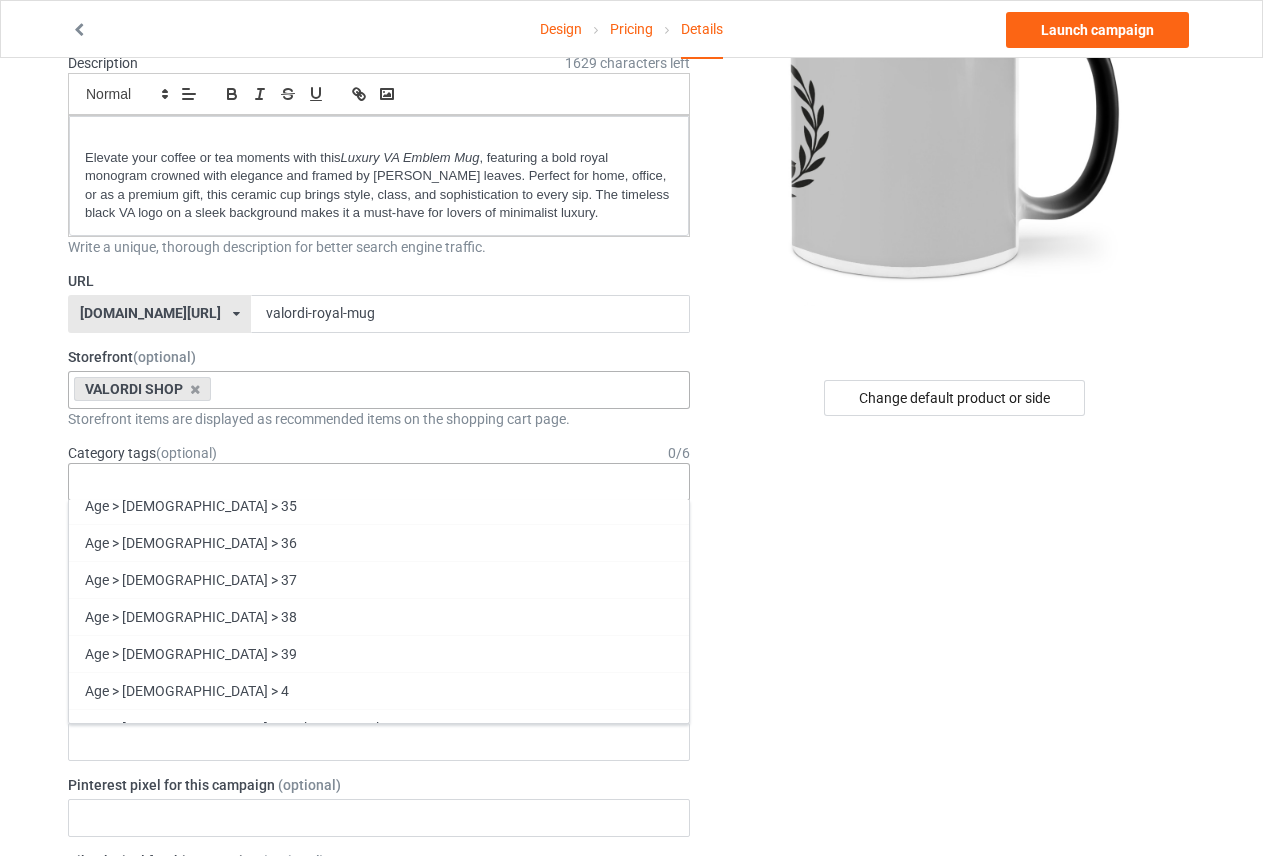 click on "Age > [DEMOGRAPHIC_DATA] > 1 Age > [DEMOGRAPHIC_DATA] Months > 1 Month Age > [DEMOGRAPHIC_DATA] Months Age > [DEMOGRAPHIC_DATA] Age > [DEMOGRAPHIC_DATA] > 10 Age > [DEMOGRAPHIC_DATA] Months > 10 Month Age > [DEMOGRAPHIC_DATA] > 100 Sports > Running > 10K Run Age > [DEMOGRAPHIC_DATA] > 11 Age > [DEMOGRAPHIC_DATA] Months > 11 Month Age > [DEMOGRAPHIC_DATA] > 12 Age > [DEMOGRAPHIC_DATA] Months > 12 Month Age > [DEMOGRAPHIC_DATA] > 13 Age > [DEMOGRAPHIC_DATA] > 14 Age > [DEMOGRAPHIC_DATA] > 15 Sports > Running > 15K Run Age > [DEMOGRAPHIC_DATA] > 16 Age > [DEMOGRAPHIC_DATA] > 17 Age > [DEMOGRAPHIC_DATA] > 18 Age > [DEMOGRAPHIC_DATA] > 19 Age > Decades > 1920s Age > Decades > 1930s Age > Decades > 1940s Age > Decades > 1950s Age > Decades > 1960s Age > Decades > 1970s Age > Decades > 1980s Age > Decades > 1990s Age > [DEMOGRAPHIC_DATA] > 2 Age > [DEMOGRAPHIC_DATA] Months > 2 Month Age > [DEMOGRAPHIC_DATA] > 20 Age > [DEMOGRAPHIC_DATA] Age > Decades > 2000s Age > Decades > 2010s Age > [DEMOGRAPHIC_DATA] > 21 Age > [DEMOGRAPHIC_DATA] > 22 Age > [DEMOGRAPHIC_DATA] > 23 Age > [DEMOGRAPHIC_DATA] > 24 Age > [DEMOGRAPHIC_DATA] > 25 Age > [DEMOGRAPHIC_DATA] > 26 Age > [DEMOGRAPHIC_DATA] > 27 Age > [DEMOGRAPHIC_DATA] > 28 Age > [DEMOGRAPHIC_DATA] > 29 Age > [DEMOGRAPHIC_DATA] > 3 Age > [DEMOGRAPHIC_DATA] Months > 3 Month Sports > Basketball > 3-Pointer Age > [DEMOGRAPHIC_DATA] > 30 Age > [DEMOGRAPHIC_DATA] > 31 Age > [DEMOGRAPHIC_DATA] > 32 Age > [DEMOGRAPHIC_DATA] > 33 Age > [DEMOGRAPHIC_DATA] > 34 Age > [DEMOGRAPHIC_DATA] > 35 Age Jobs 1" at bounding box center (379, 482) 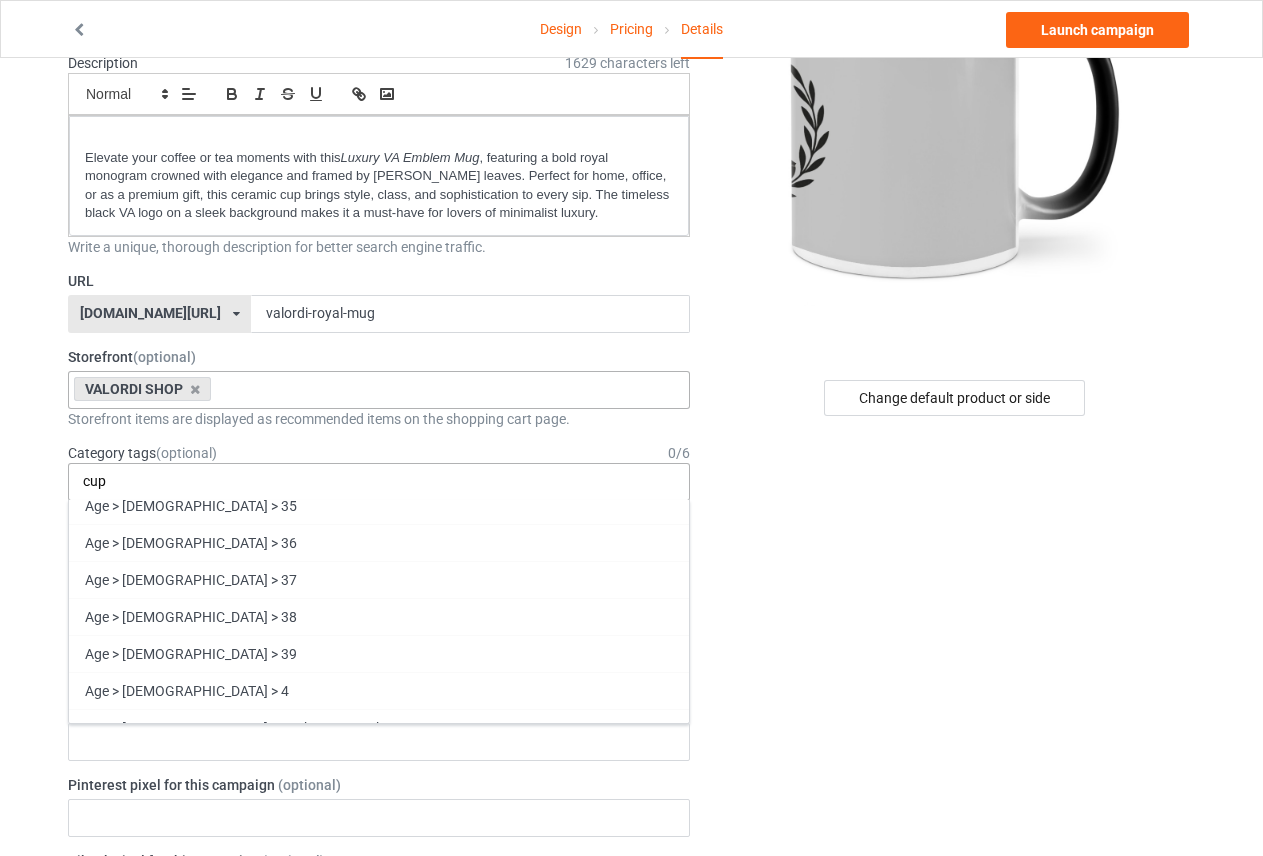type on "cup" 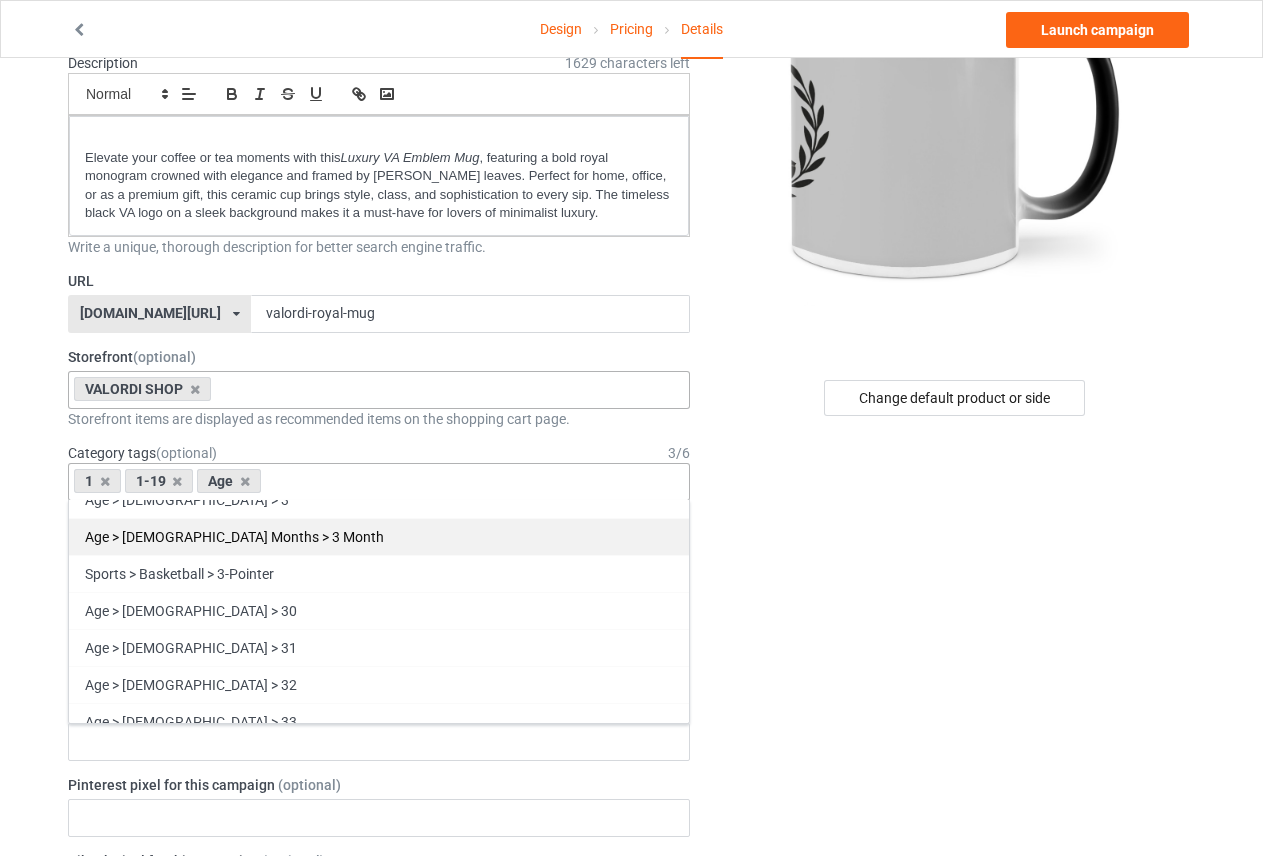 scroll, scrollTop: 1526, scrollLeft: 0, axis: vertical 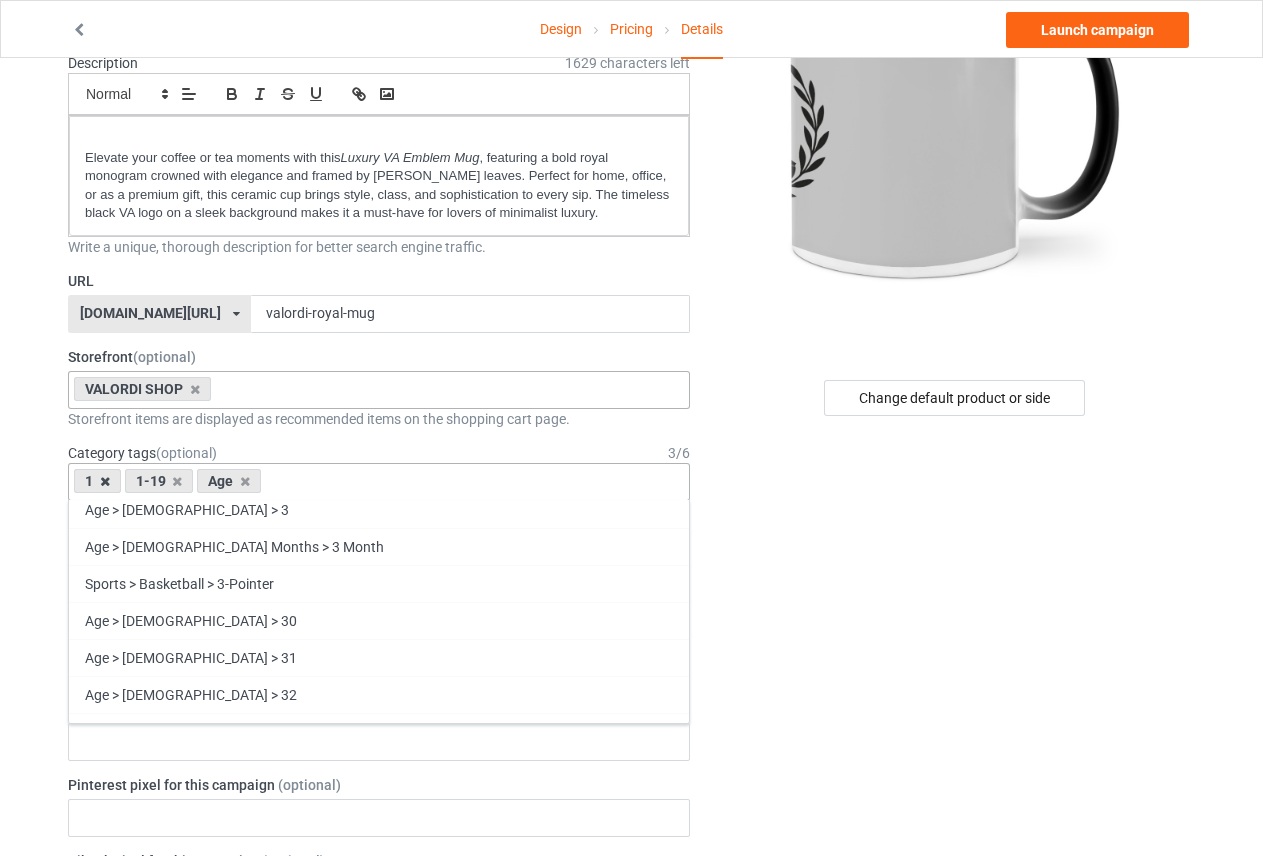 click at bounding box center (105, 481) 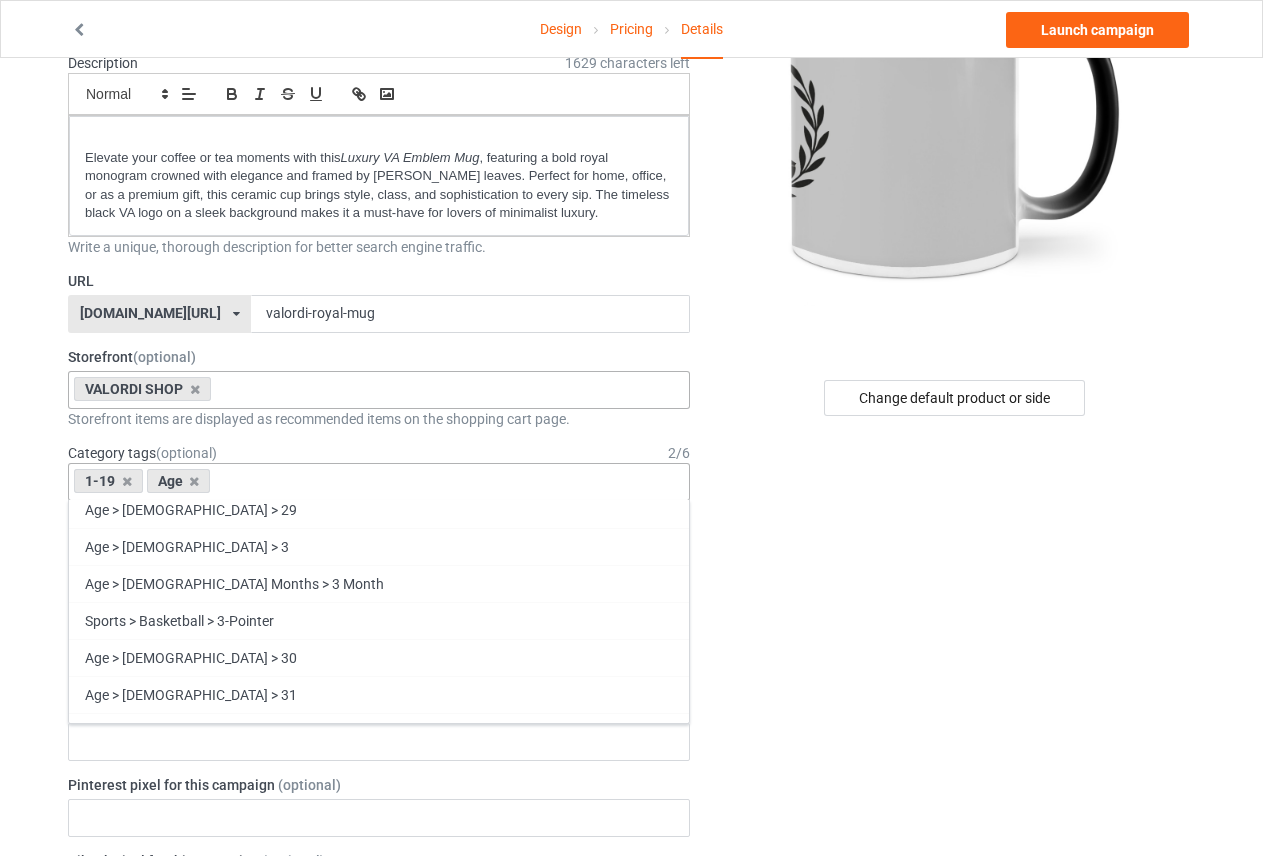 scroll, scrollTop: 1563, scrollLeft: 0, axis: vertical 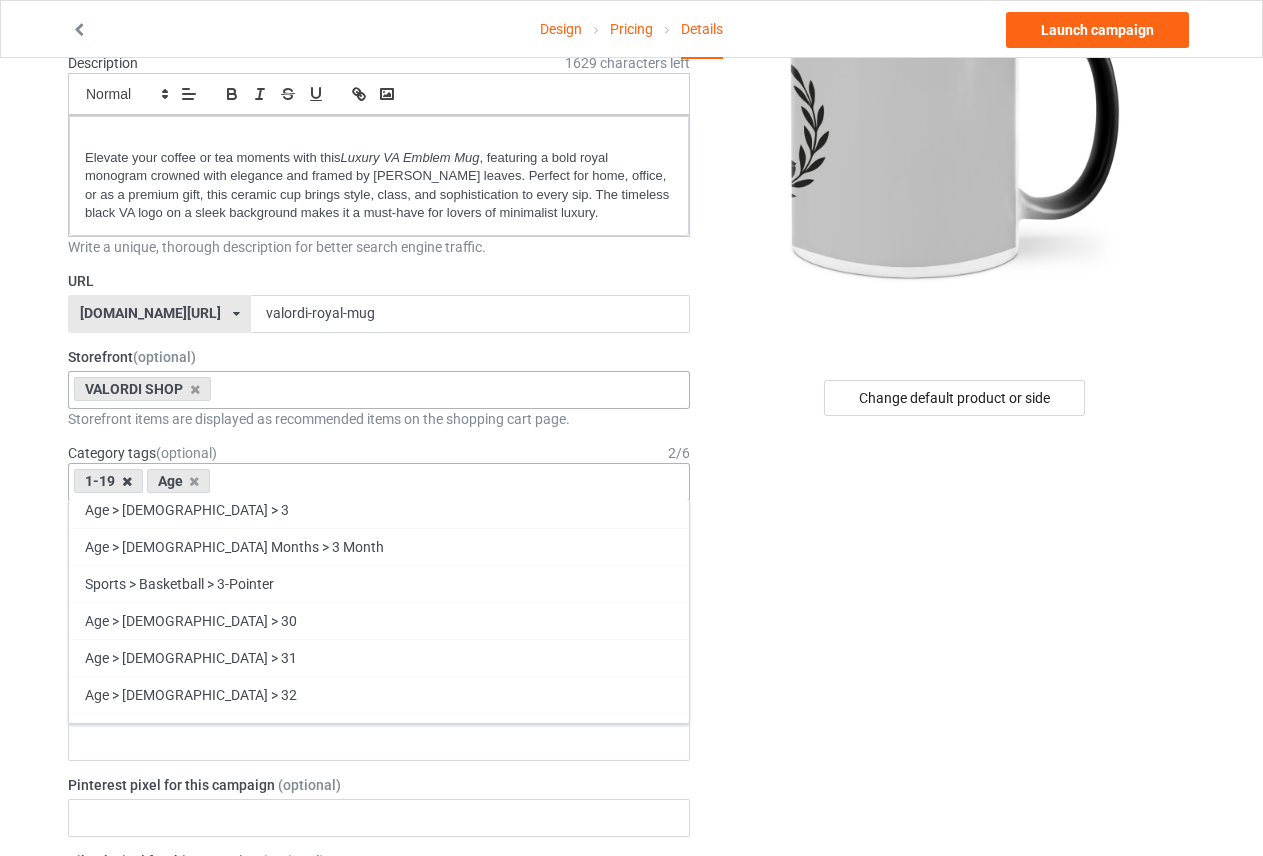 click at bounding box center (127, 481) 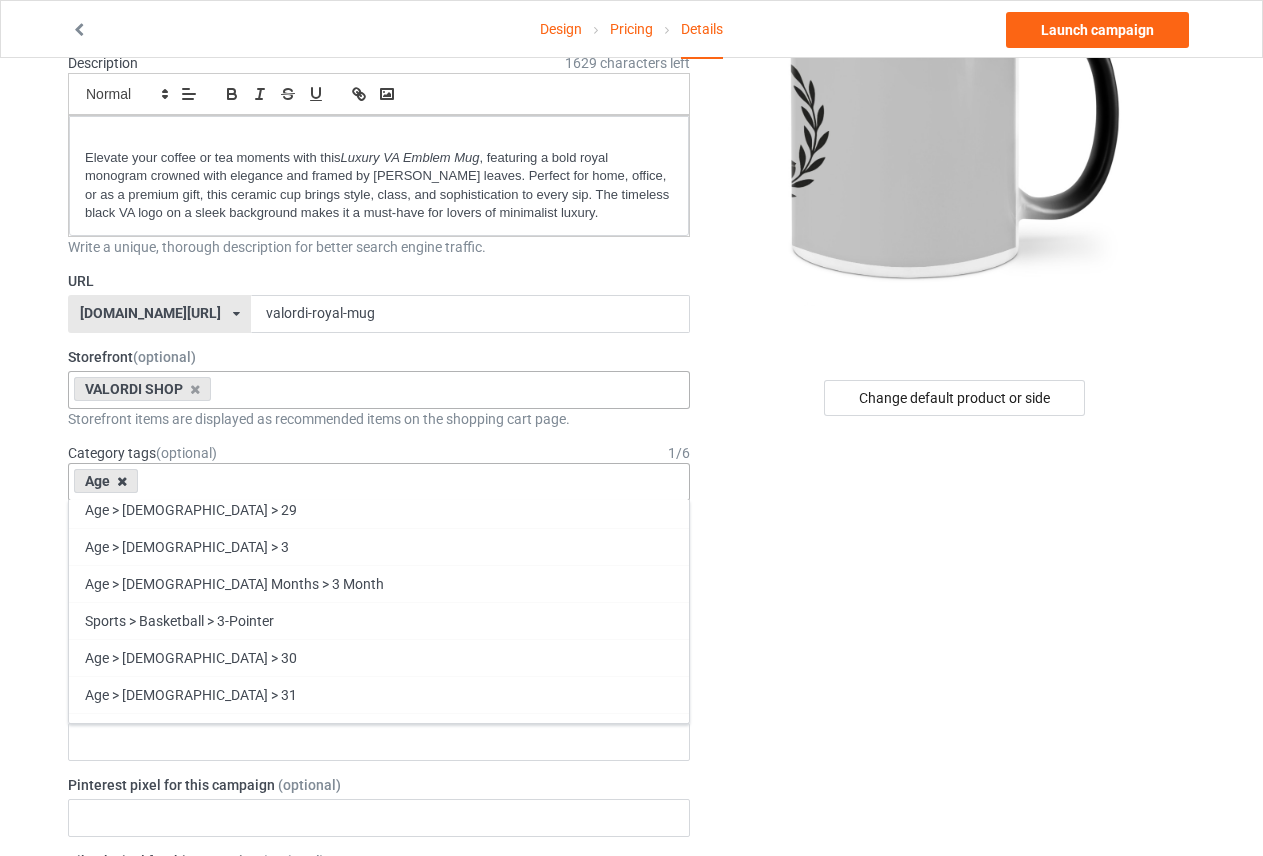scroll, scrollTop: 1600, scrollLeft: 0, axis: vertical 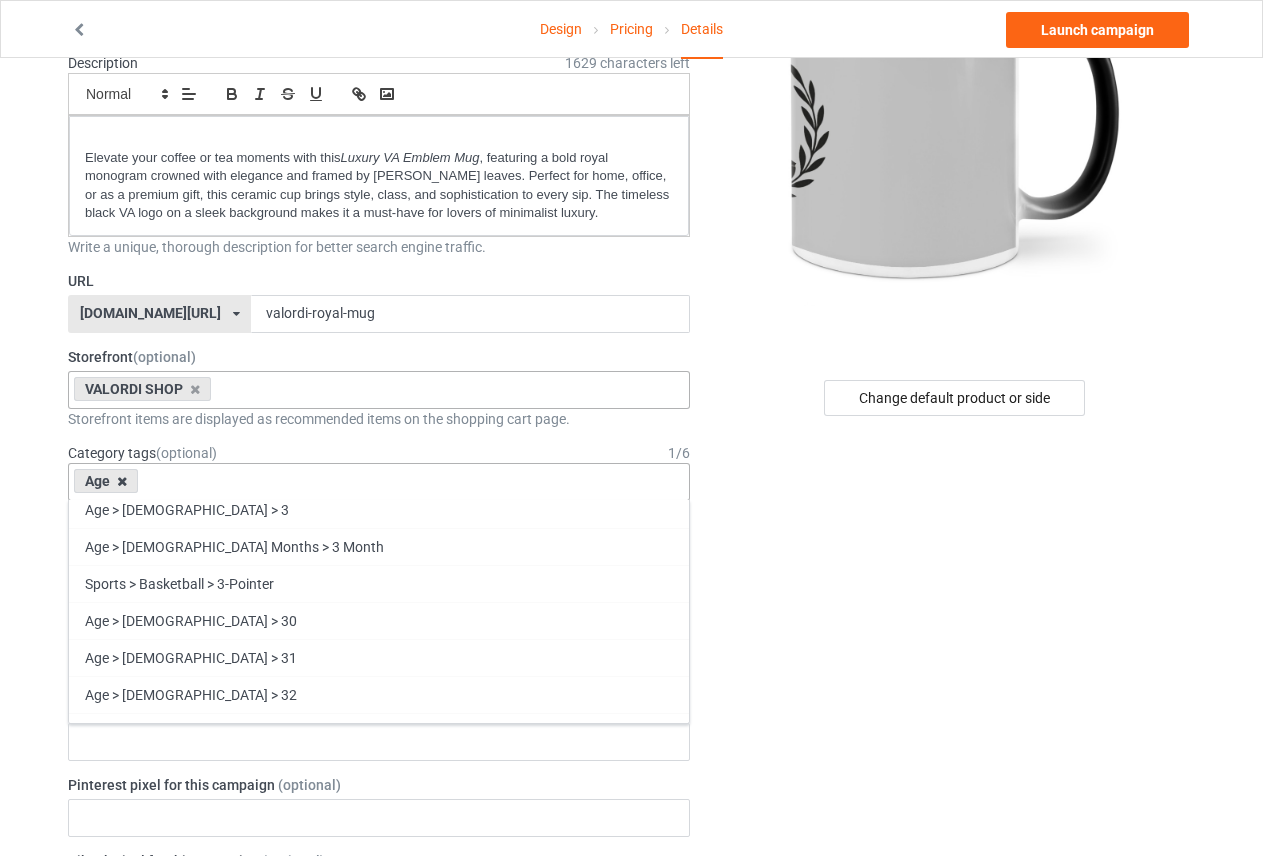 click at bounding box center [122, 481] 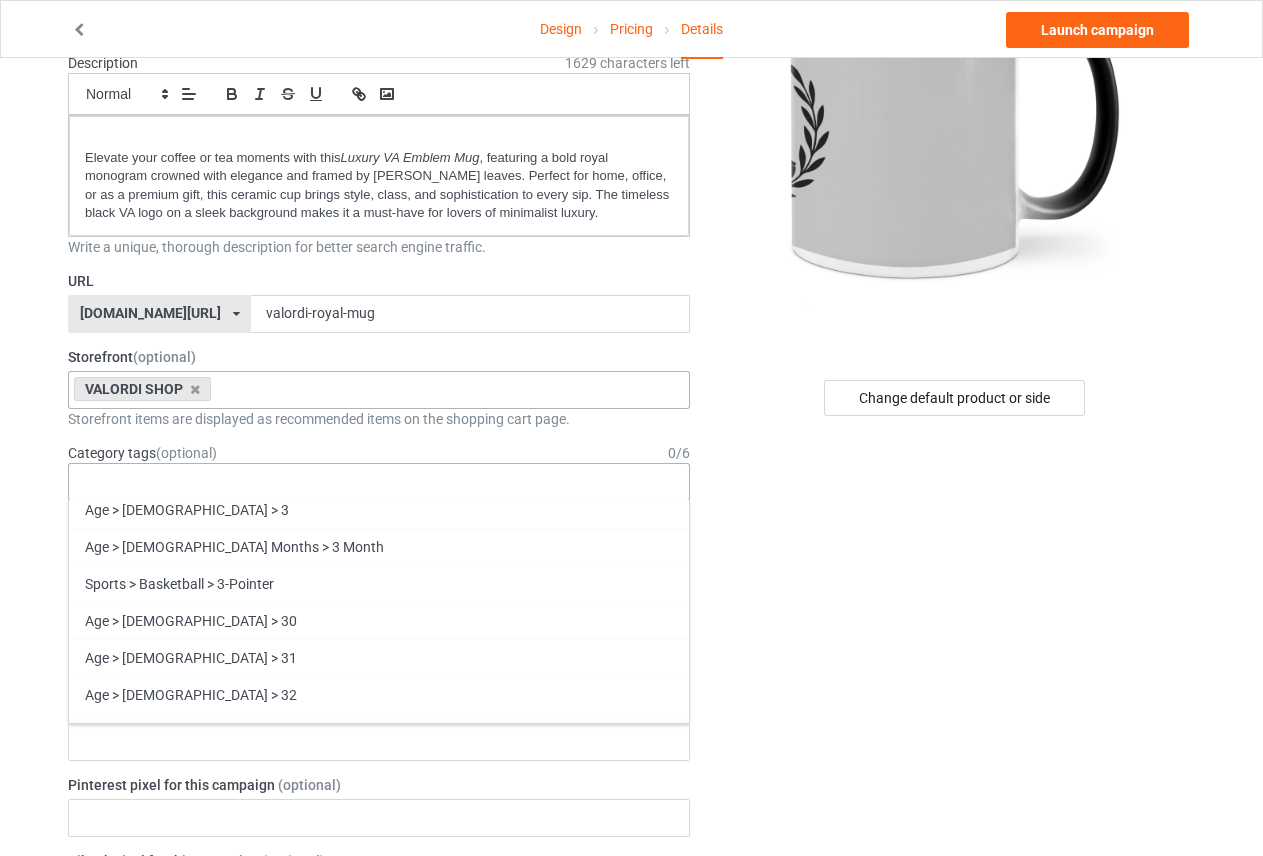scroll, scrollTop: 2200, scrollLeft: 0, axis: vertical 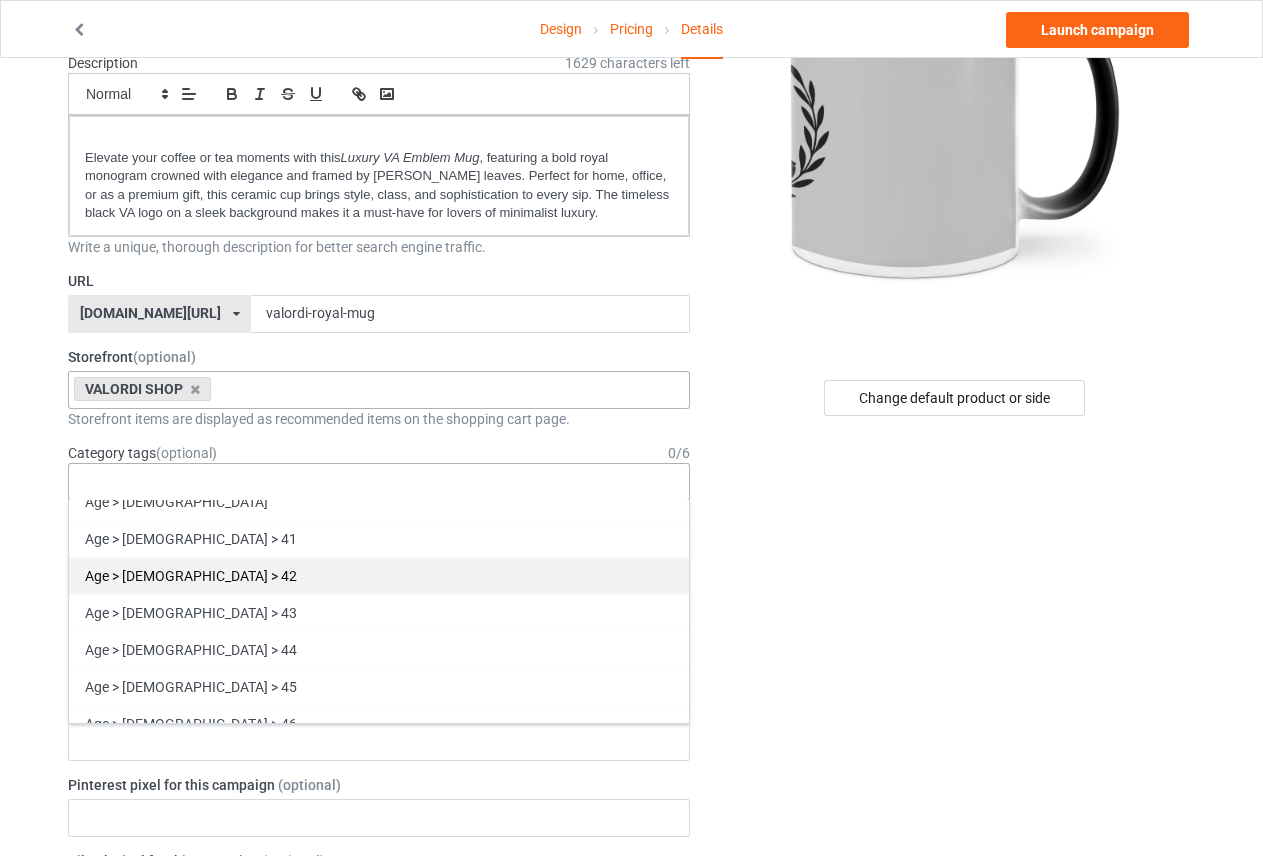 click on "Age > [DEMOGRAPHIC_DATA] > 42" at bounding box center [379, 575] 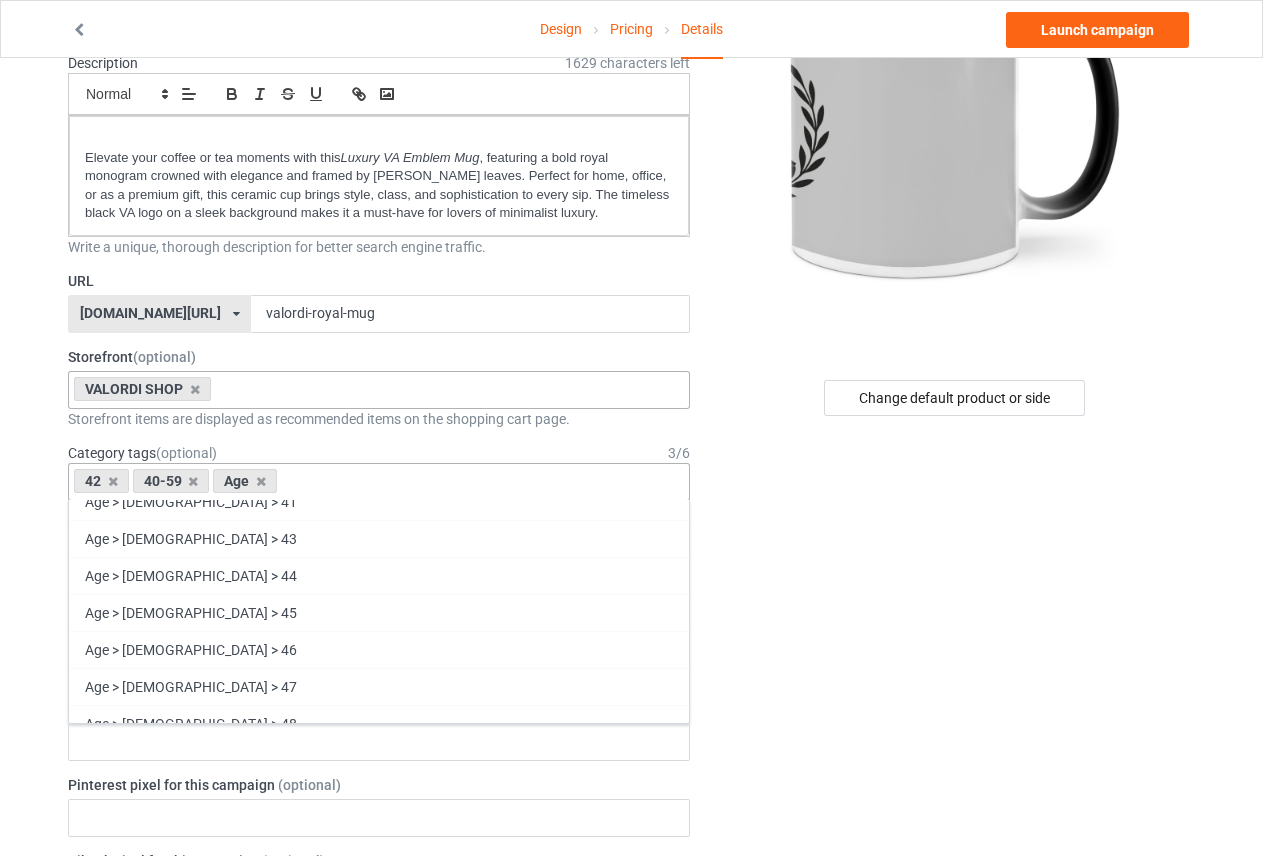scroll, scrollTop: 2163, scrollLeft: 0, axis: vertical 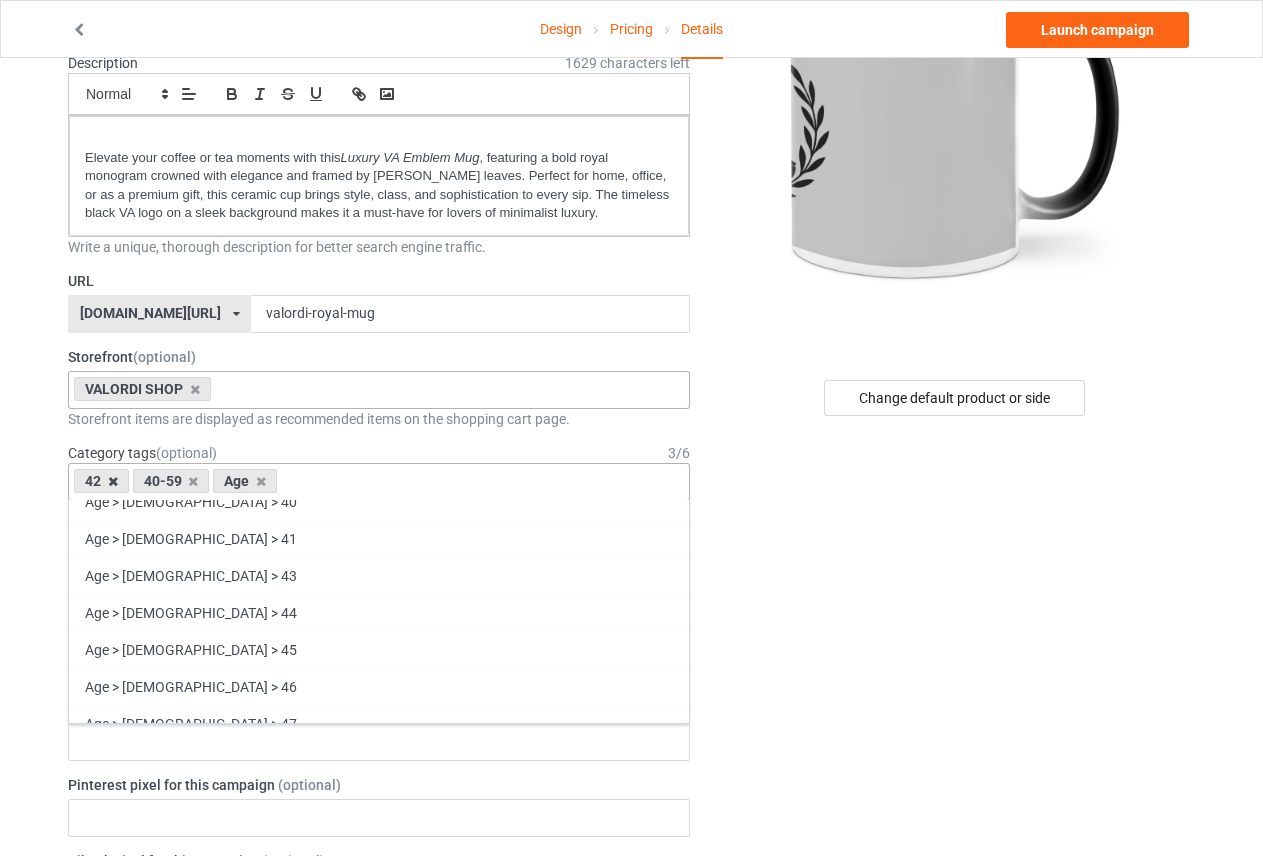click at bounding box center (113, 481) 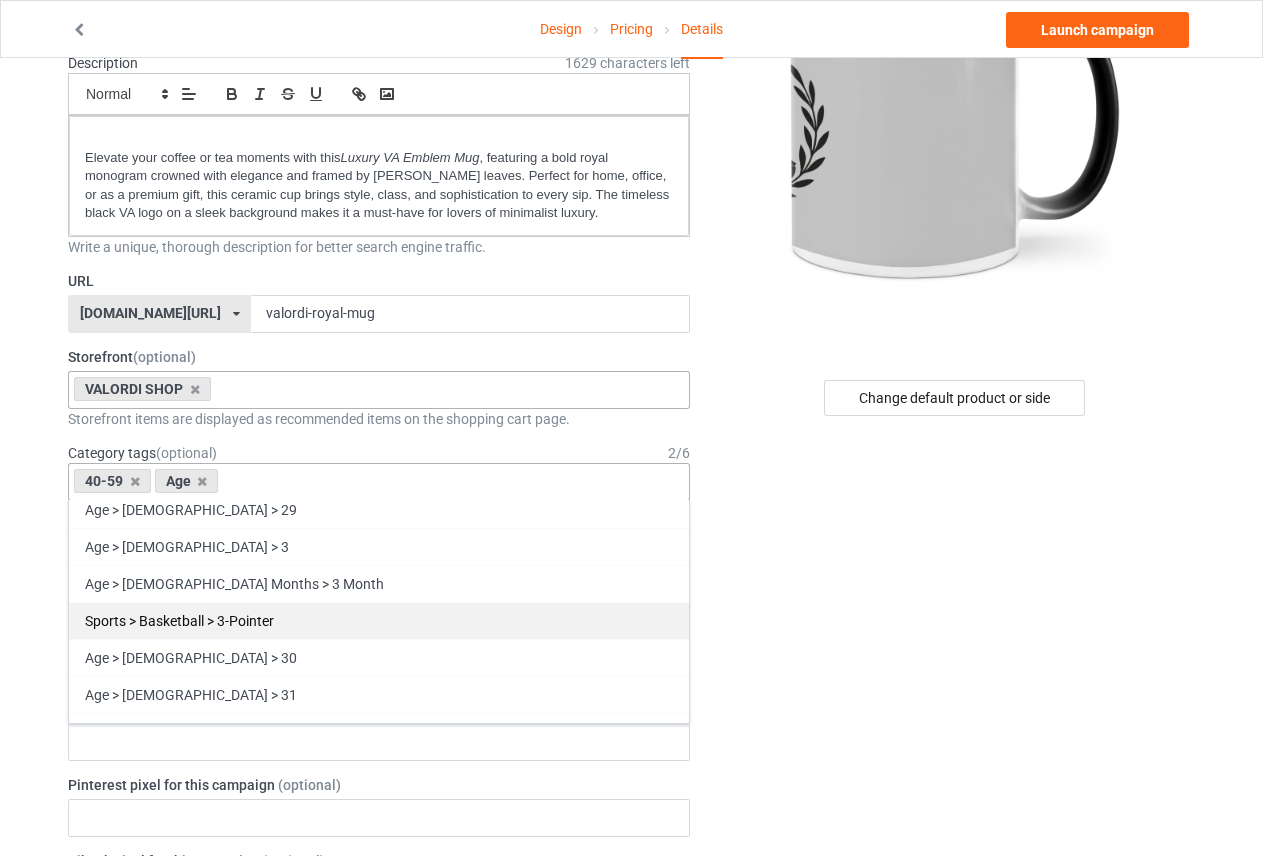 scroll, scrollTop: 1863, scrollLeft: 0, axis: vertical 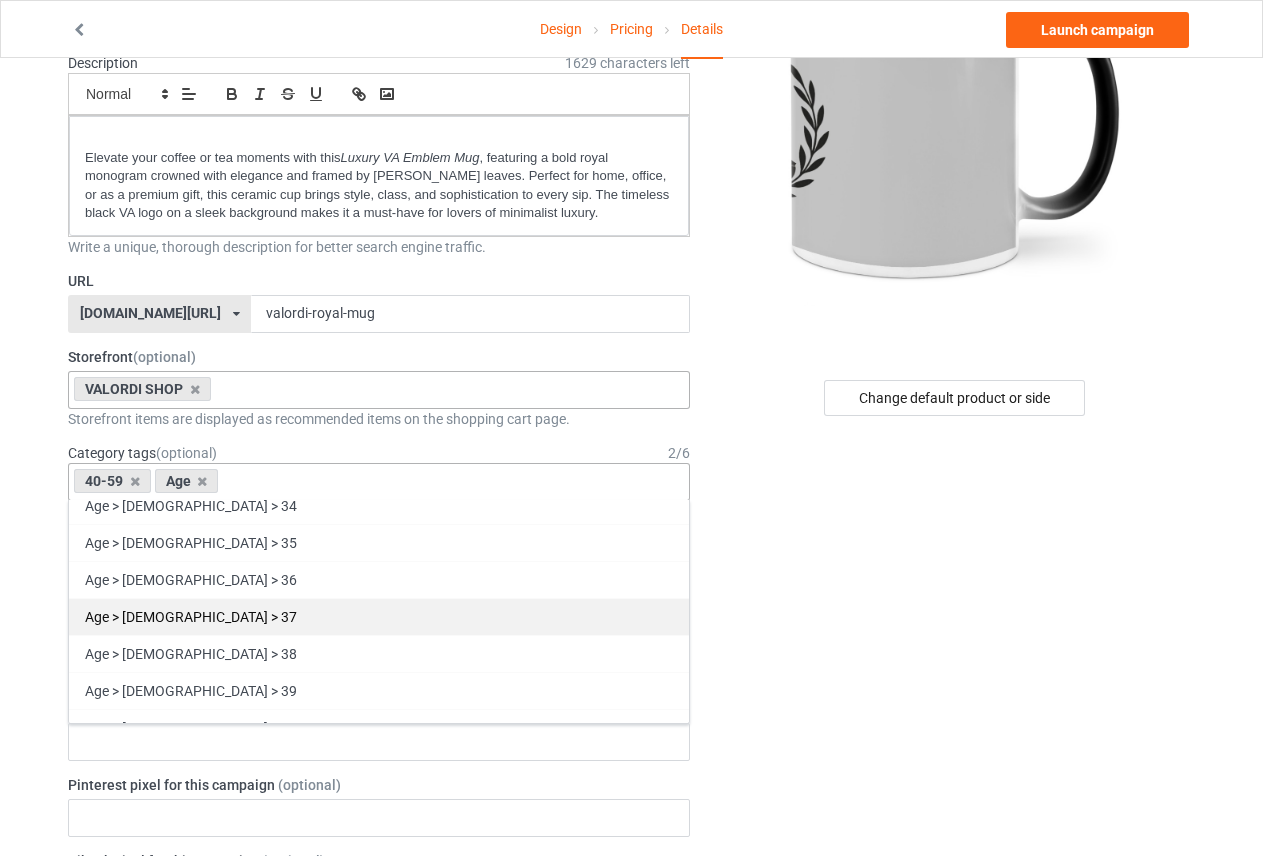 click on "Age > [DEMOGRAPHIC_DATA] > 37" at bounding box center [379, 616] 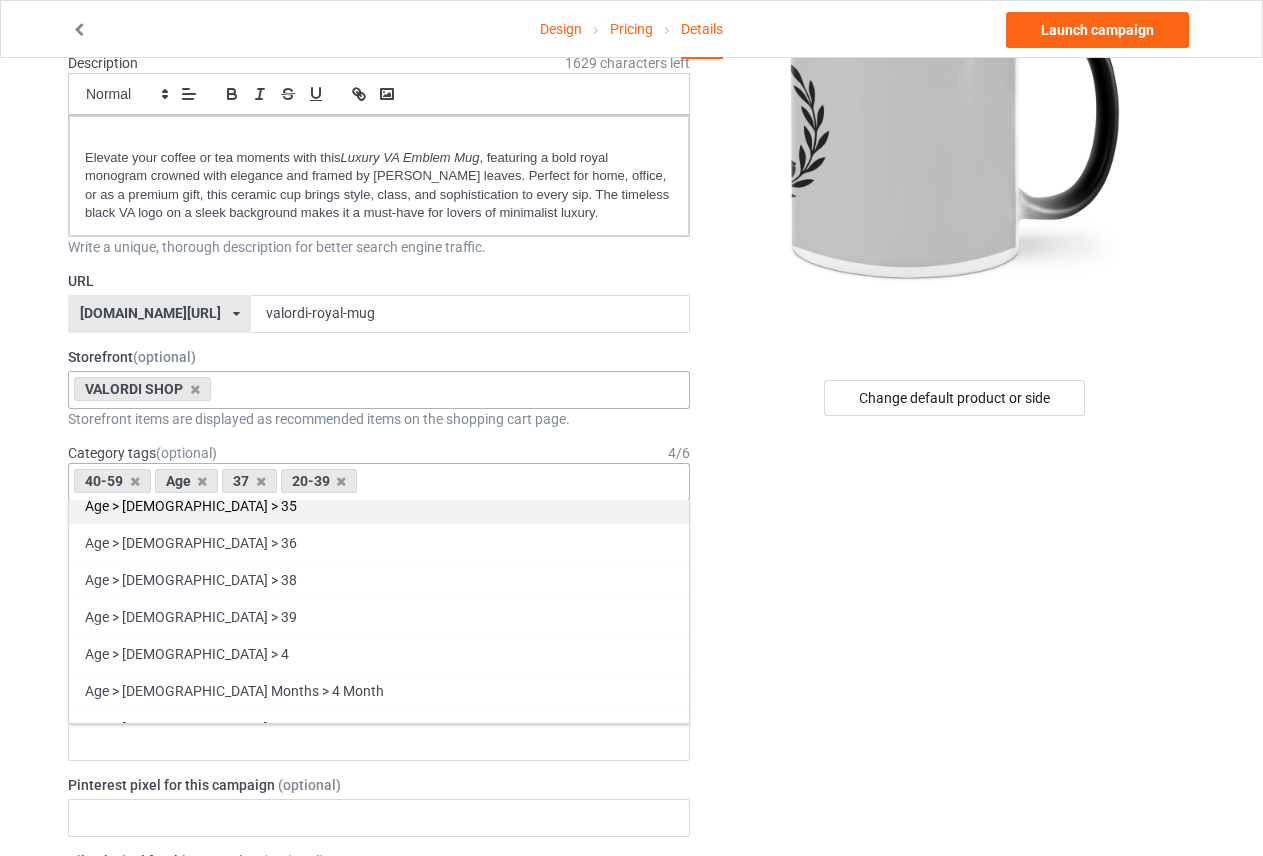 scroll, scrollTop: 1826, scrollLeft: 0, axis: vertical 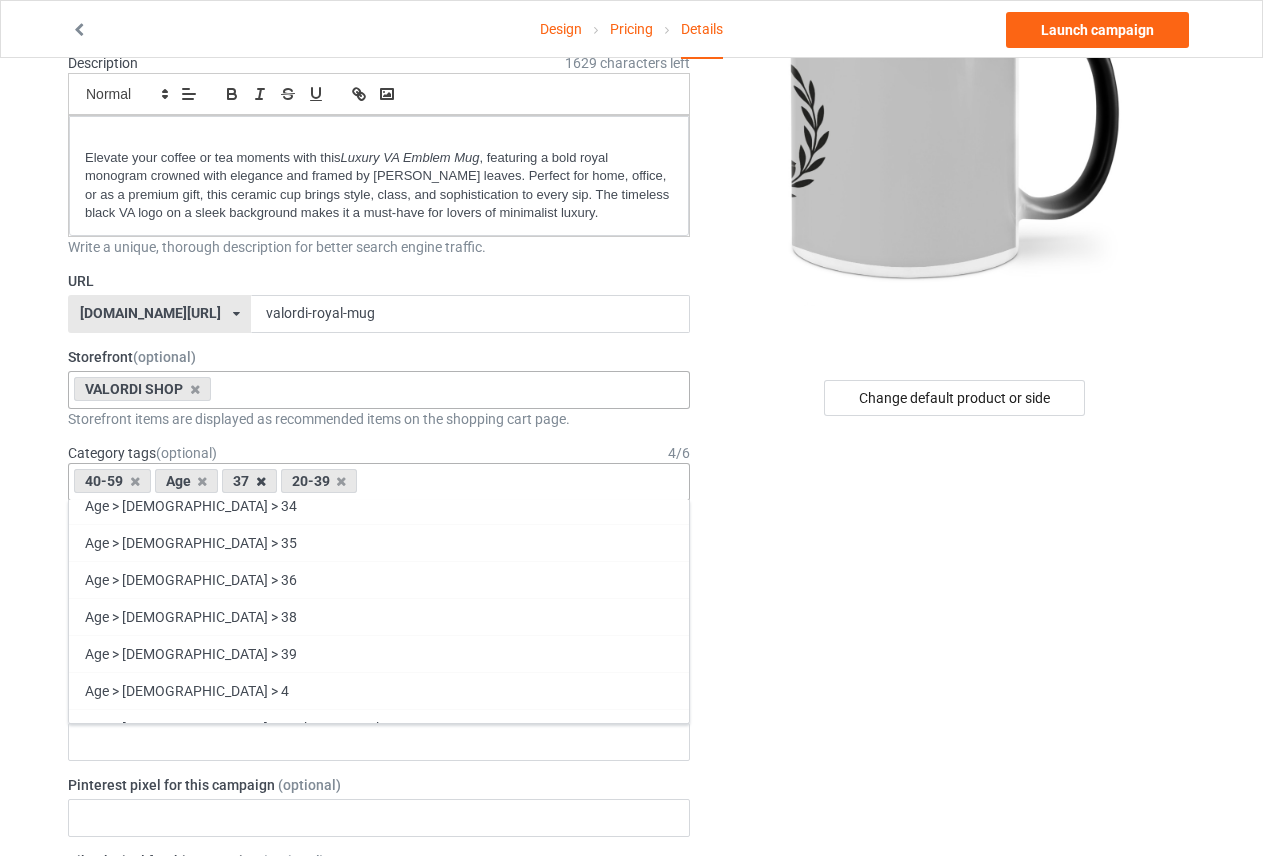 click at bounding box center [261, 481] 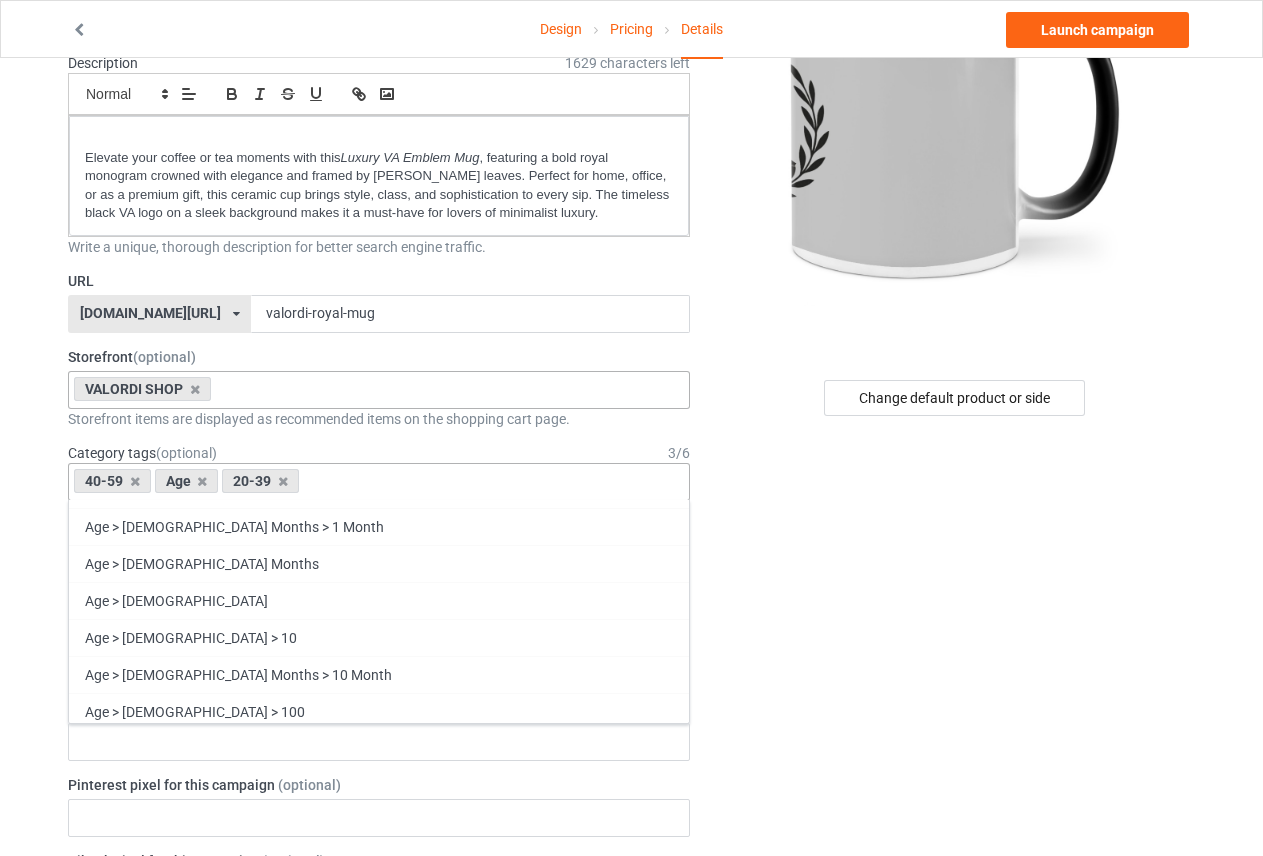 scroll, scrollTop: 26, scrollLeft: 0, axis: vertical 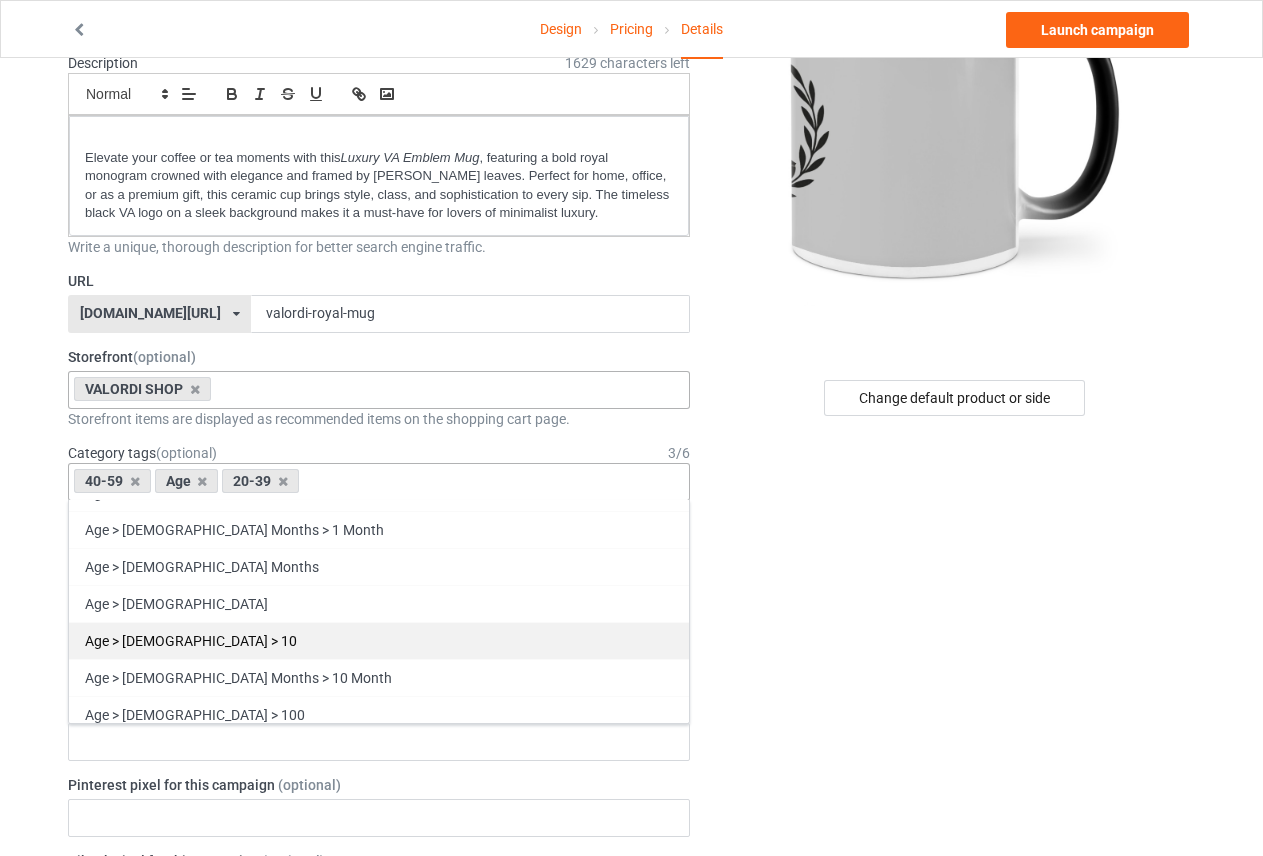 click on "Age > [DEMOGRAPHIC_DATA] > 10" at bounding box center (379, 640) 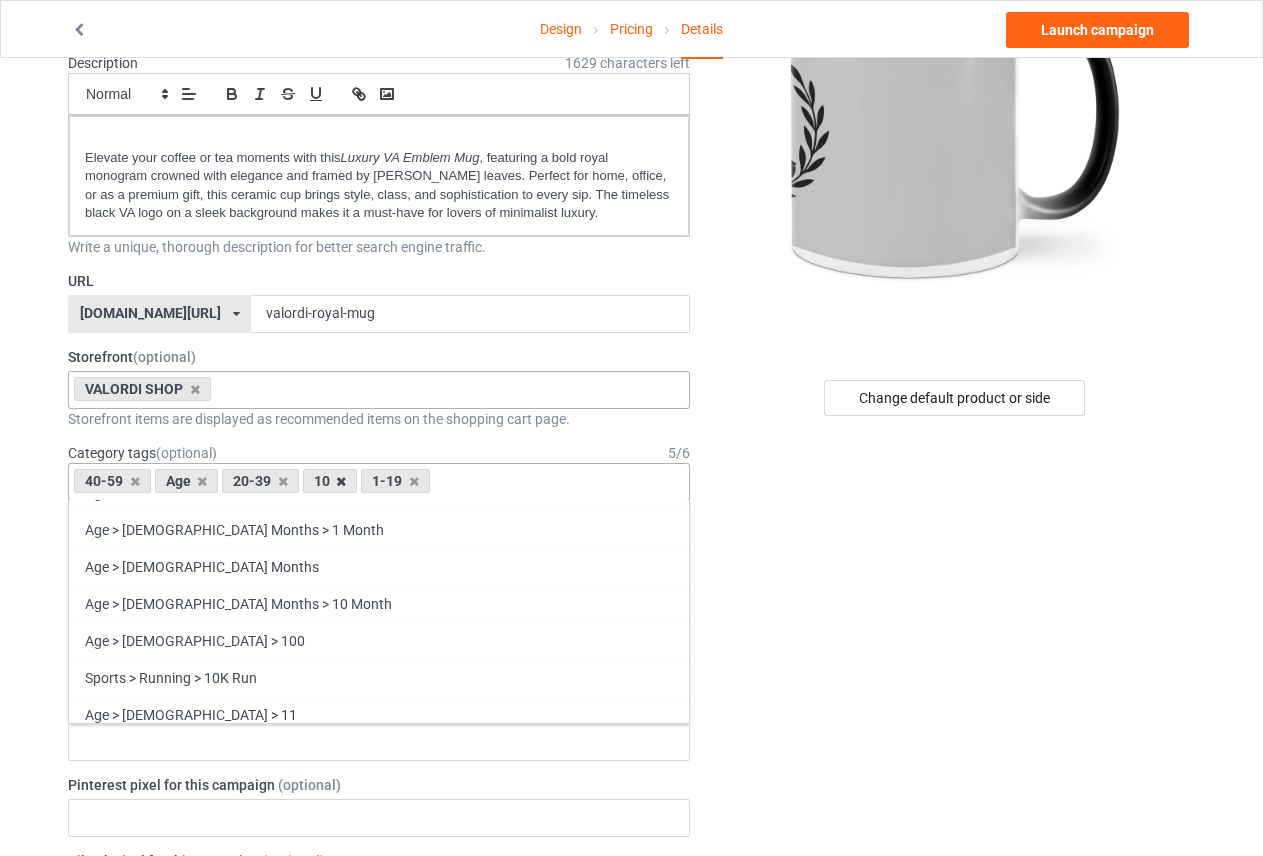 click at bounding box center (341, 481) 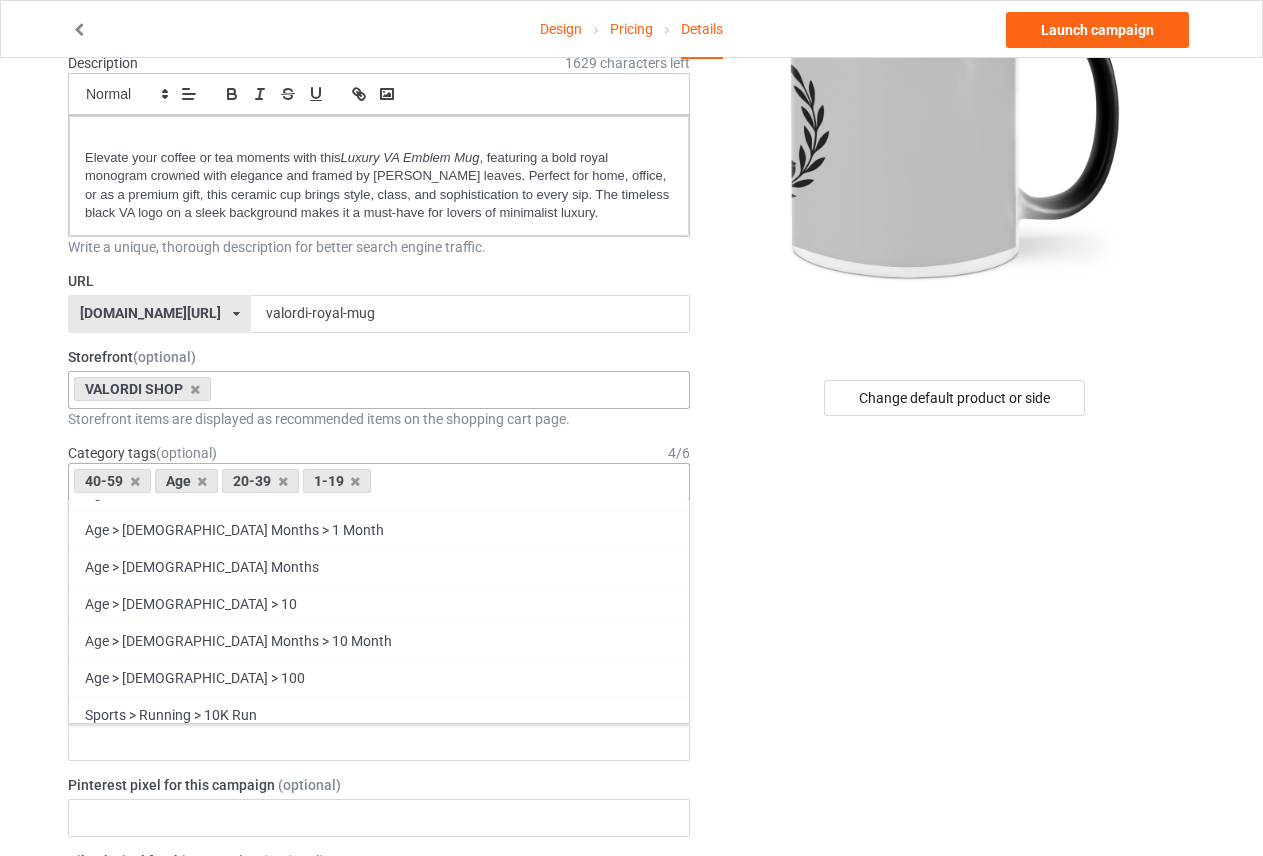 scroll, scrollTop: 700, scrollLeft: 0, axis: vertical 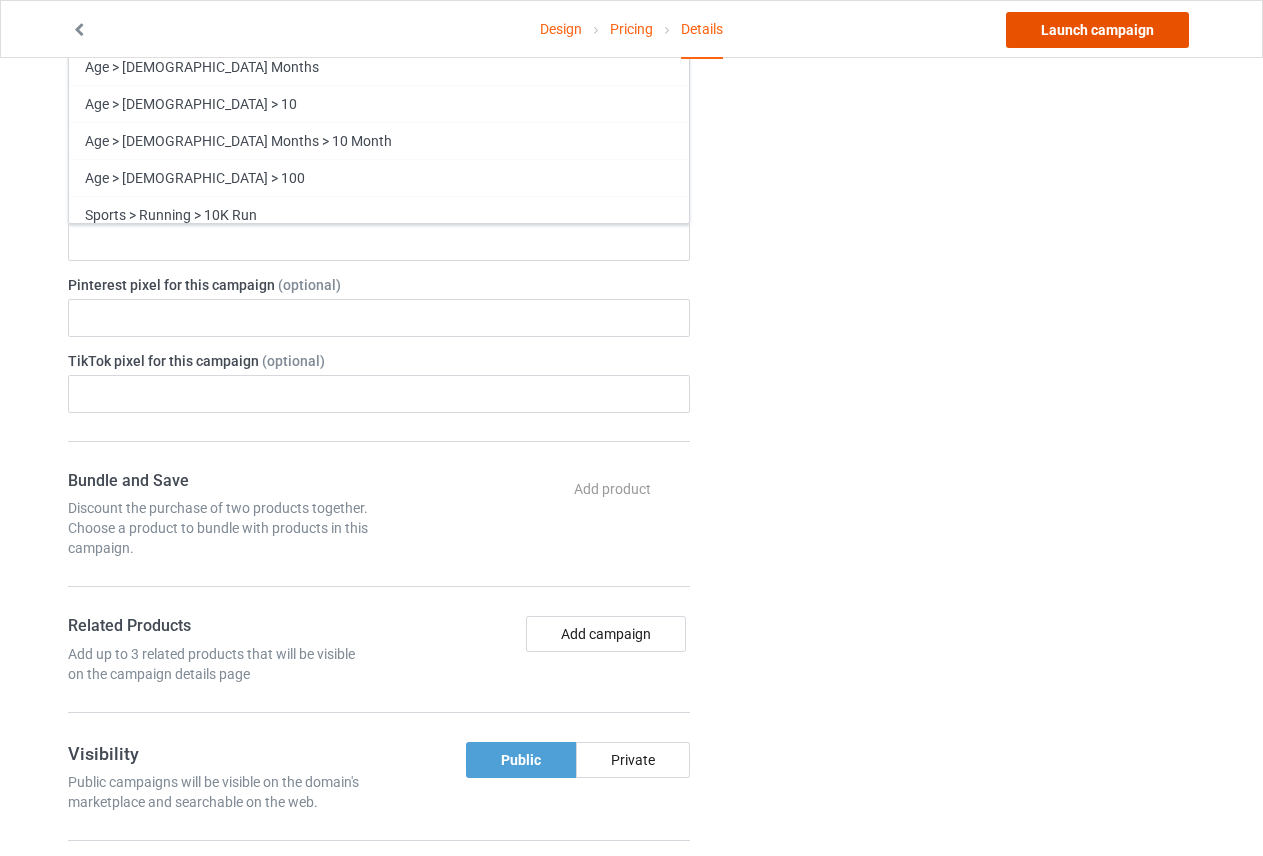 click on "Launch campaign" at bounding box center (1097, 30) 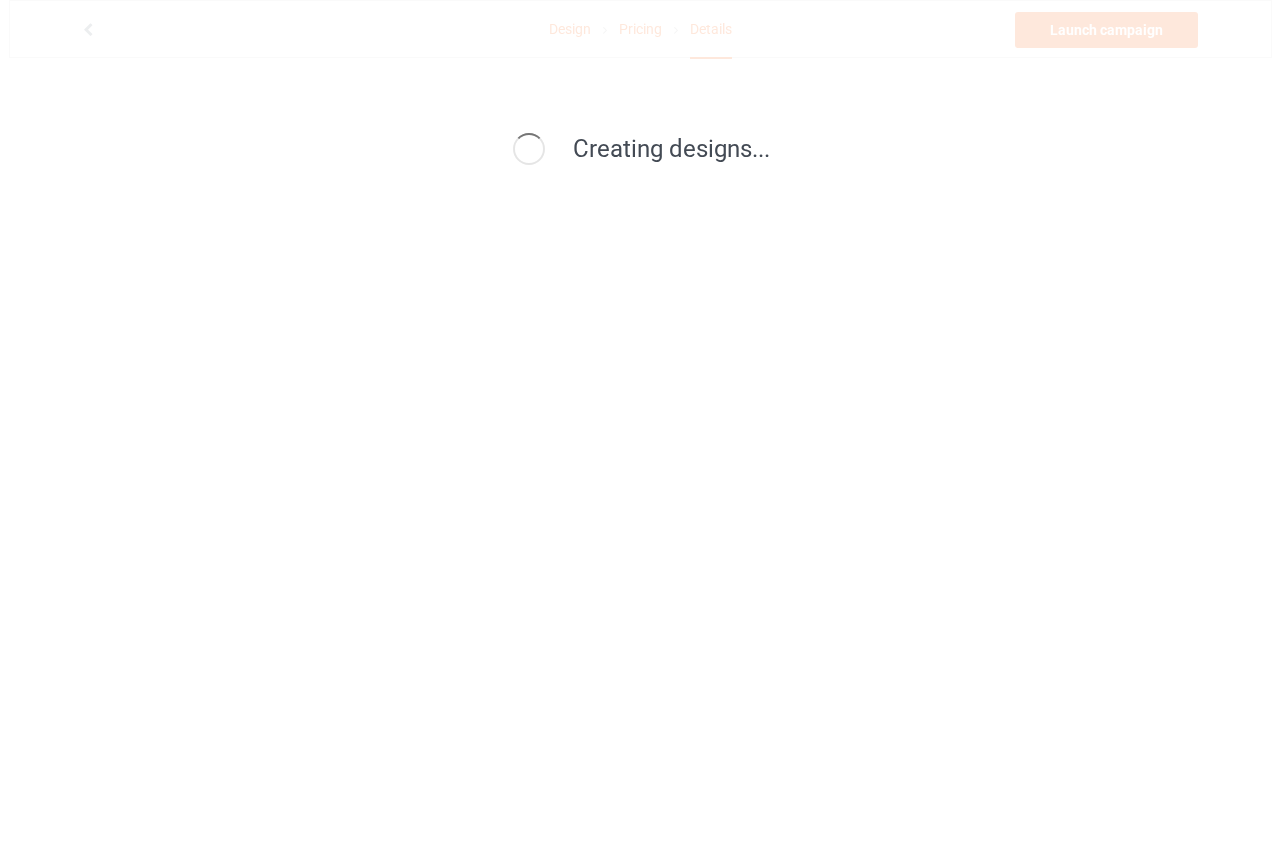 scroll, scrollTop: 0, scrollLeft: 0, axis: both 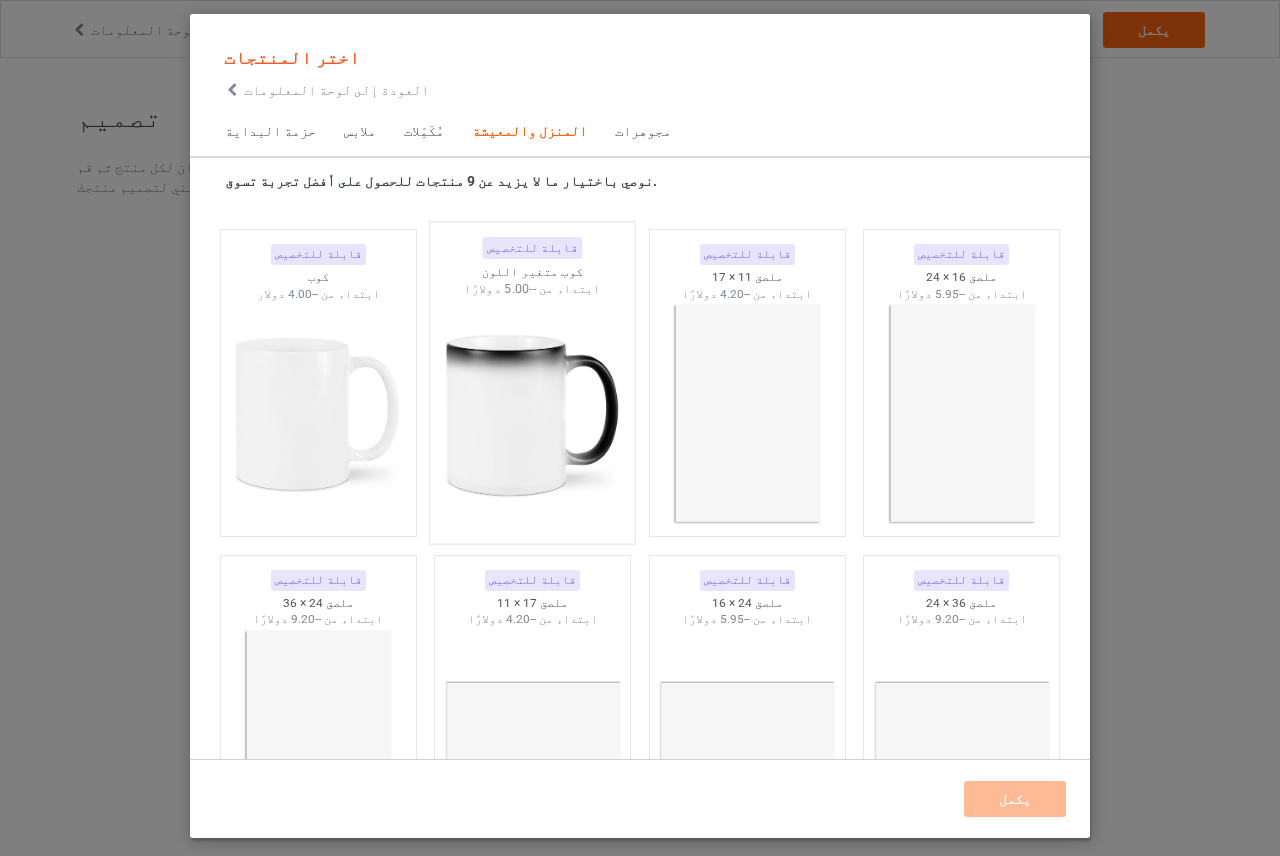 click at bounding box center [533, 415] 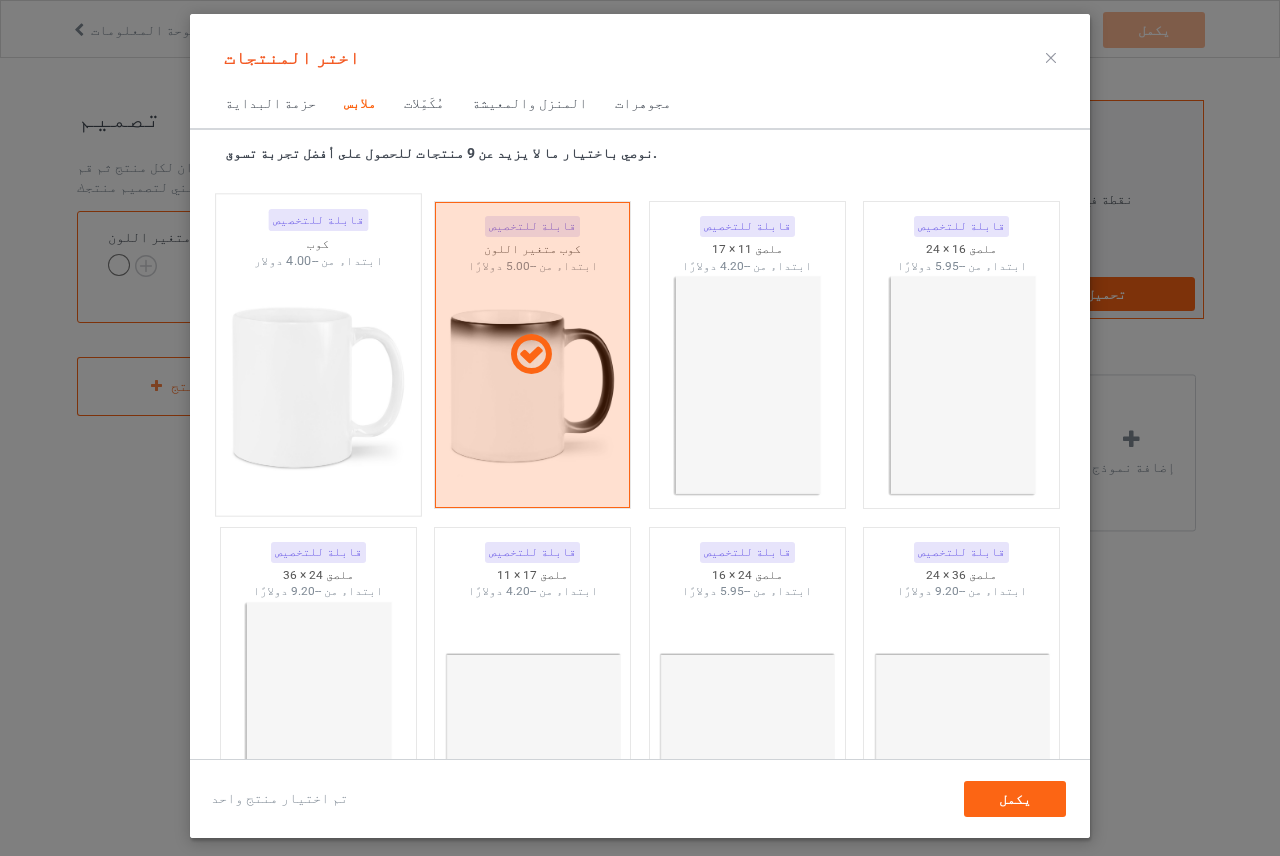 click at bounding box center [318, 387] 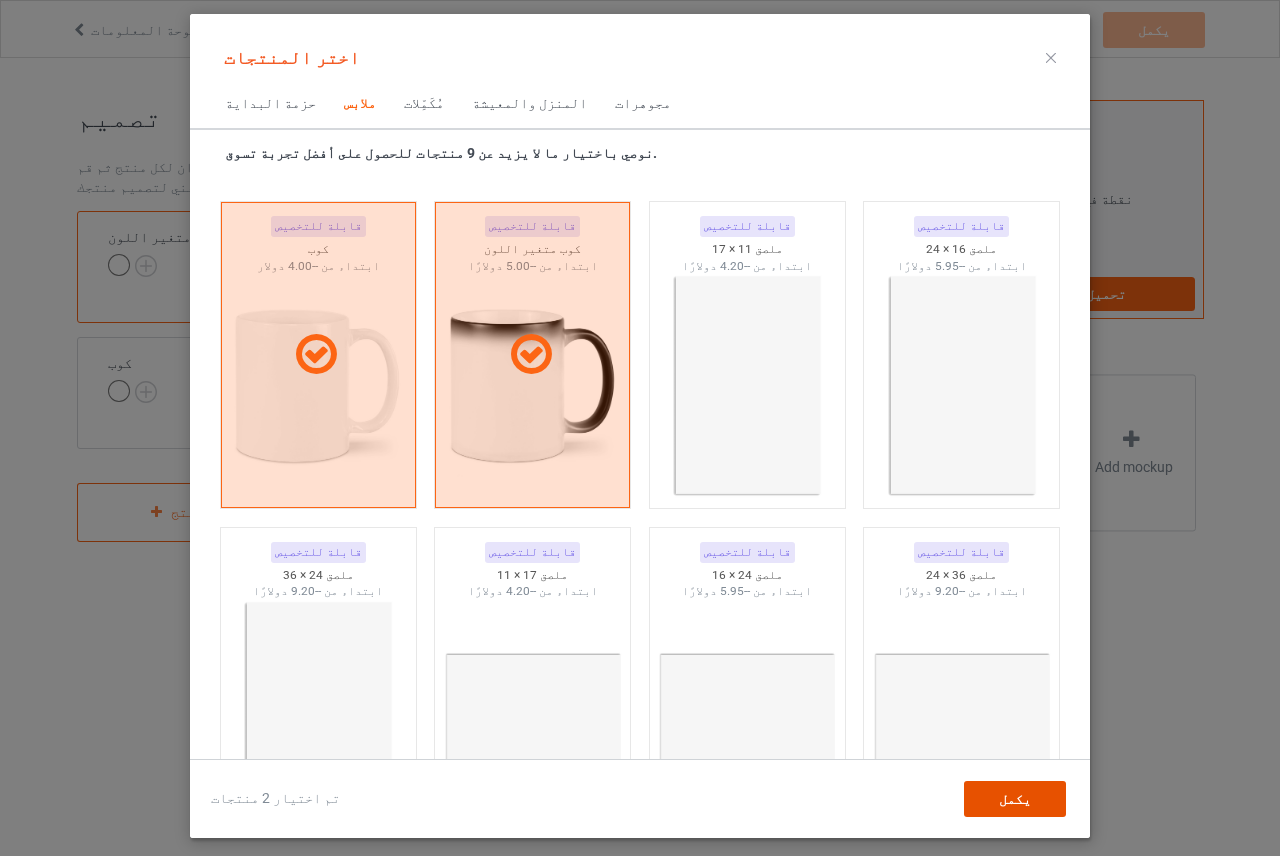 click on "يكمل" at bounding box center [1015, 799] 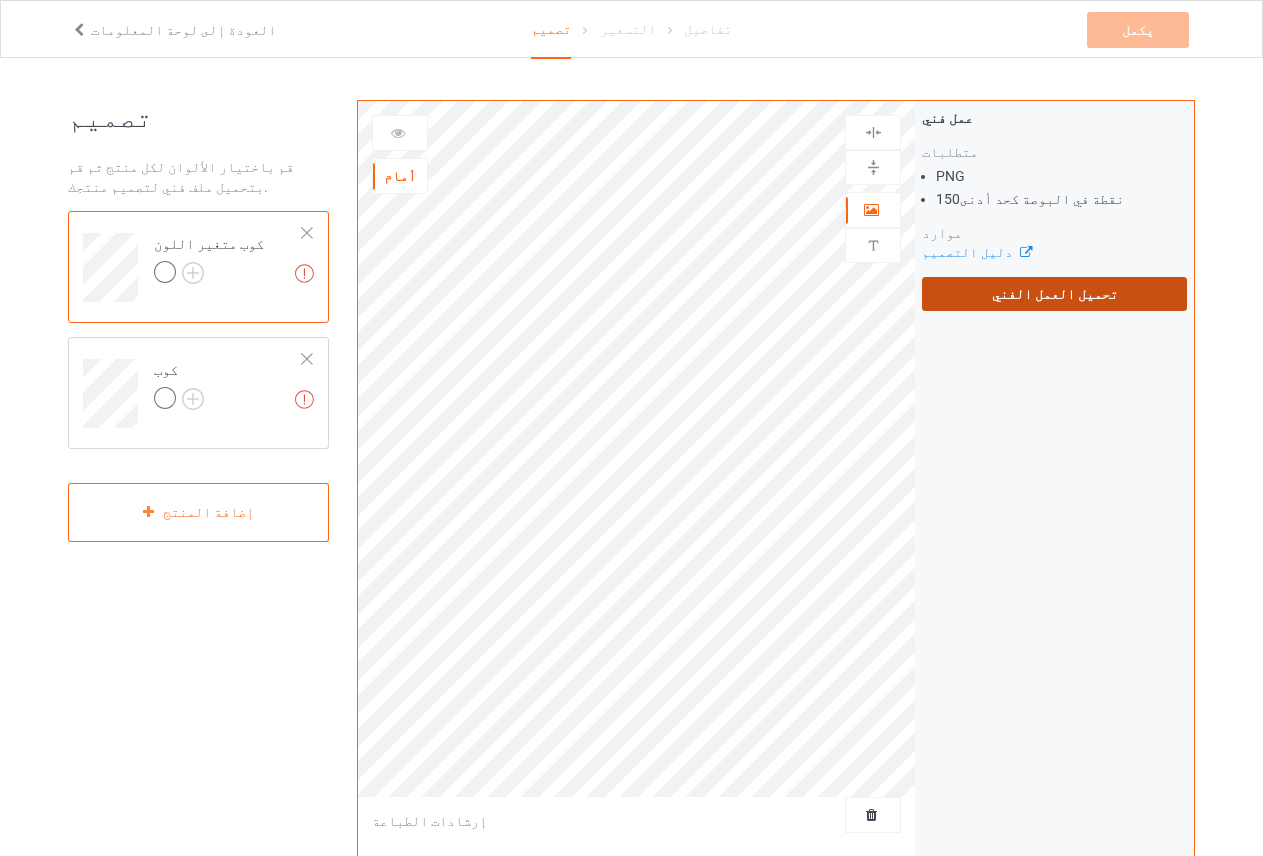 click on "تحميل العمل الفني" at bounding box center [1055, 294] 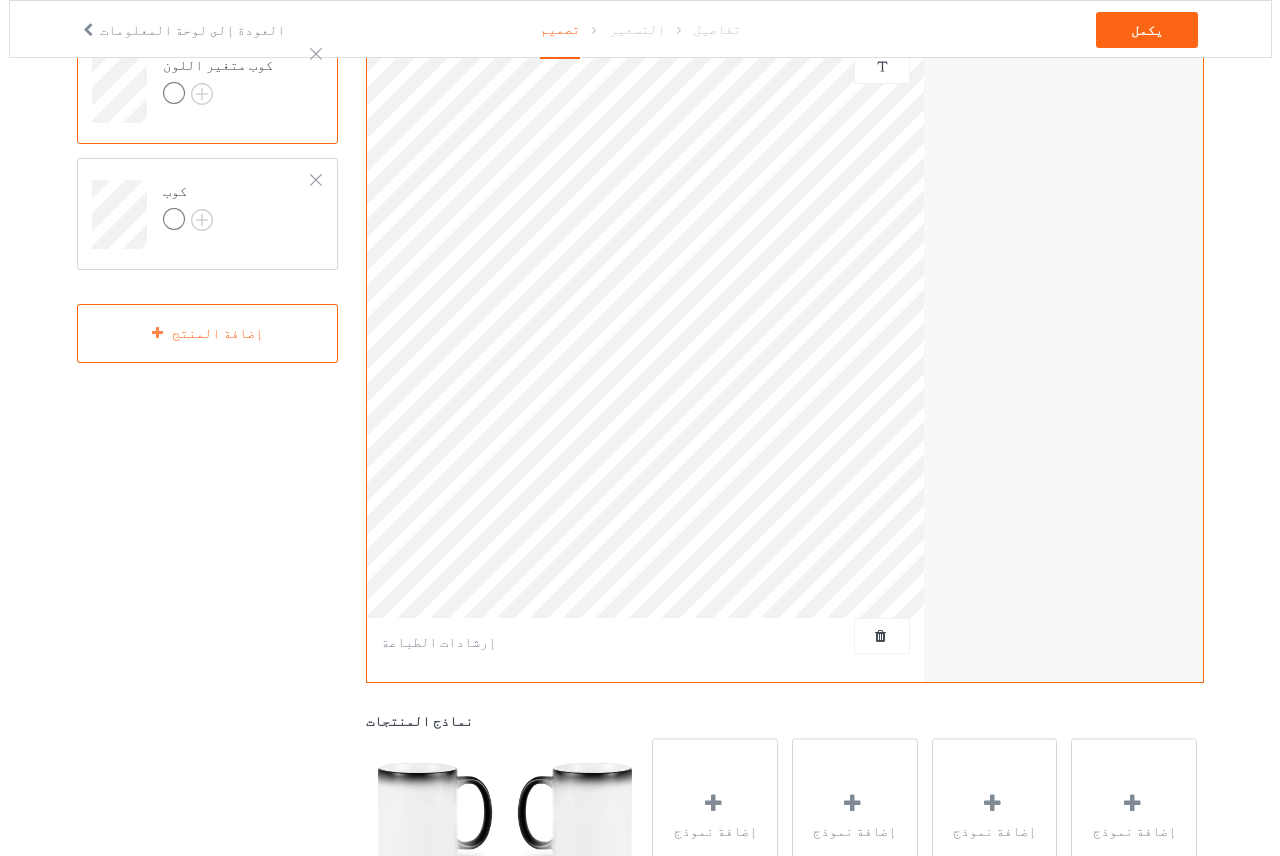 scroll, scrollTop: 400, scrollLeft: 0, axis: vertical 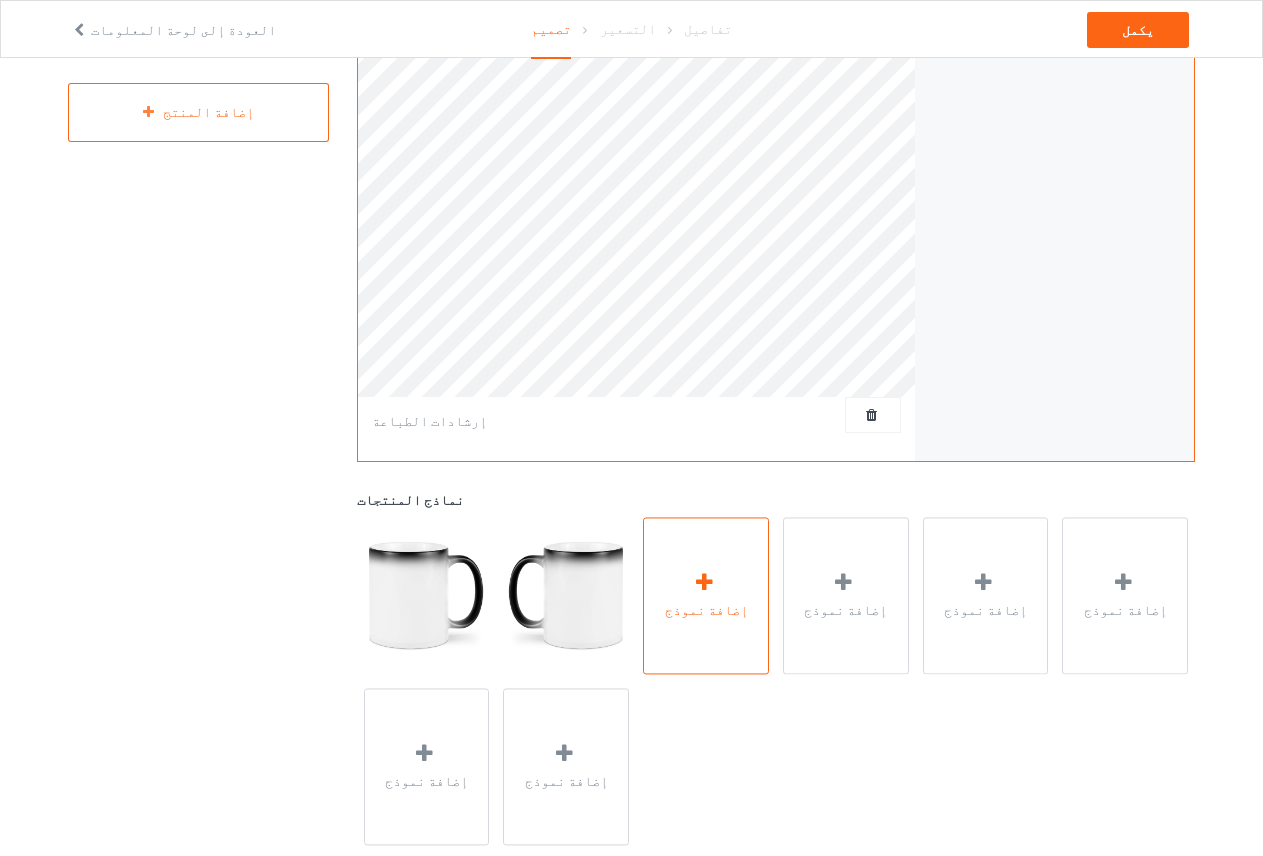 click on "إضافة نموذج" at bounding box center [706, 610] 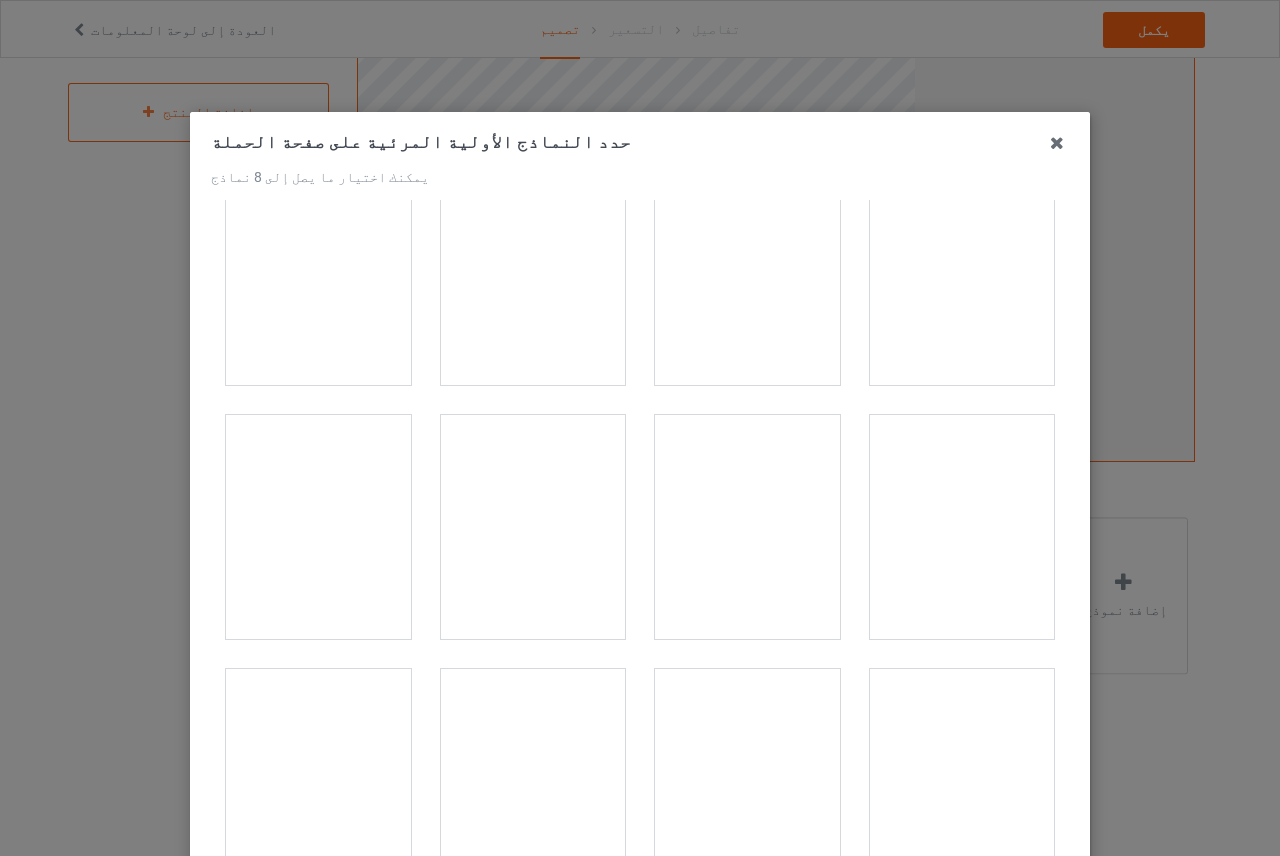 scroll, scrollTop: 6935, scrollLeft: 0, axis: vertical 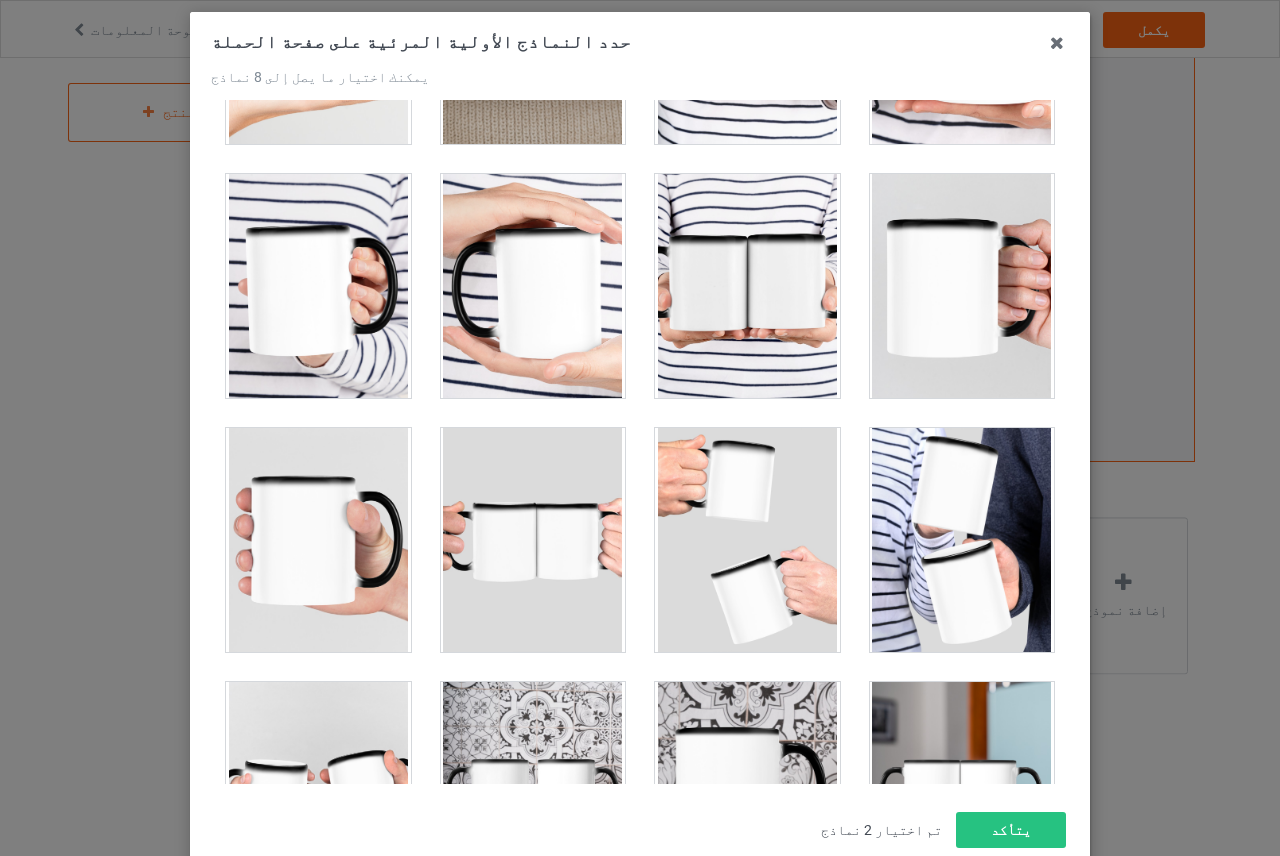 click at bounding box center [962, 540] 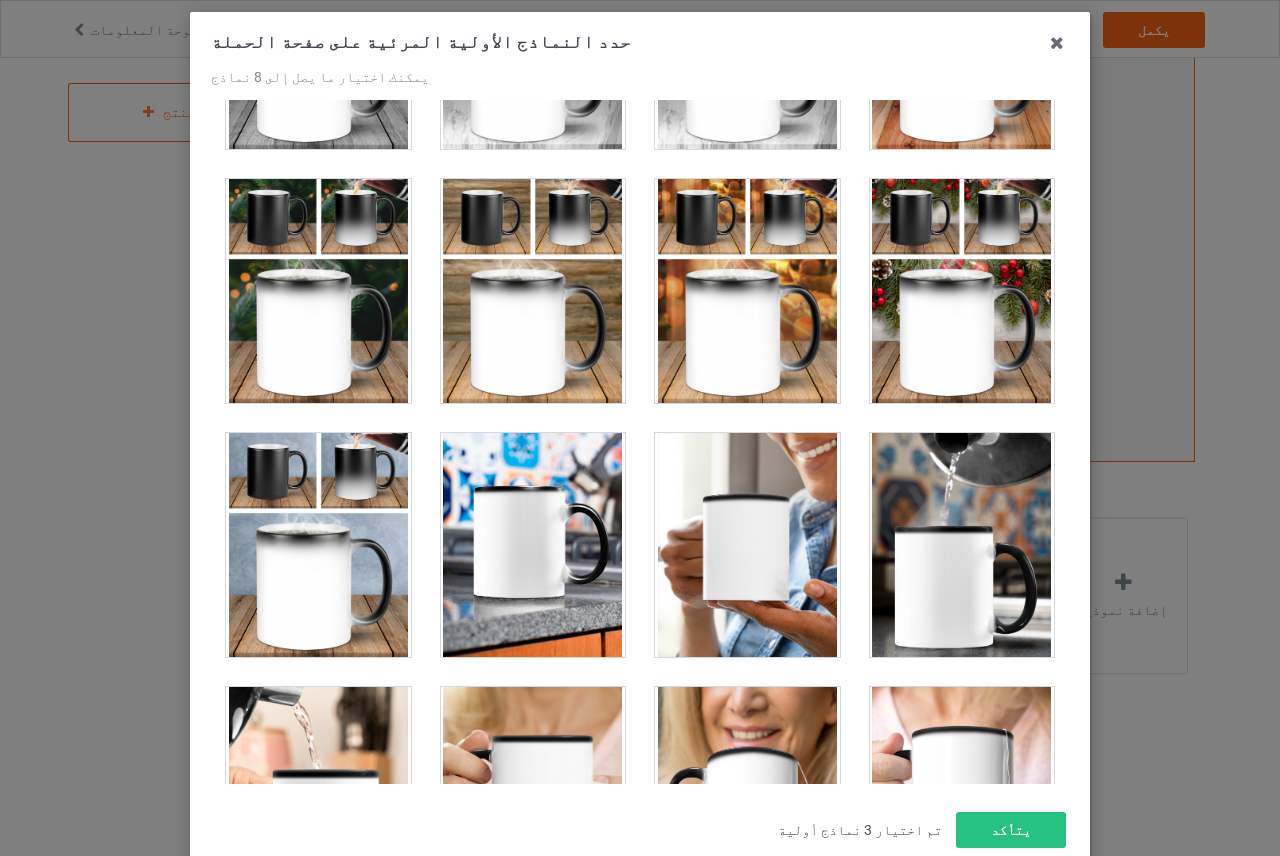 scroll, scrollTop: 4535, scrollLeft: 0, axis: vertical 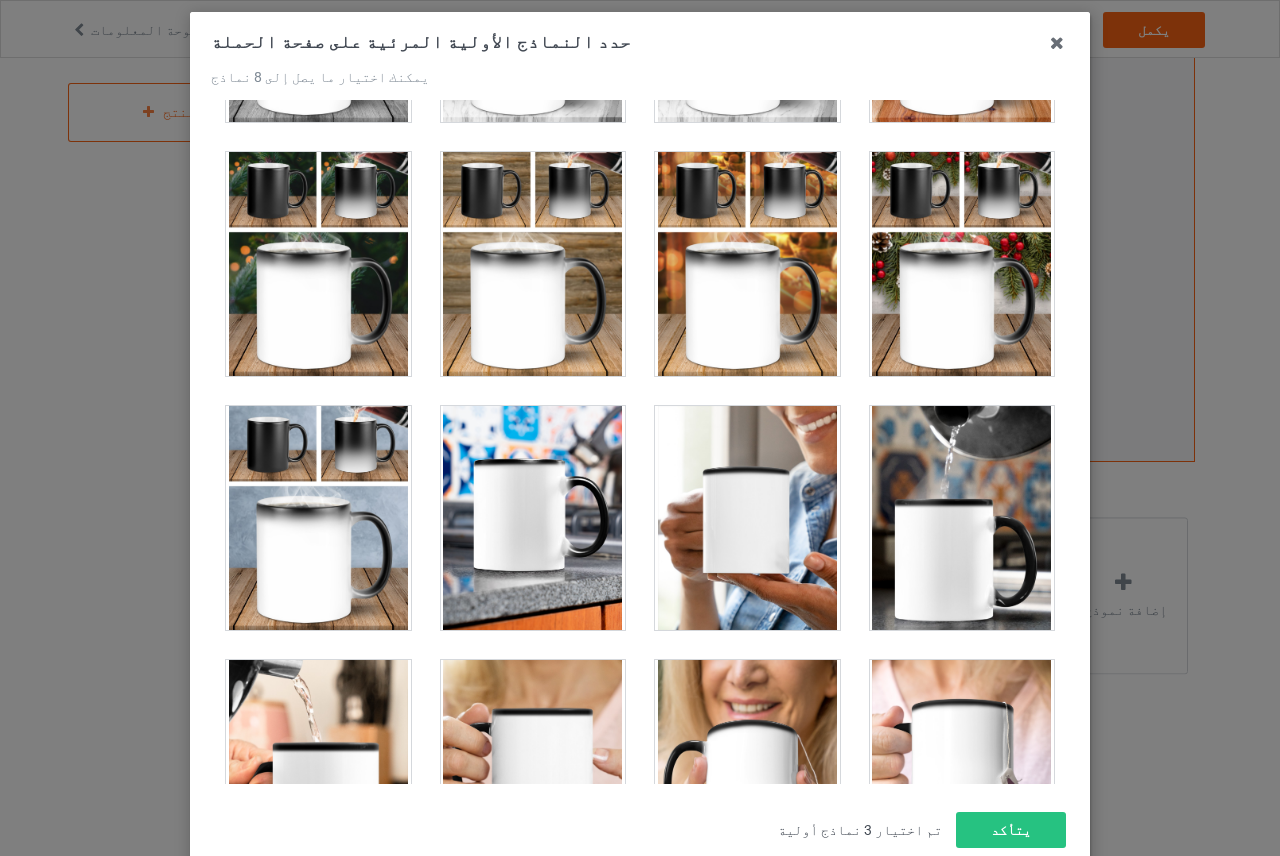 click at bounding box center (747, 518) 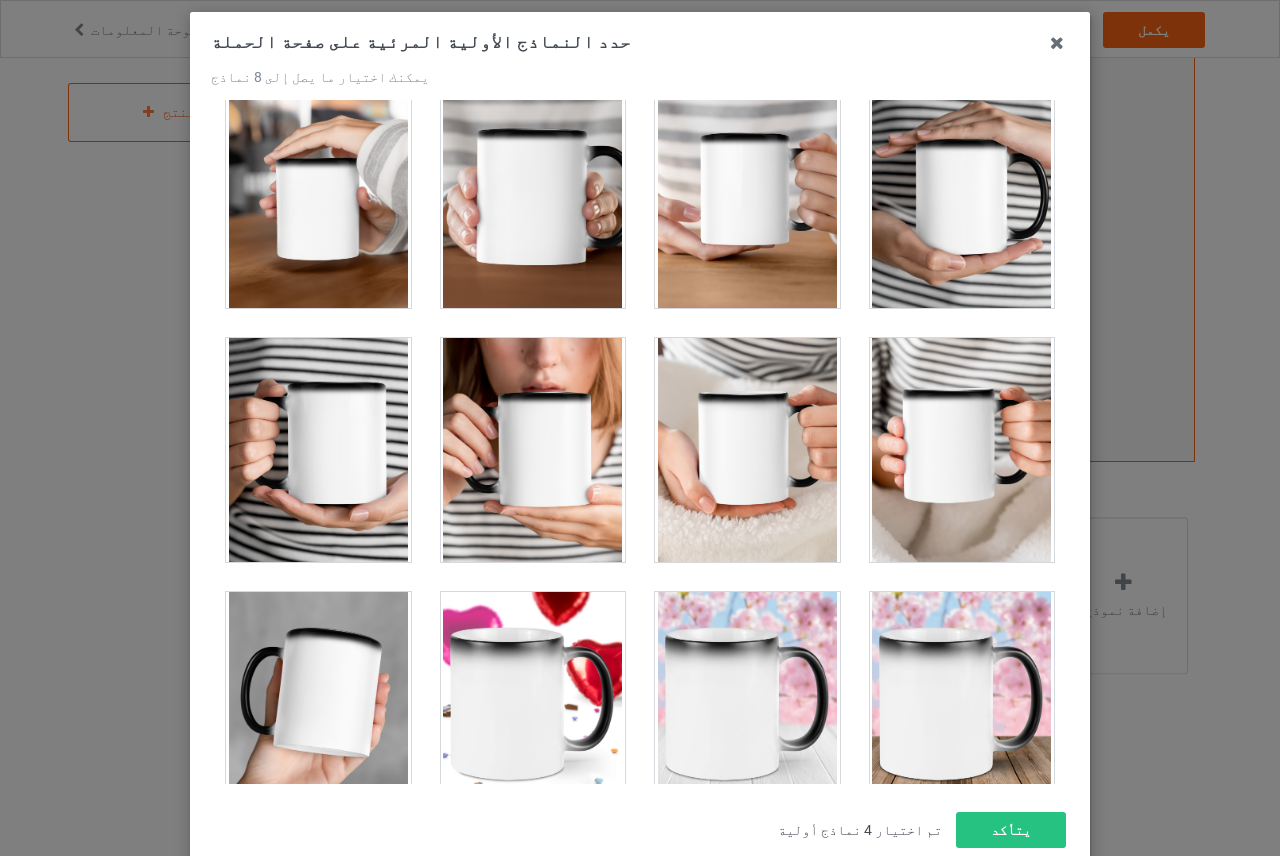 scroll, scrollTop: 6935, scrollLeft: 0, axis: vertical 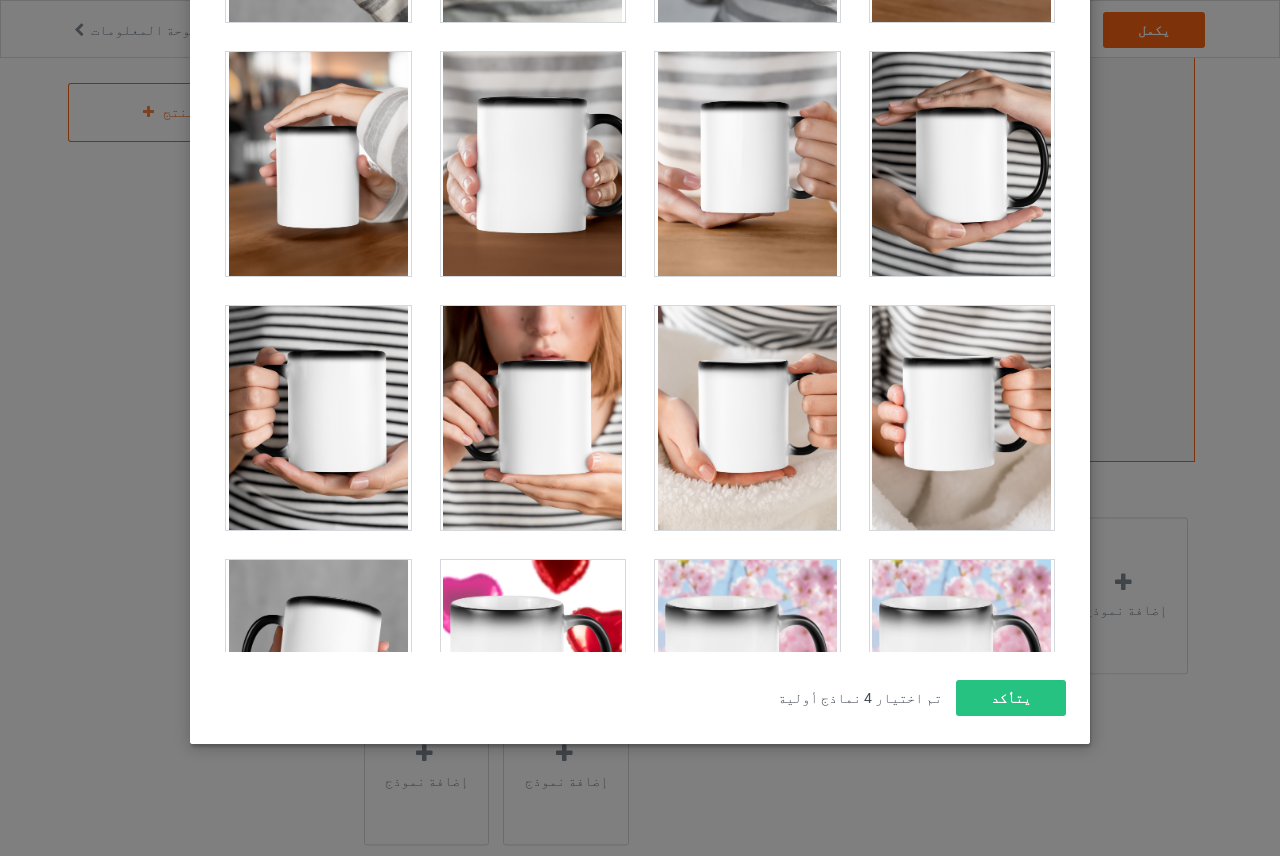 click at bounding box center (533, 418) 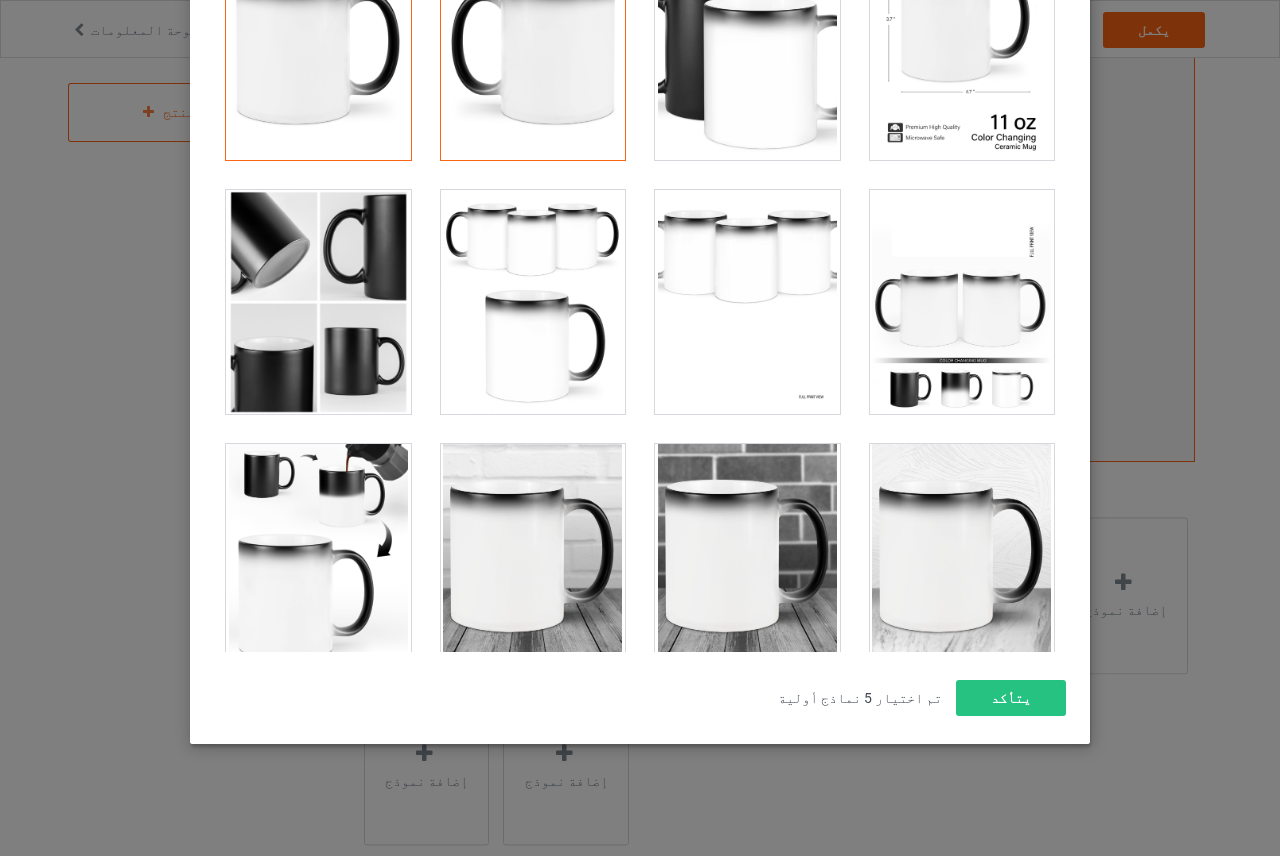scroll, scrollTop: 0, scrollLeft: 0, axis: both 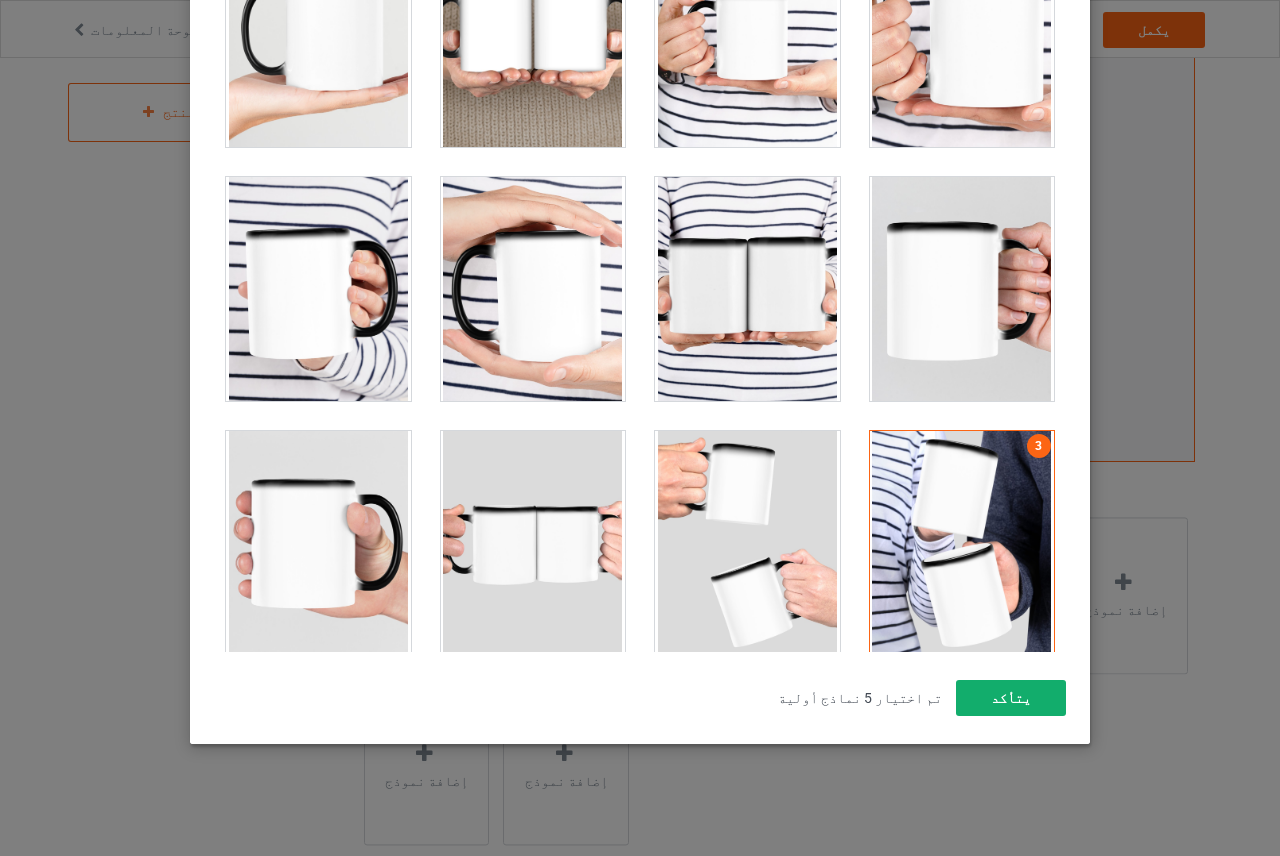 click on "يتأكد" at bounding box center (1011, 698) 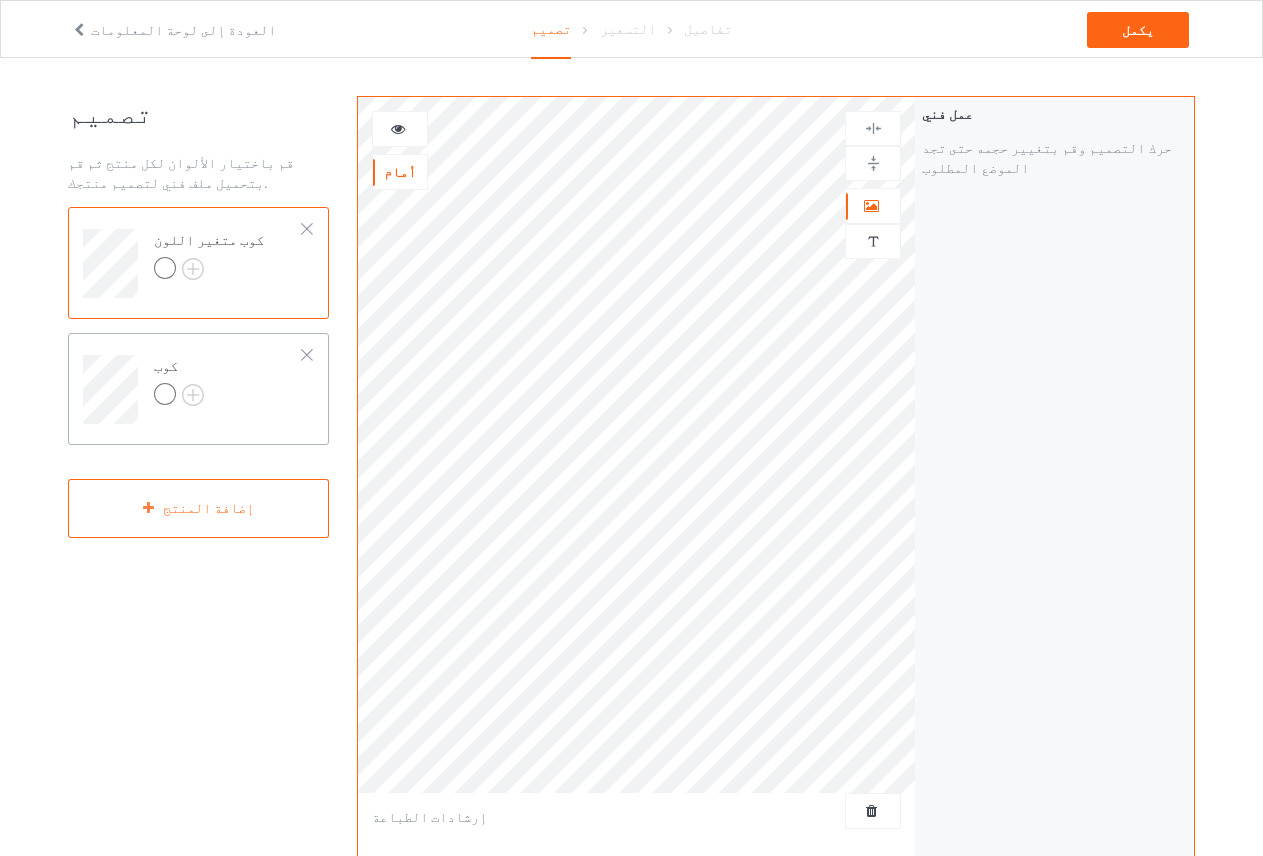 scroll, scrollTop: 0, scrollLeft: 0, axis: both 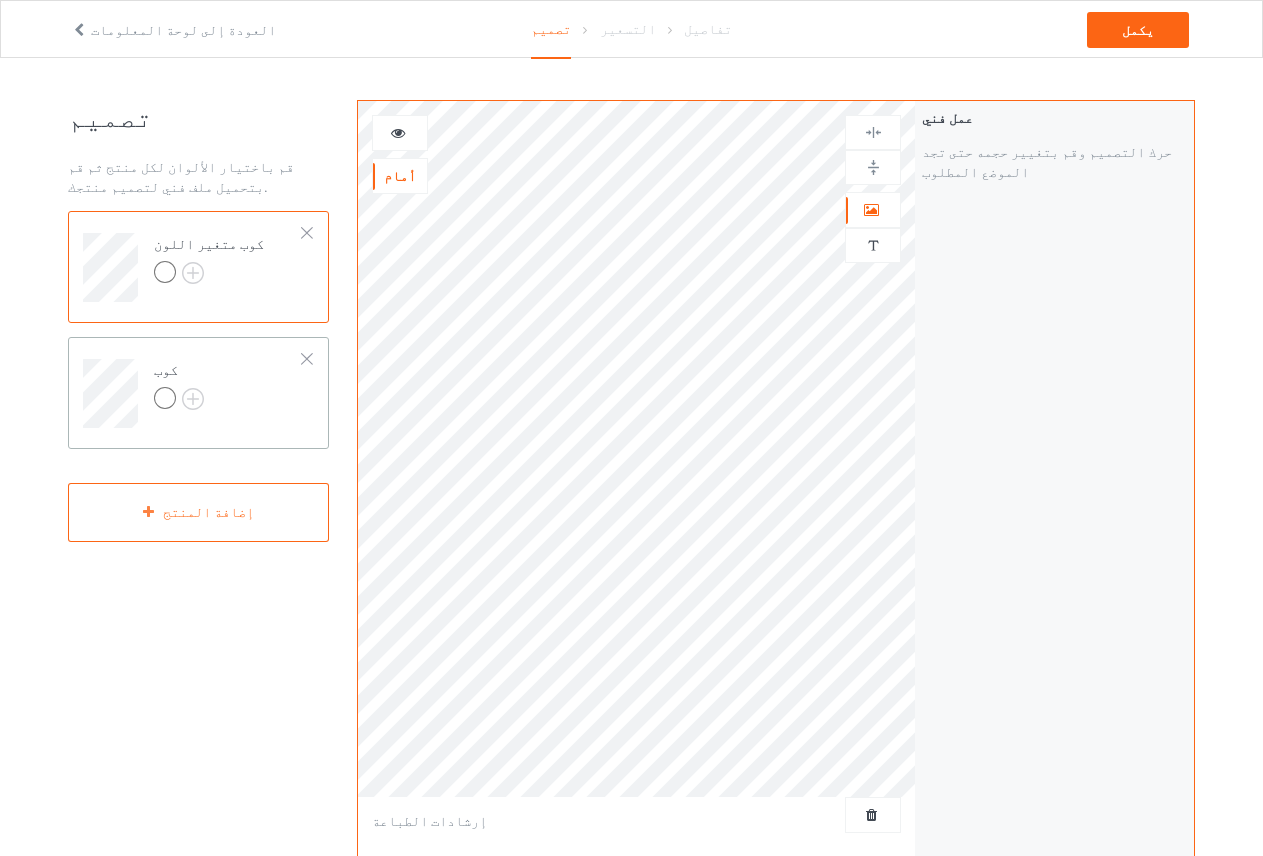 click on "كوب" at bounding box center (228, 386) 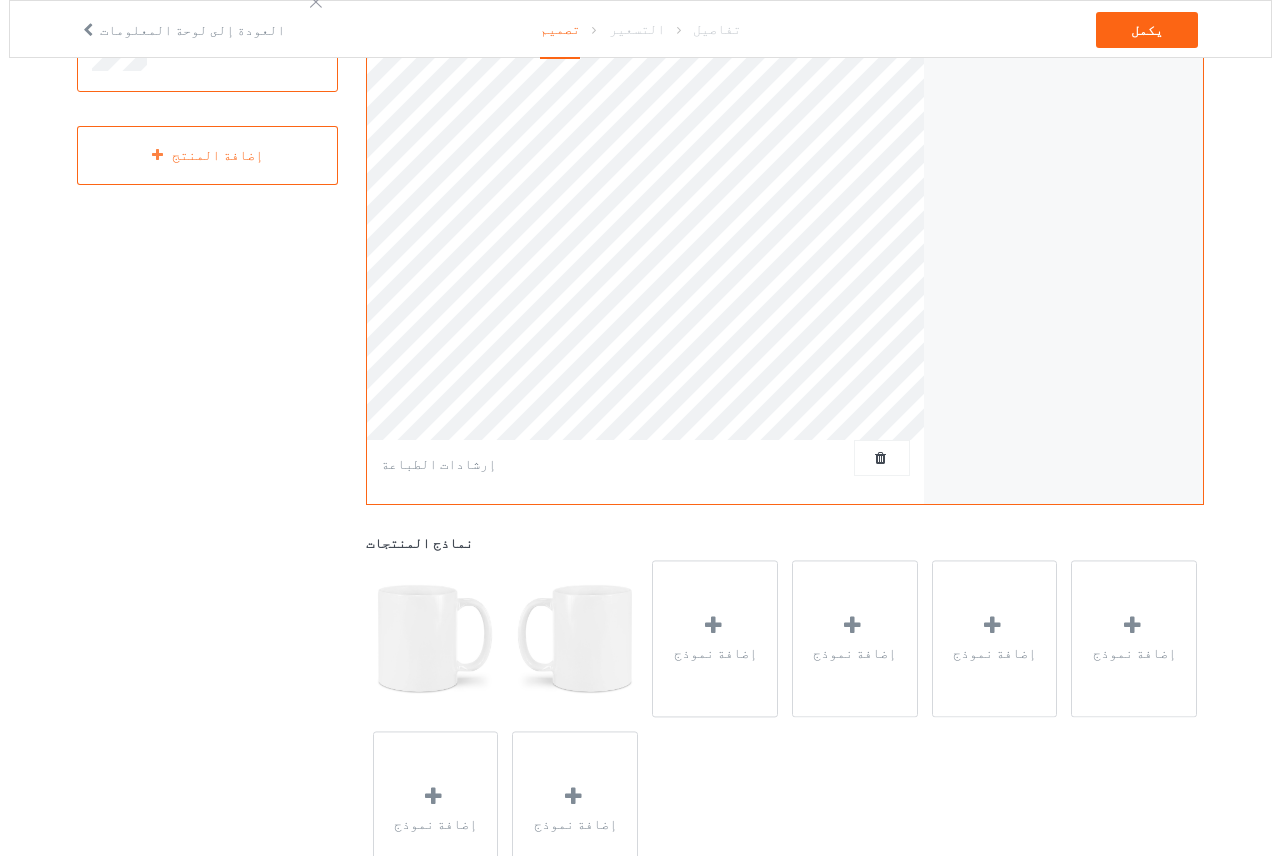 scroll, scrollTop: 400, scrollLeft: 0, axis: vertical 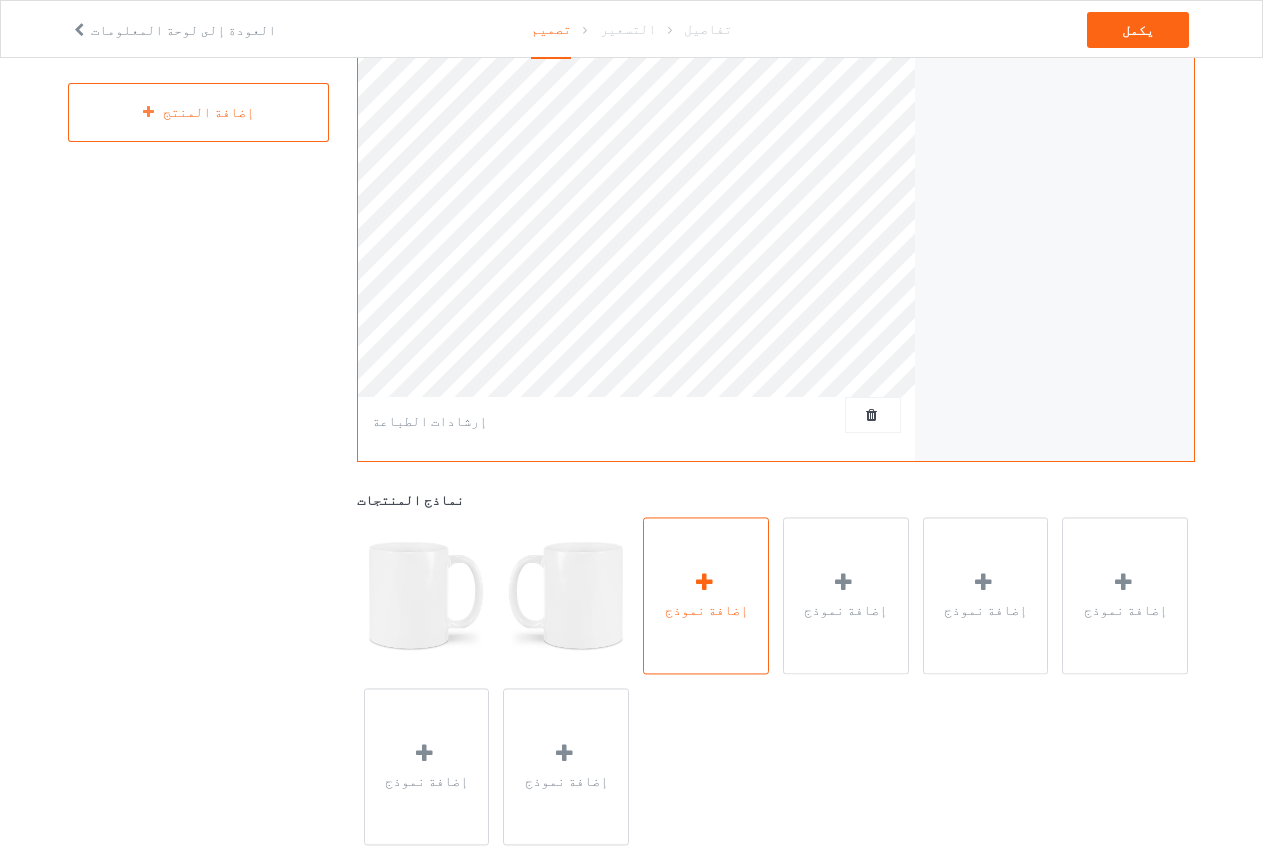 click on "إضافة نموذج" at bounding box center (706, 595) 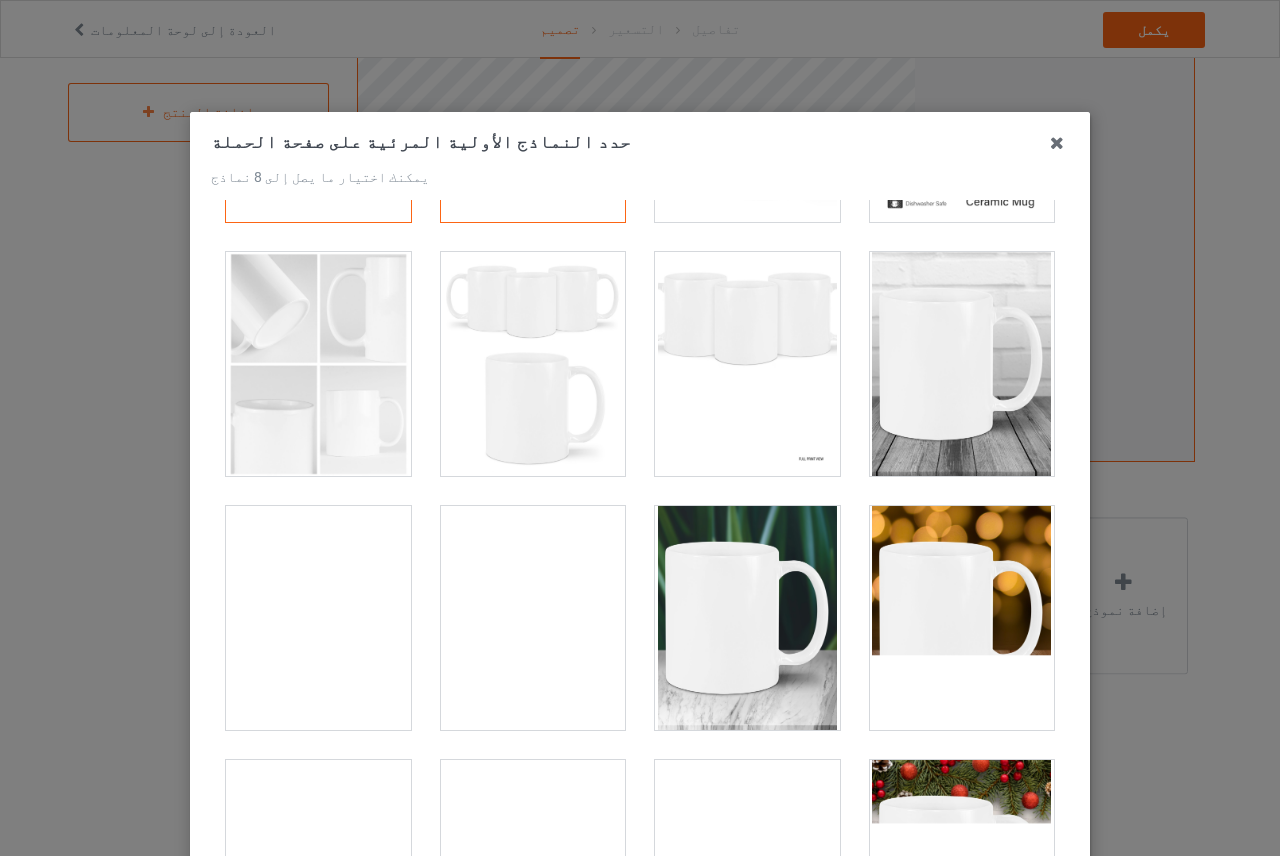 scroll, scrollTop: 0, scrollLeft: 0, axis: both 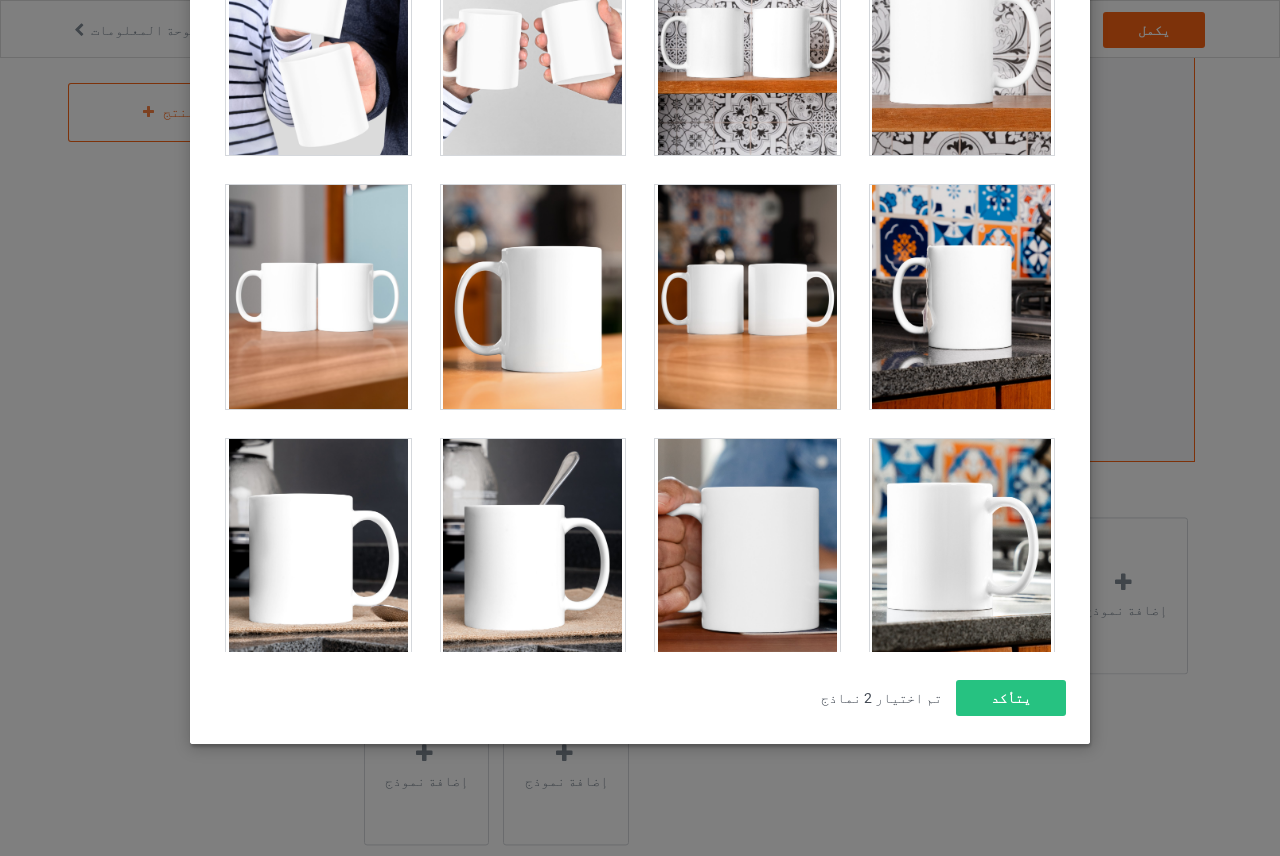 click at bounding box center (318, 43) 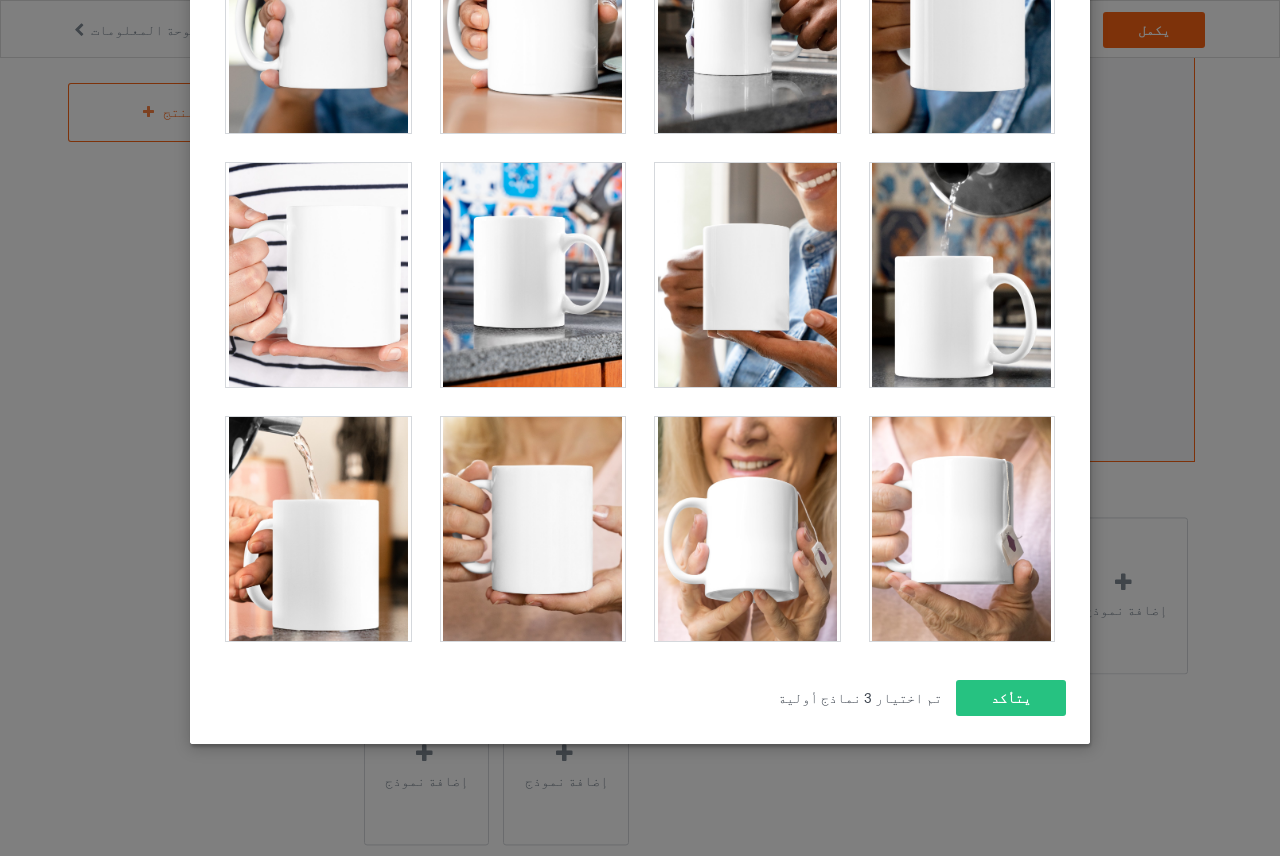 scroll, scrollTop: 3900, scrollLeft: 0, axis: vertical 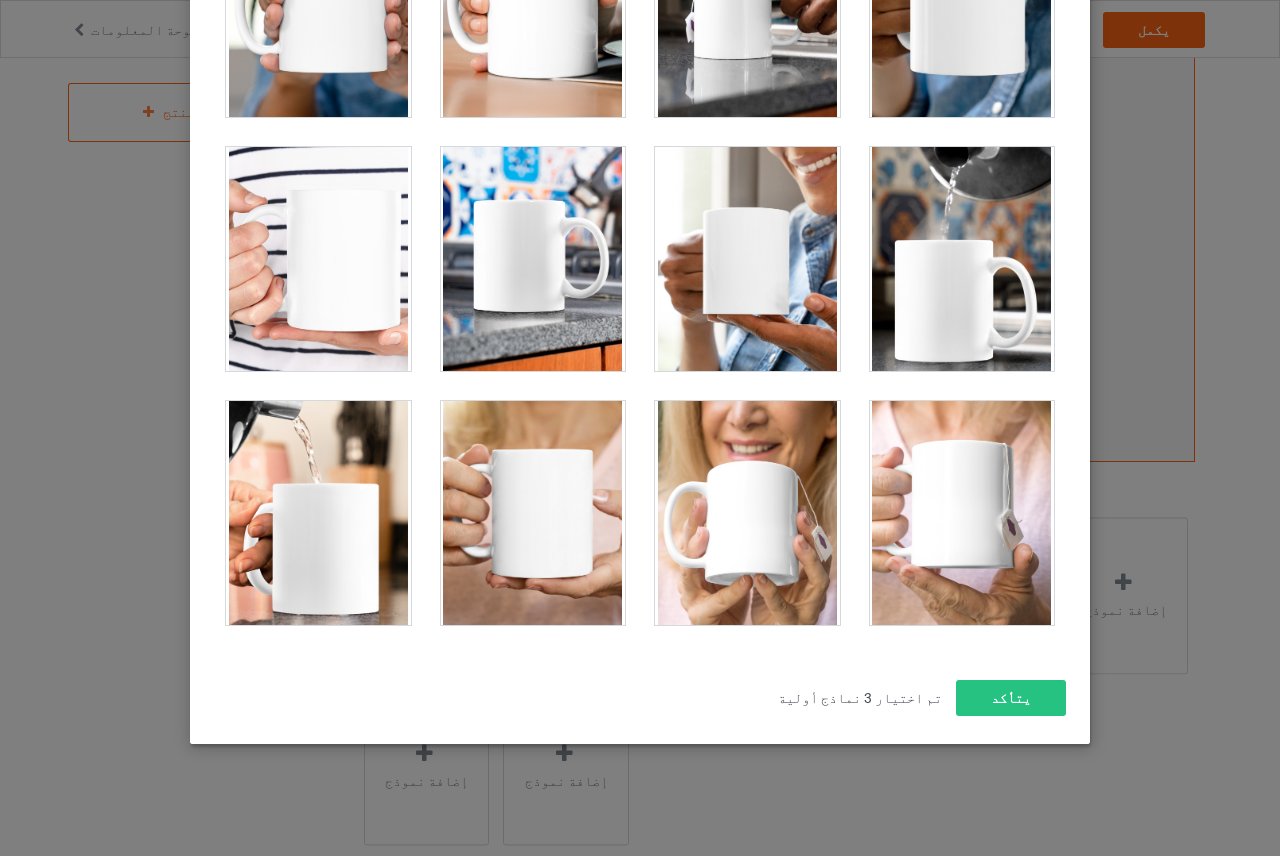 click at bounding box center [747, 259] 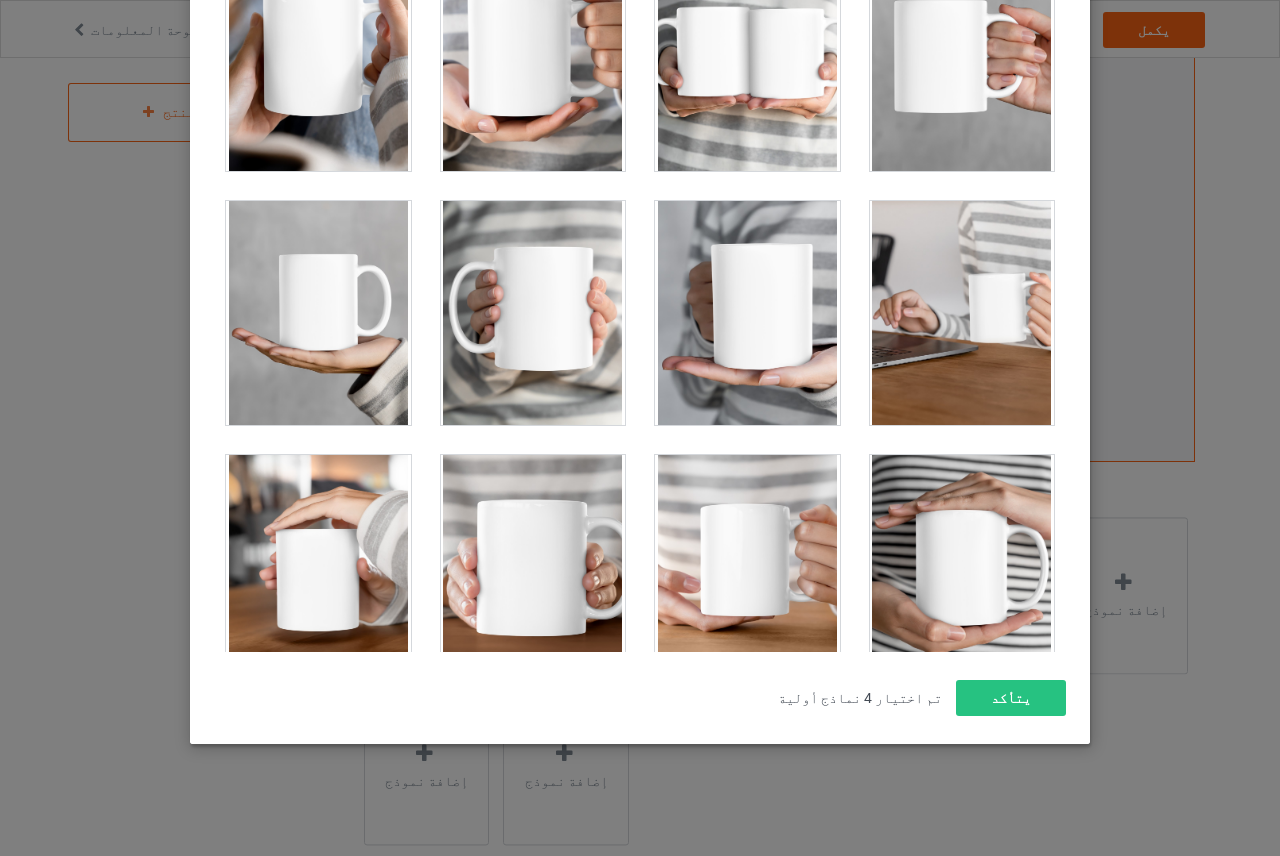 scroll, scrollTop: 5373, scrollLeft: 0, axis: vertical 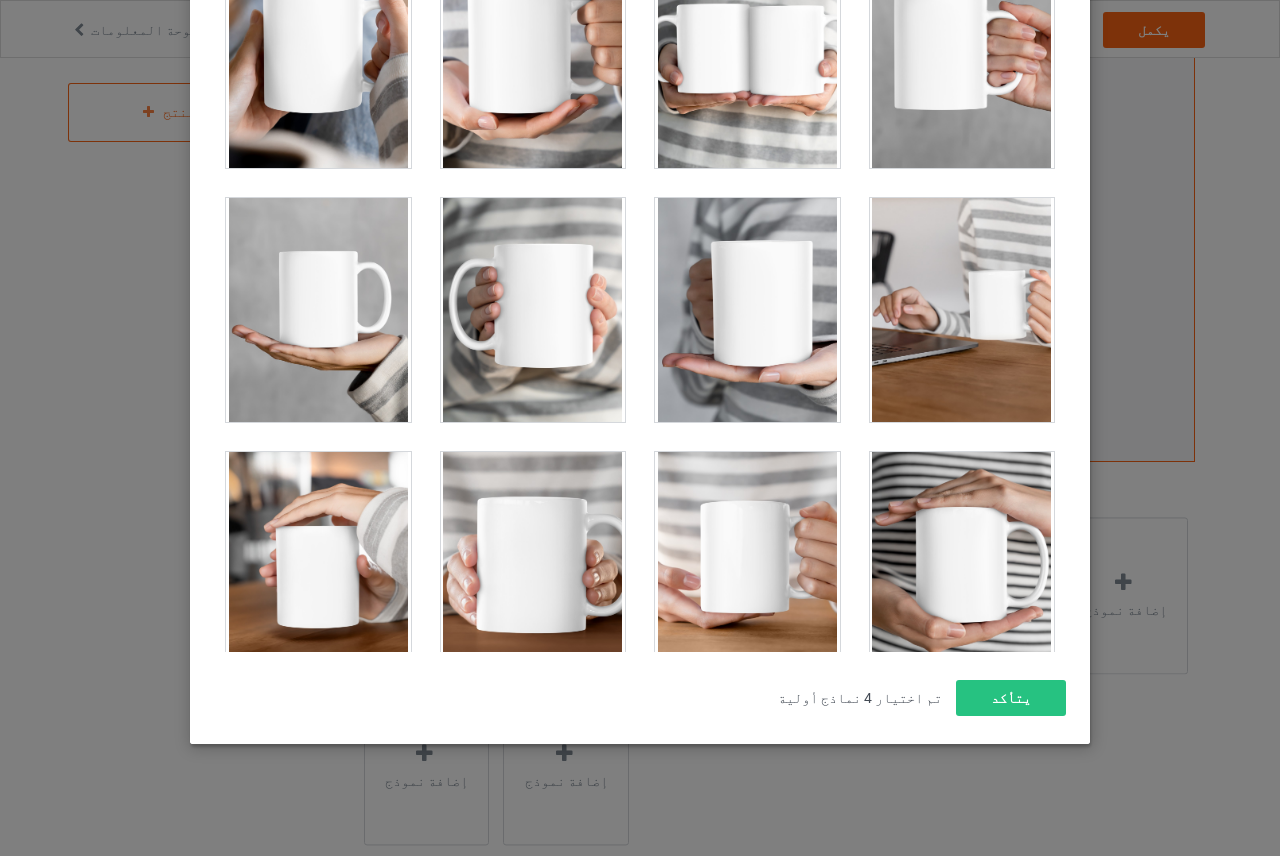 click at bounding box center [962, 310] 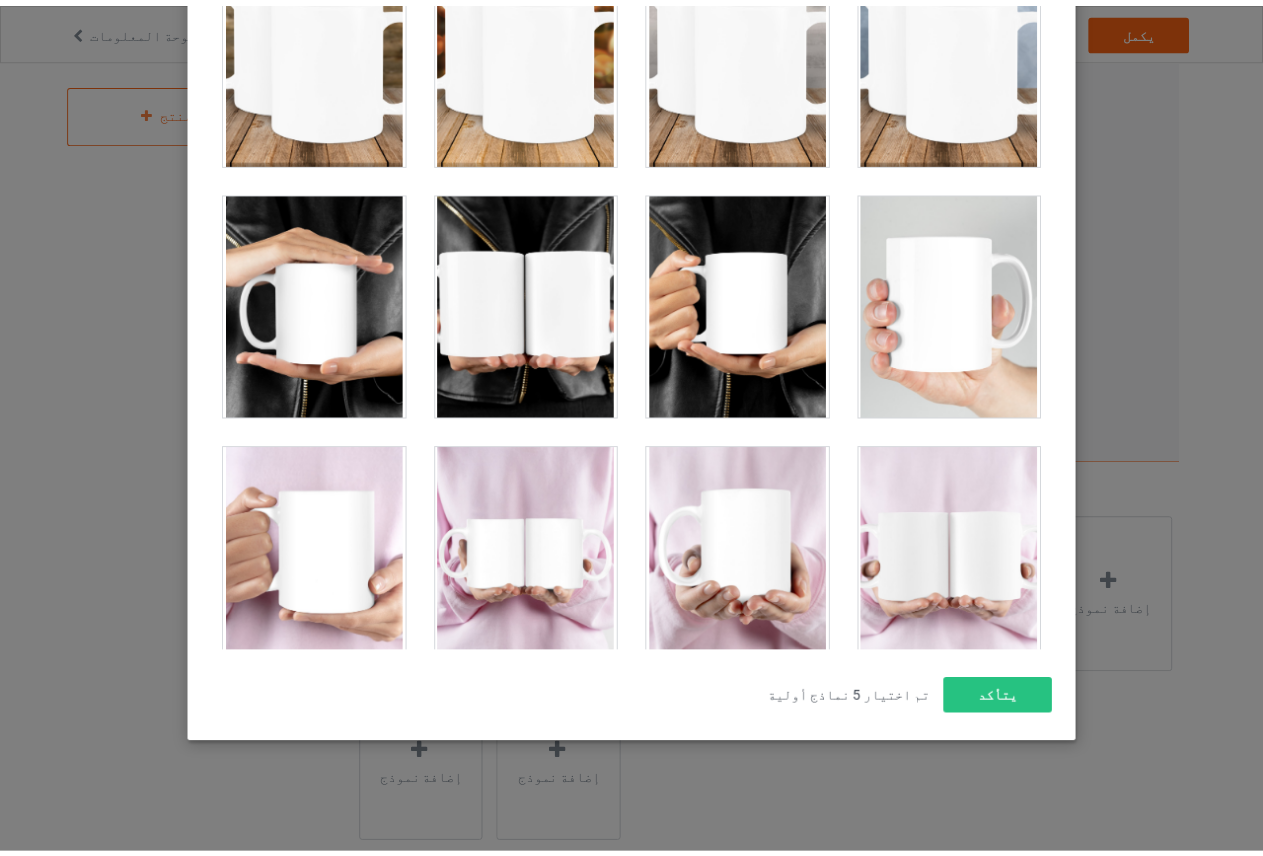 scroll, scrollTop: 1700, scrollLeft: 0, axis: vertical 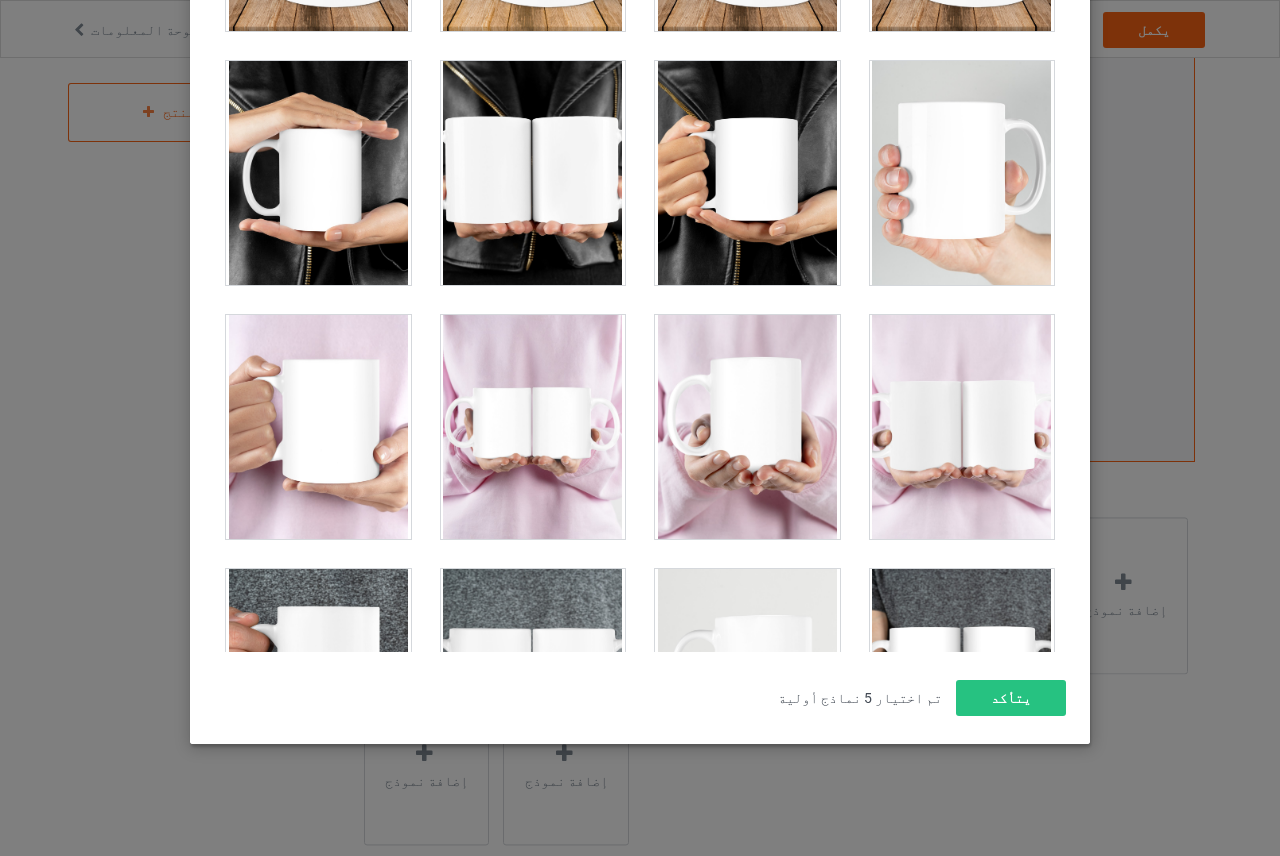 click at bounding box center [533, 173] 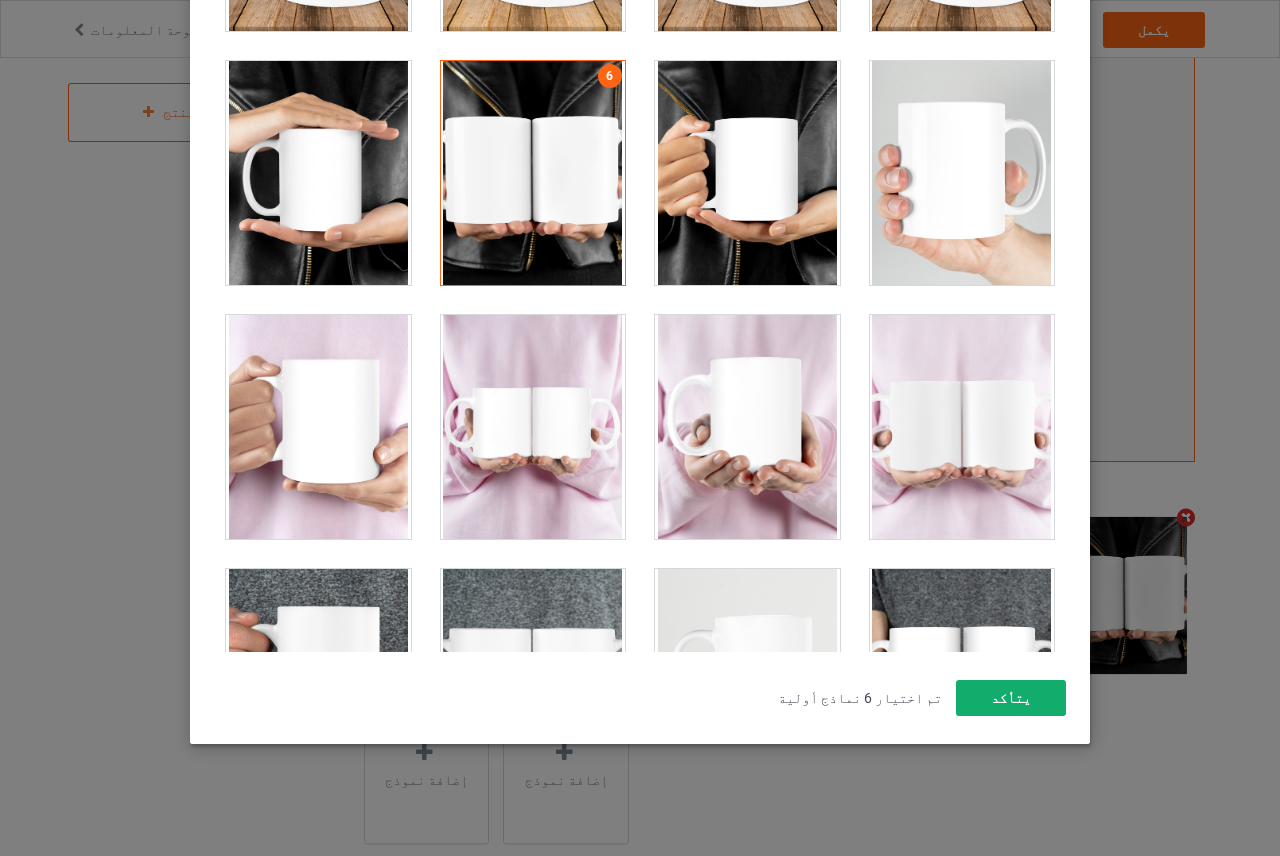 click on "يتأكد" at bounding box center (1011, 698) 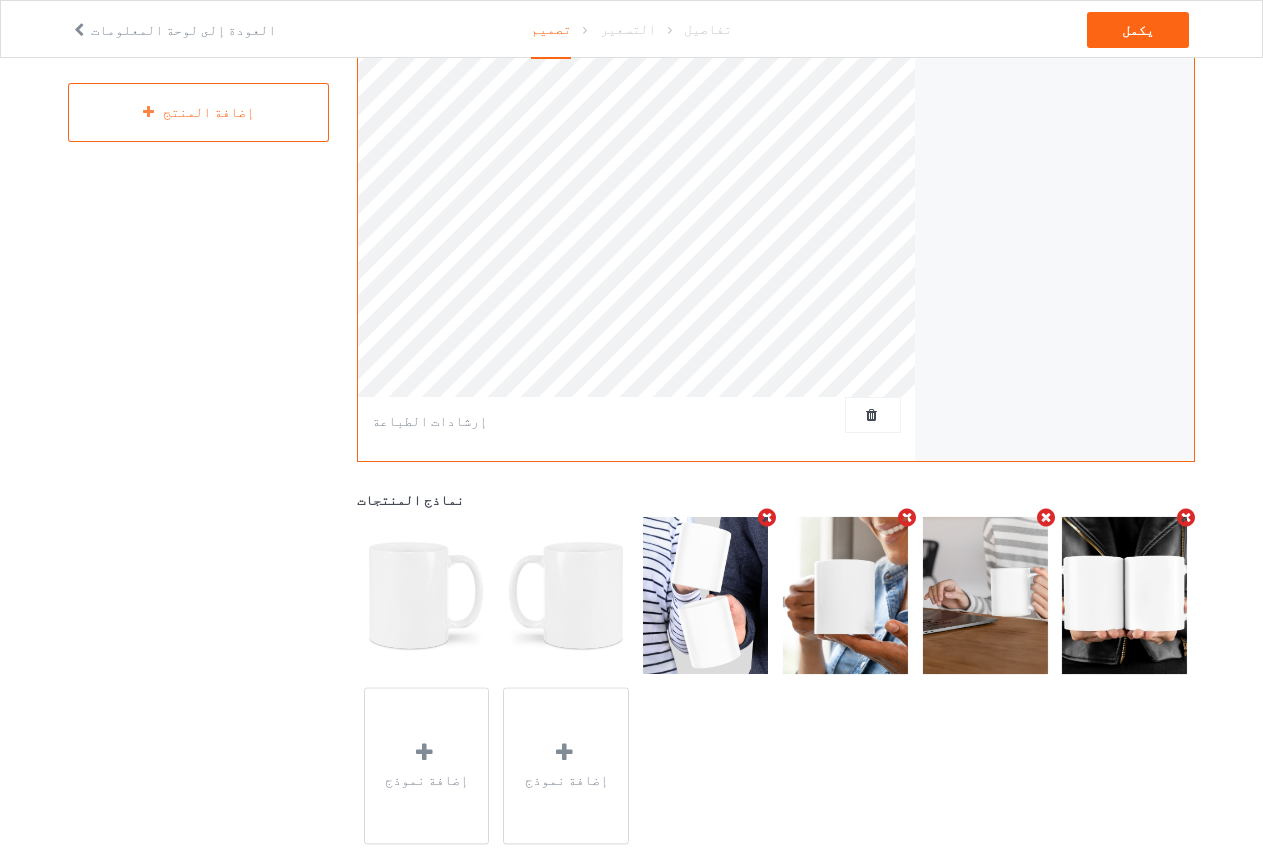 scroll, scrollTop: 0, scrollLeft: 0, axis: both 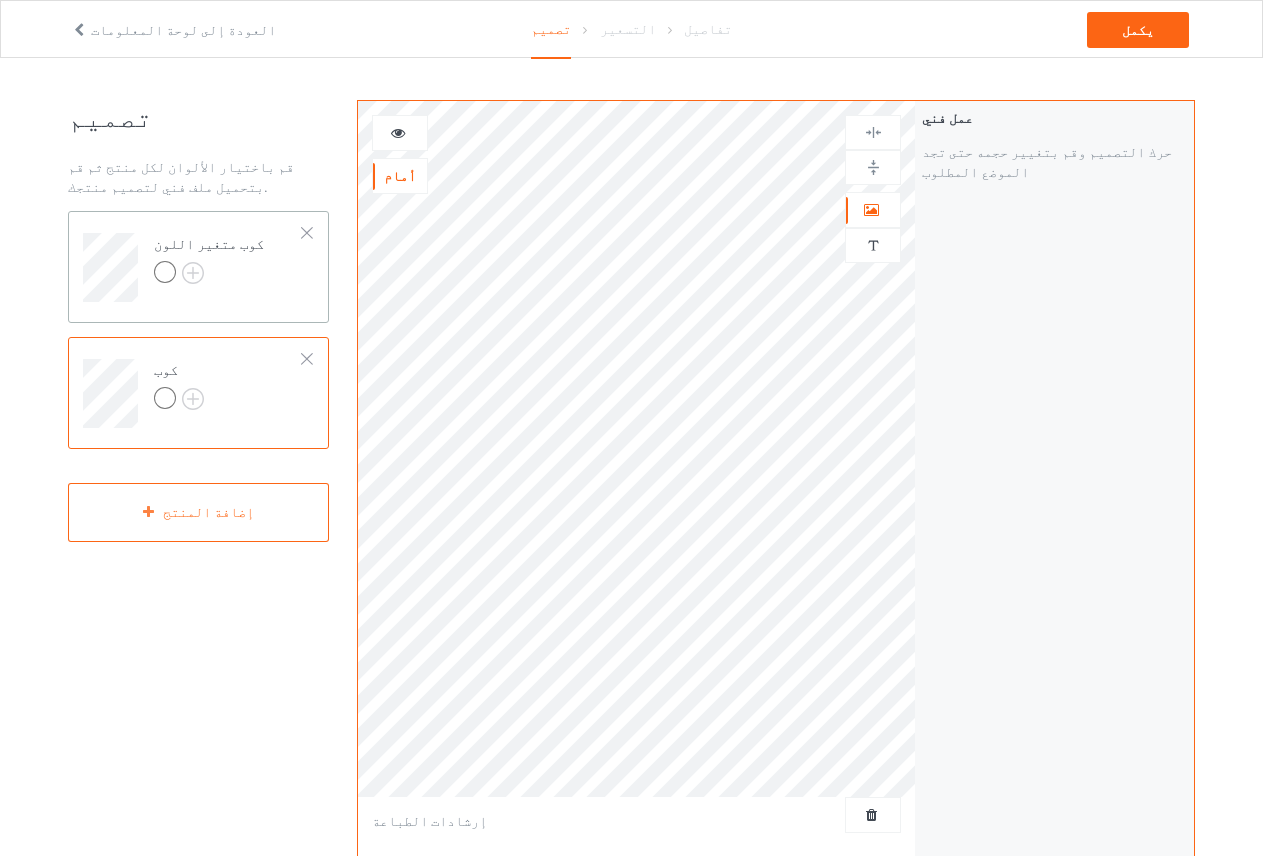 click on "كوب متغير اللون" at bounding box center (228, 260) 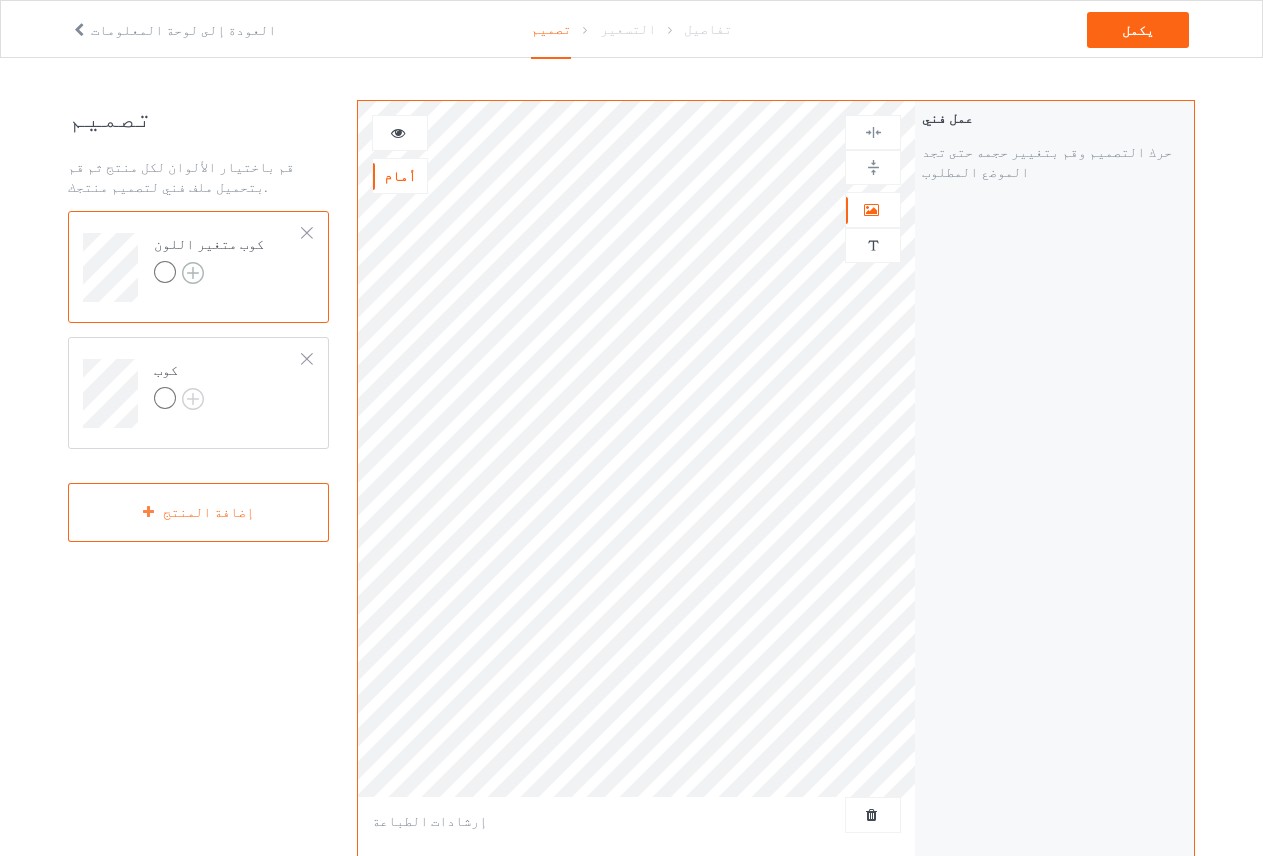 click at bounding box center [193, 273] 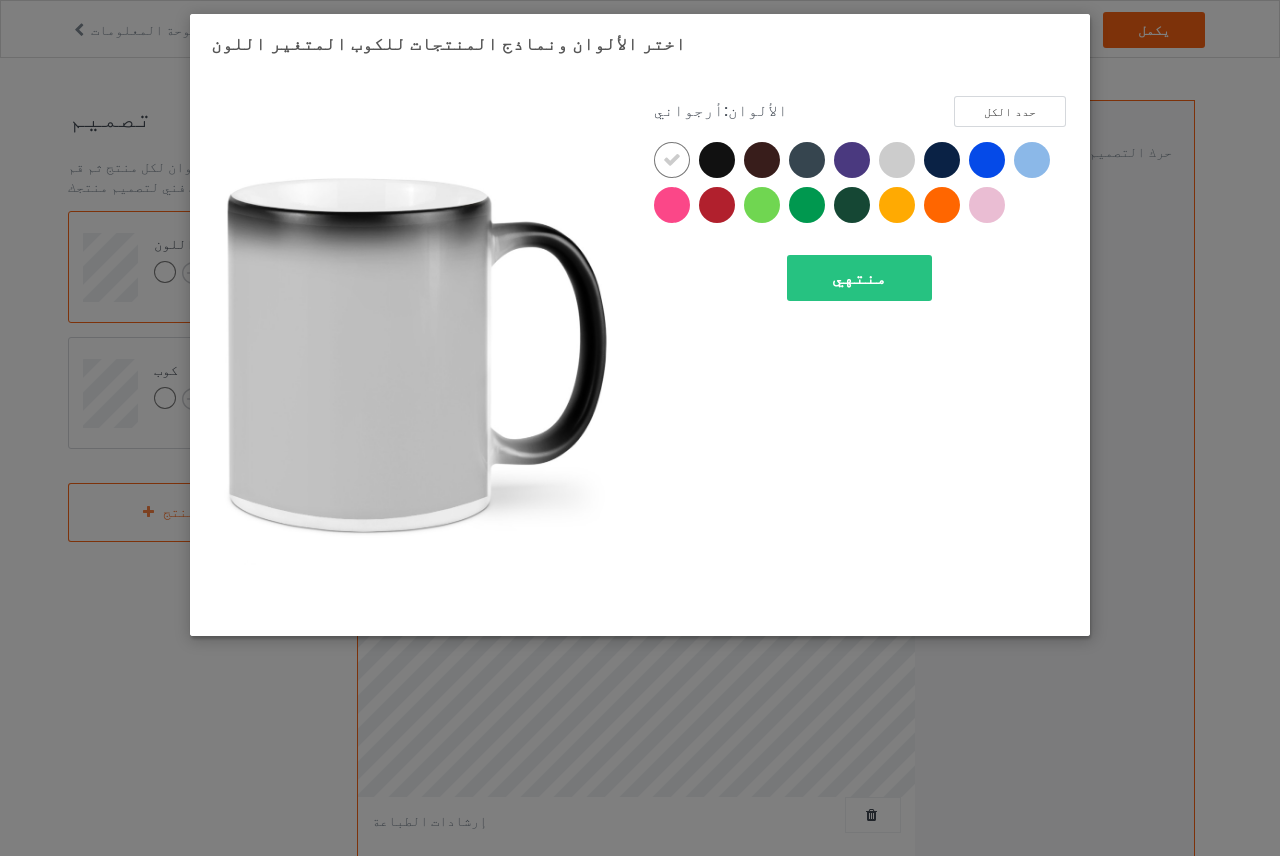 click at bounding box center (897, 160) 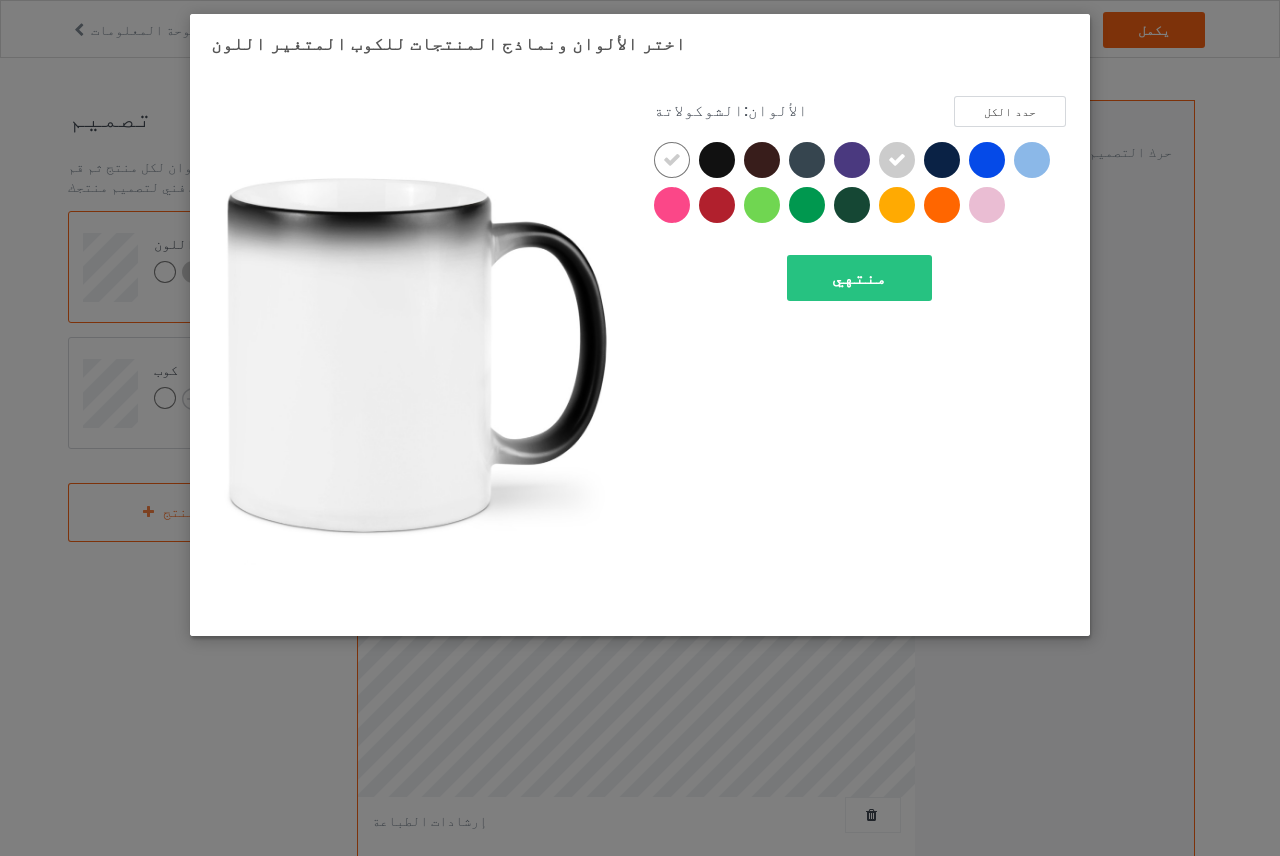 click at bounding box center (672, 160) 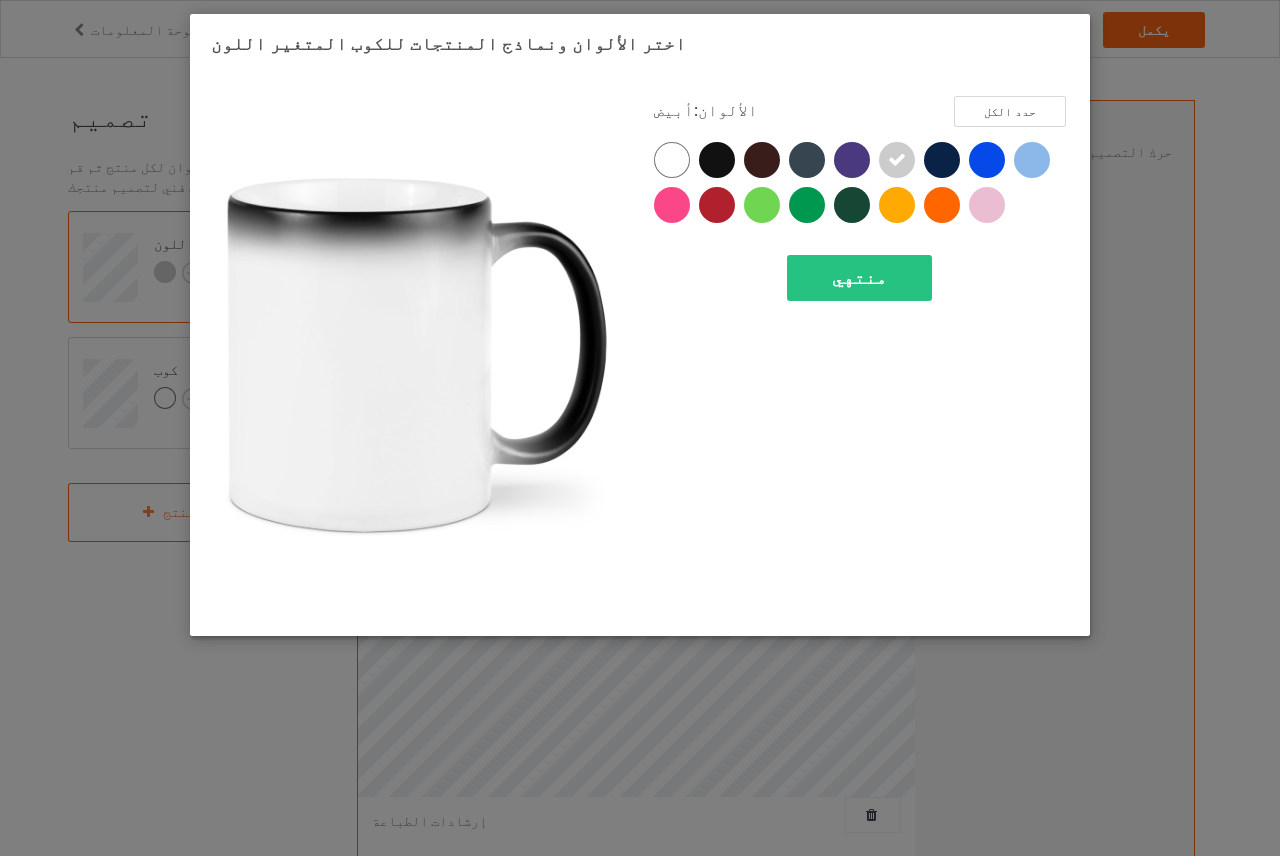 click at bounding box center (672, 160) 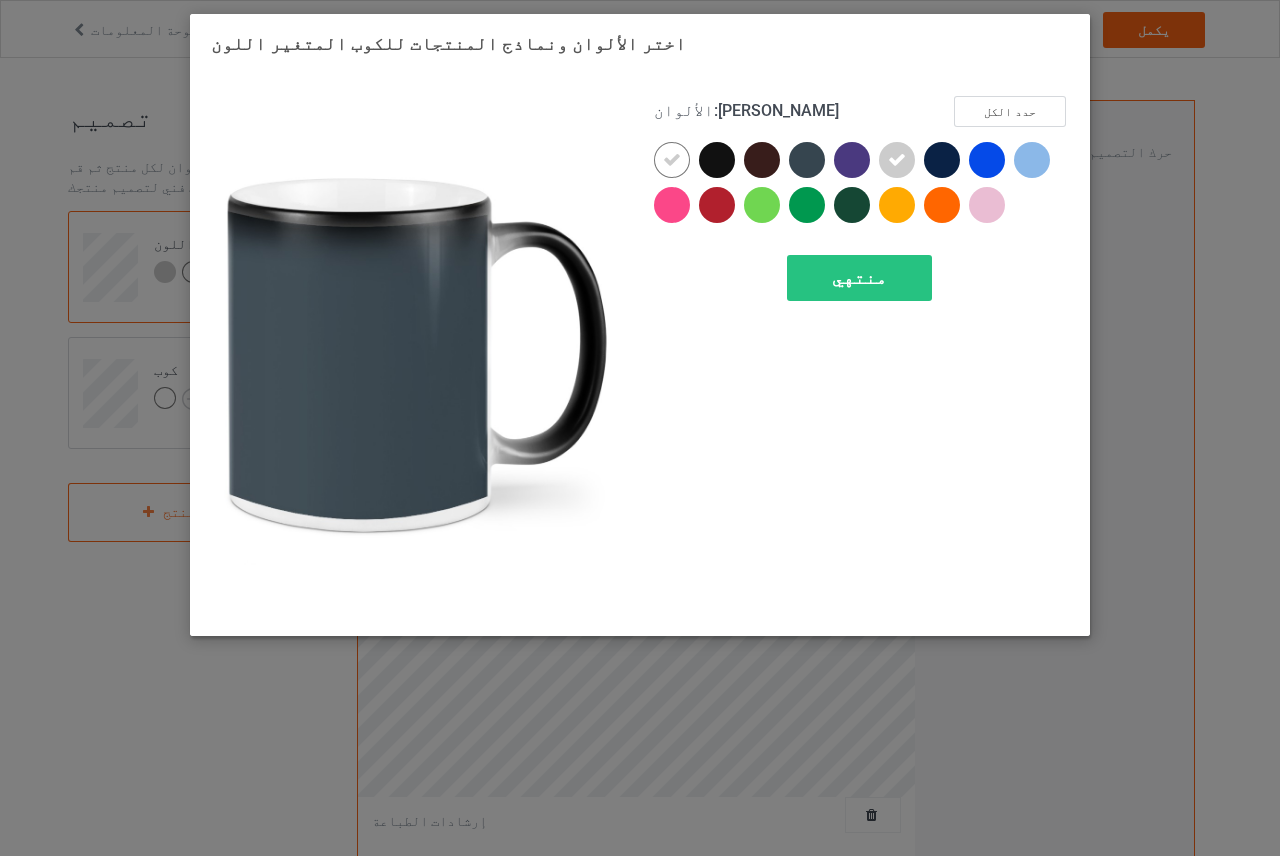 click at bounding box center (807, 160) 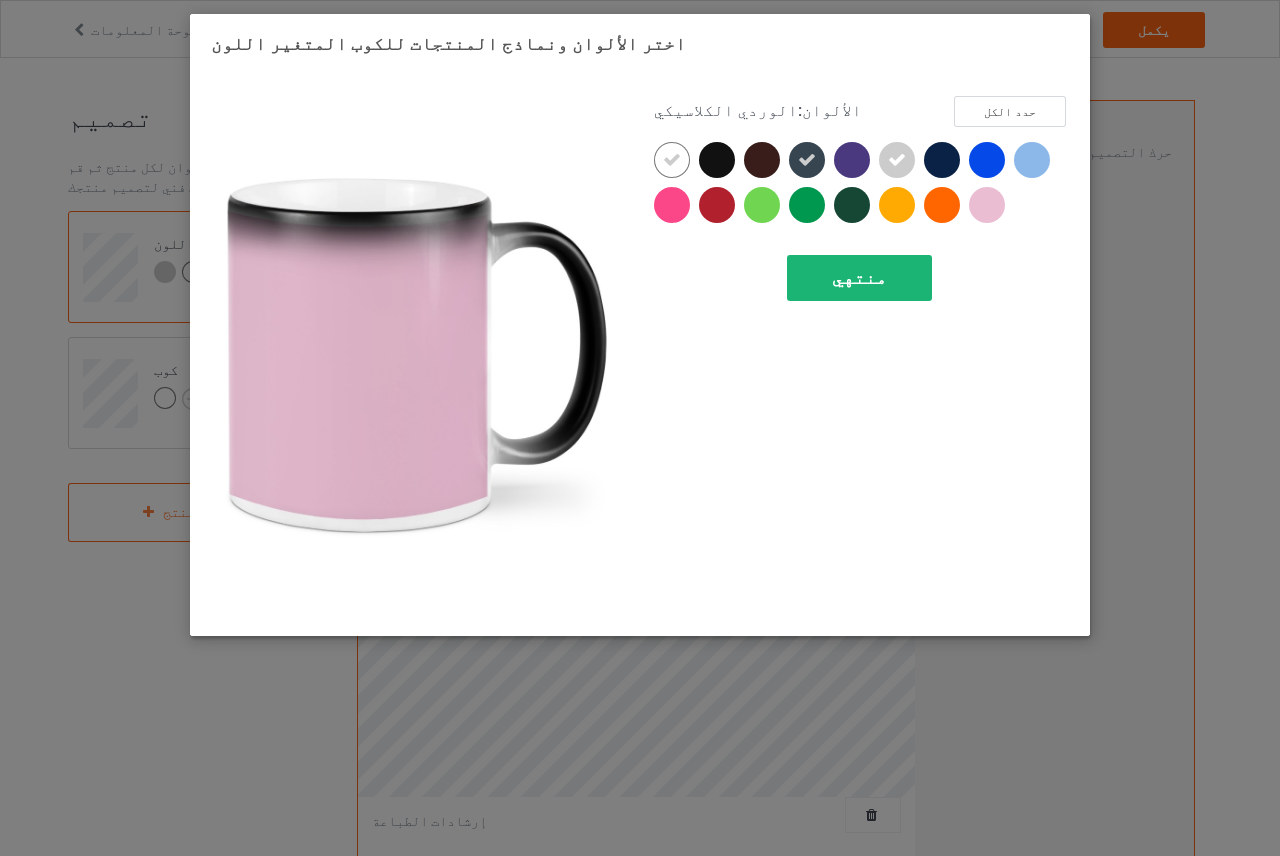 click on "منتهي" at bounding box center [859, 277] 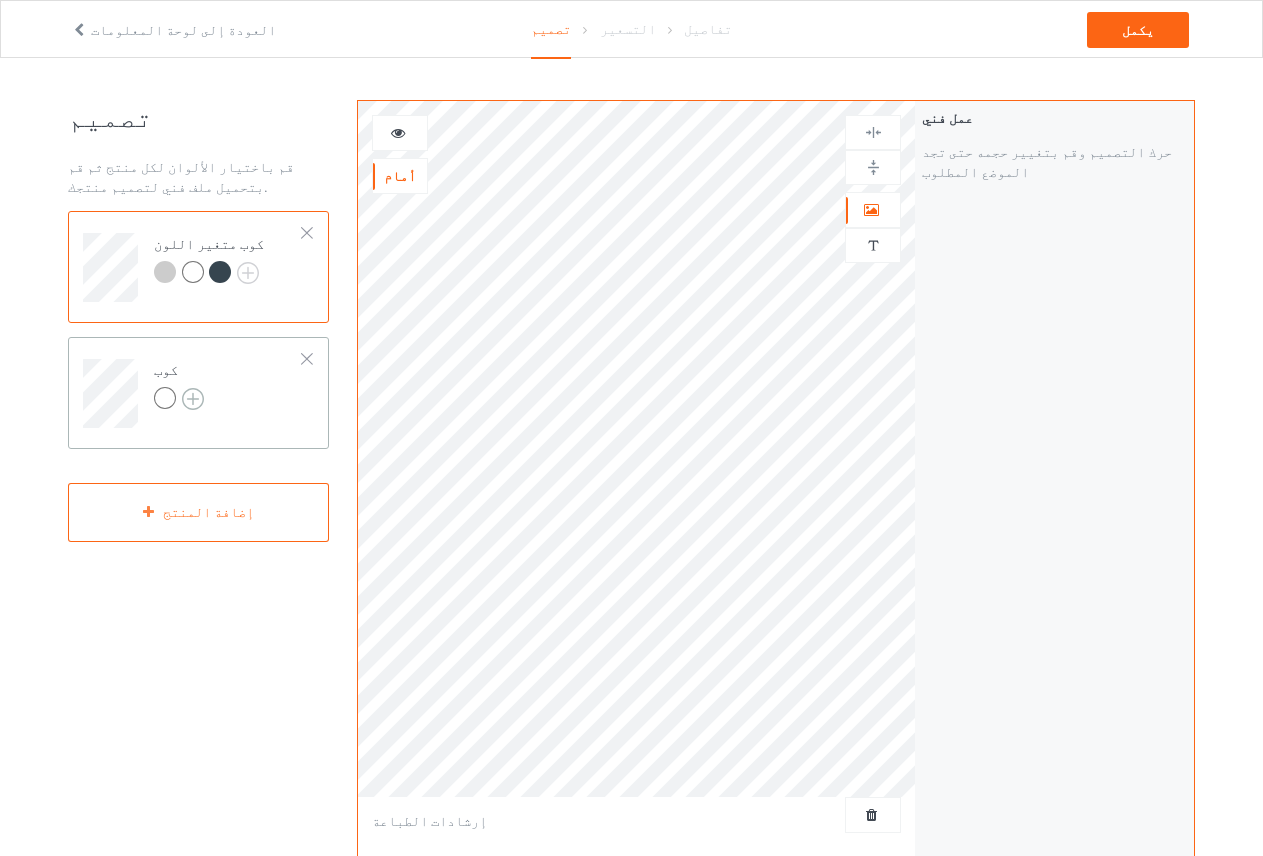 click at bounding box center (193, 399) 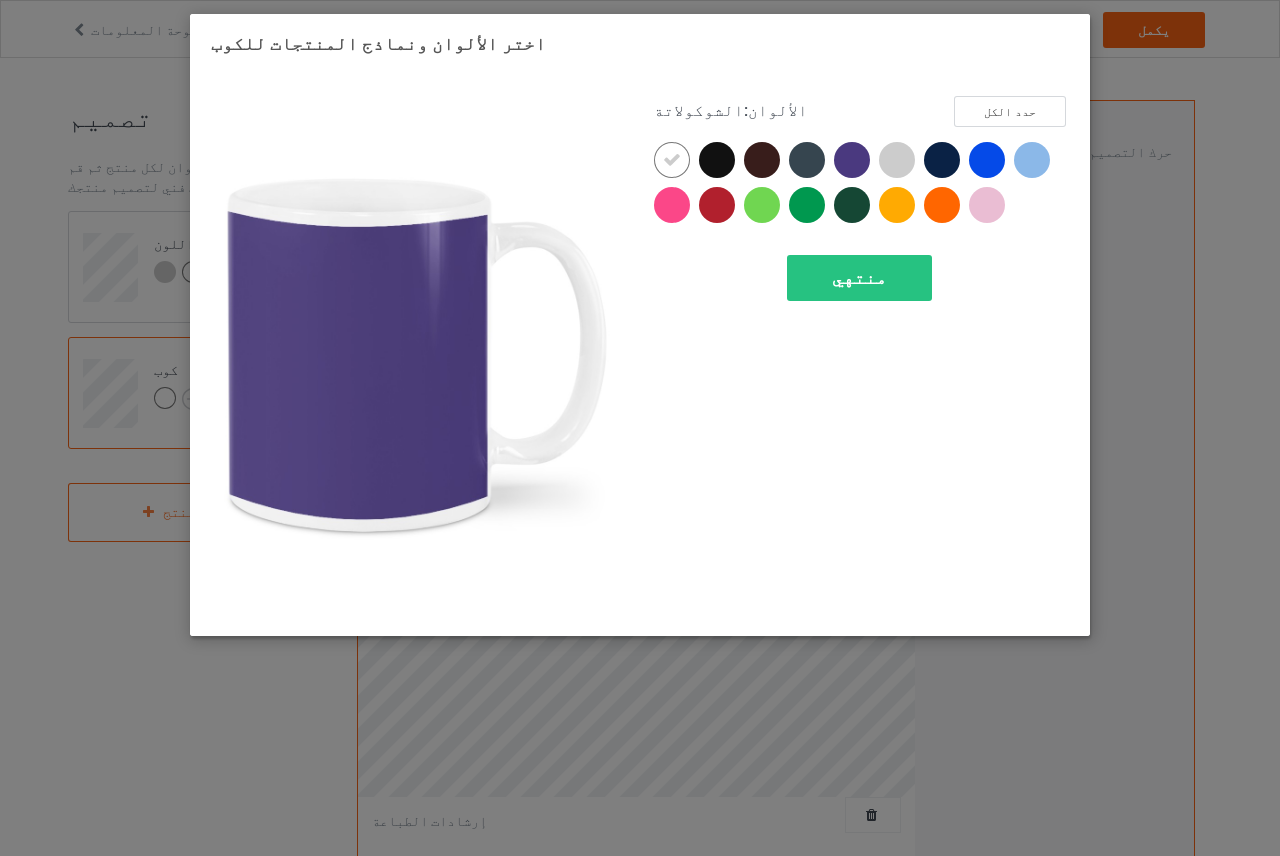 click at bounding box center (897, 160) 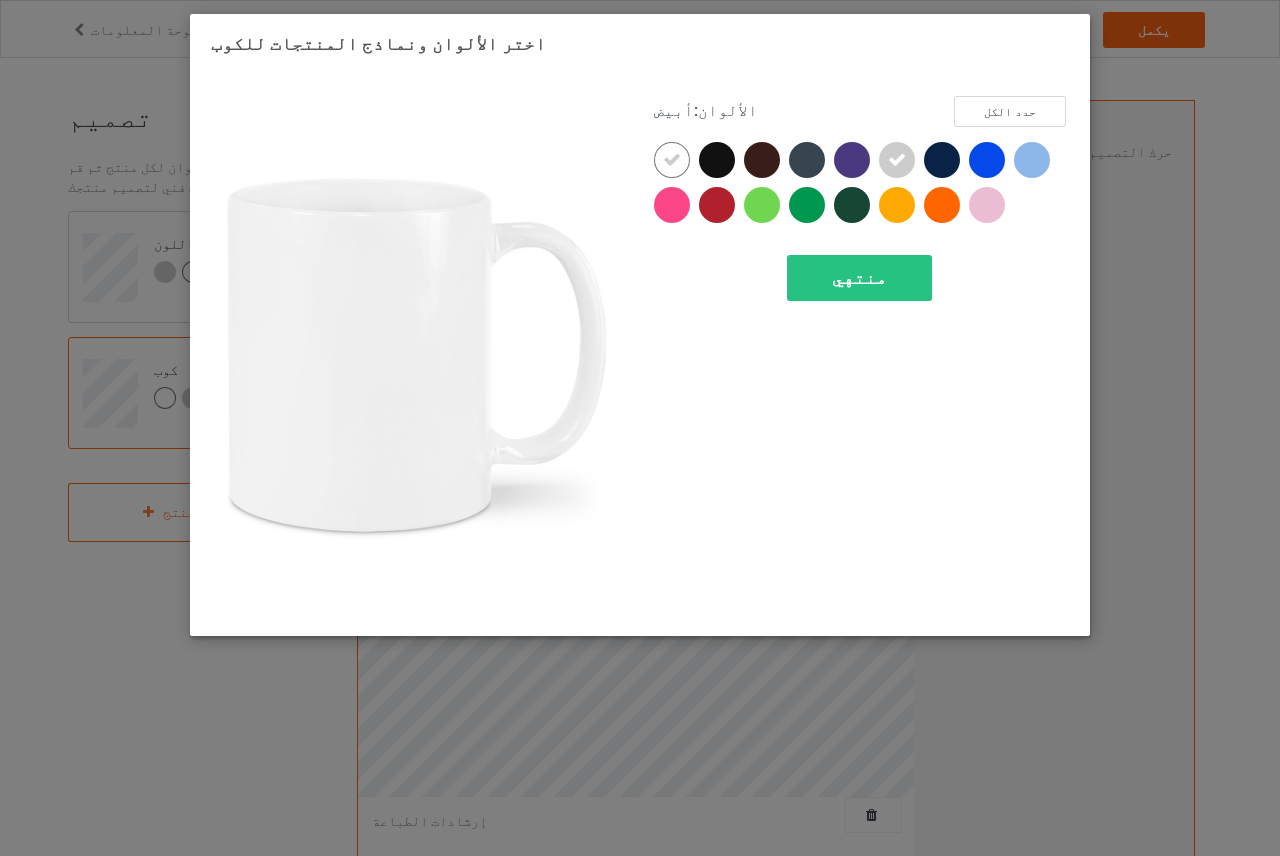 click at bounding box center (672, 160) 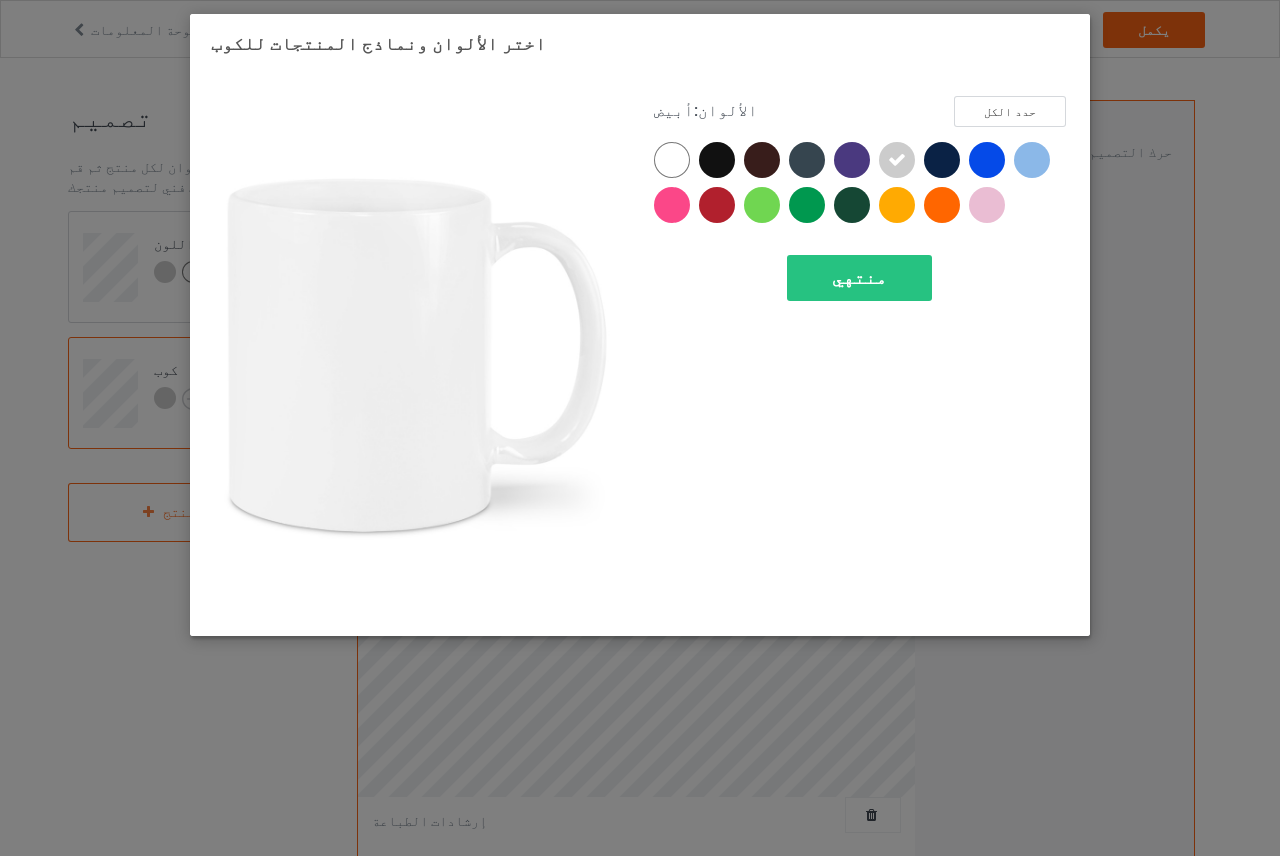 click at bounding box center [672, 160] 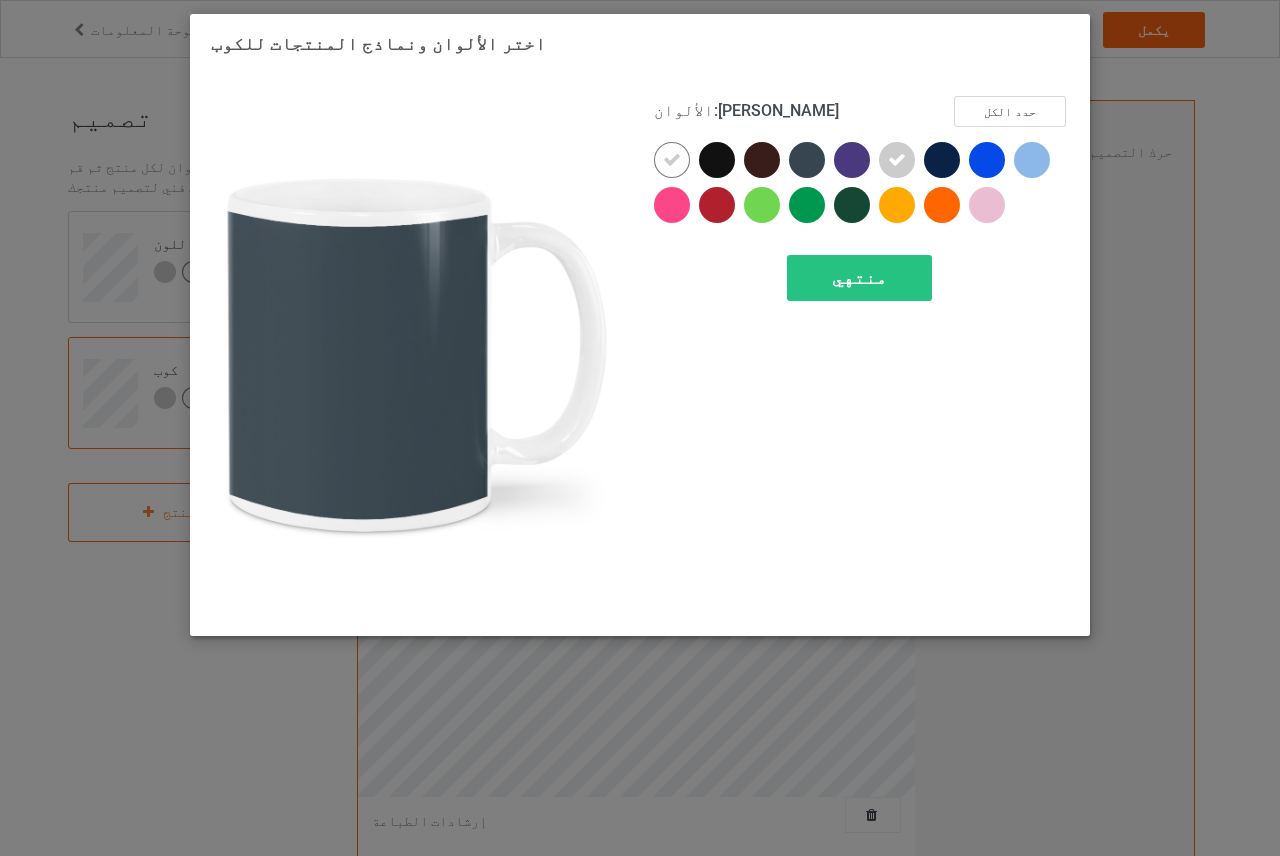 click at bounding box center [807, 160] 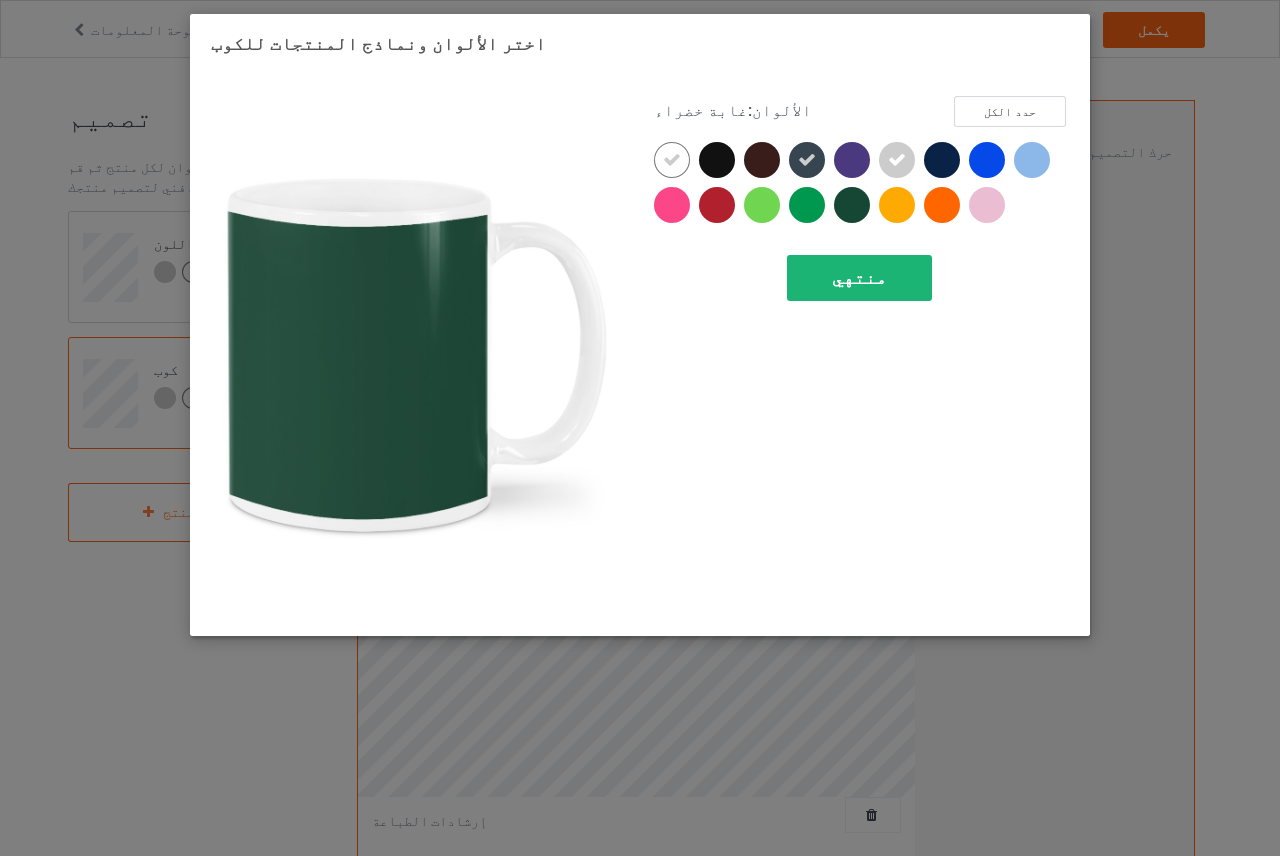 click on "منتهي" at bounding box center [859, 278] 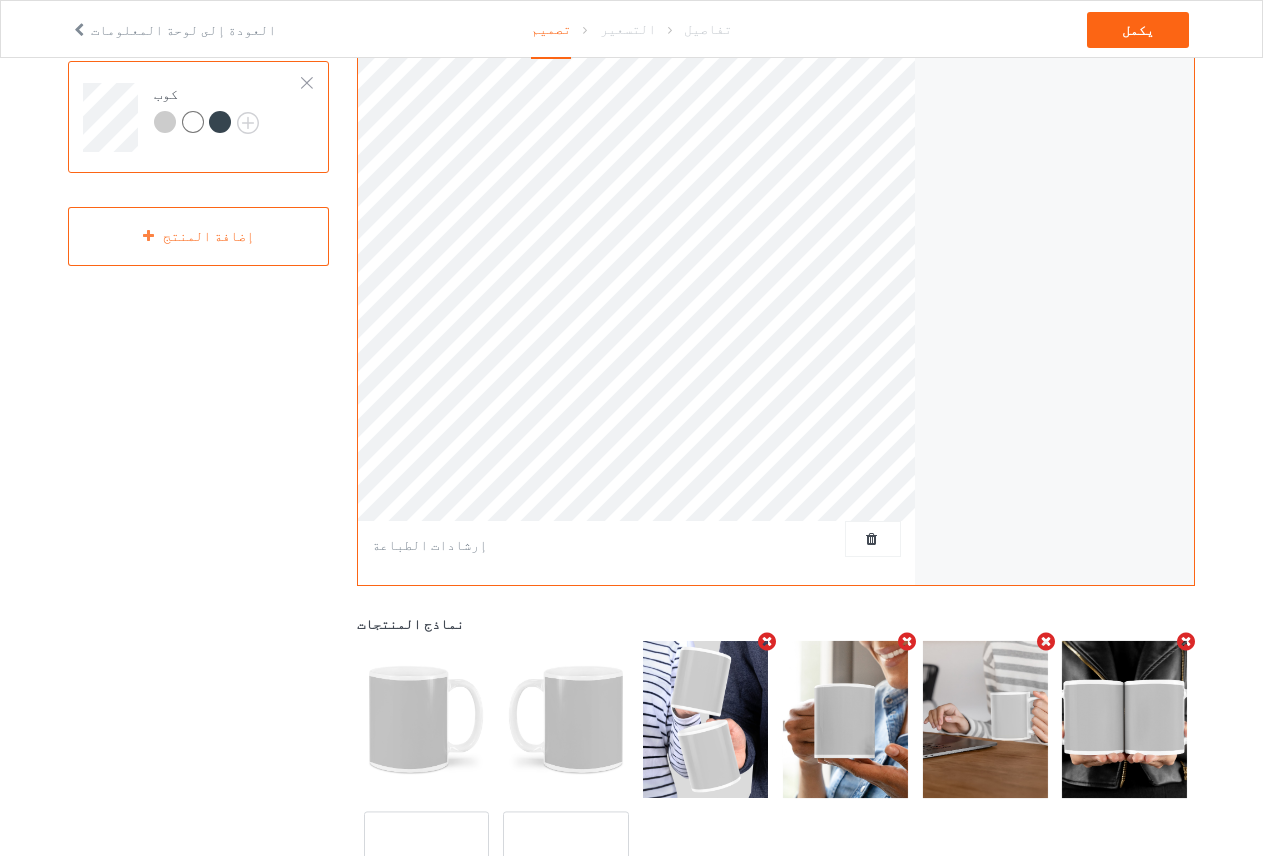 scroll, scrollTop: 0, scrollLeft: 0, axis: both 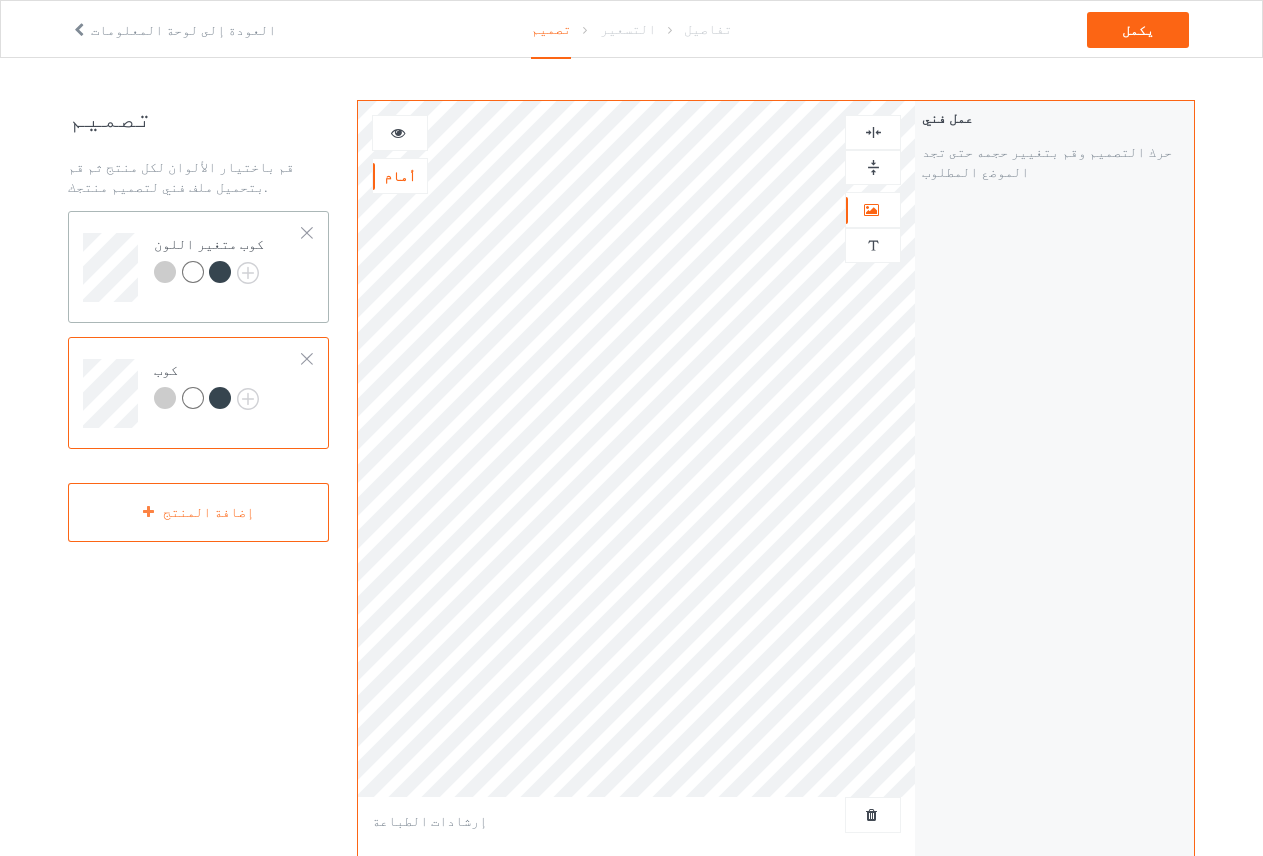 click on "كوب متغير اللون" at bounding box center (228, 260) 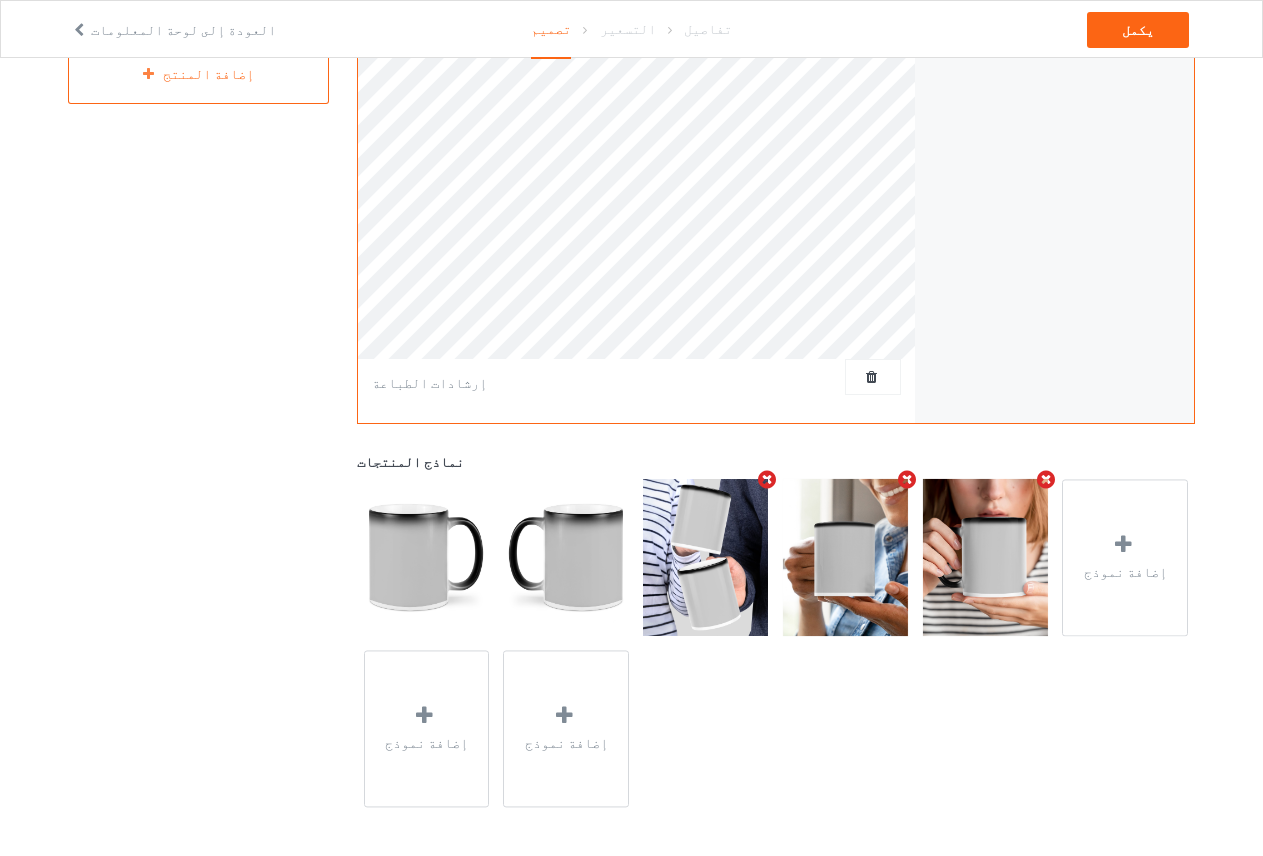 scroll, scrollTop: 0, scrollLeft: 0, axis: both 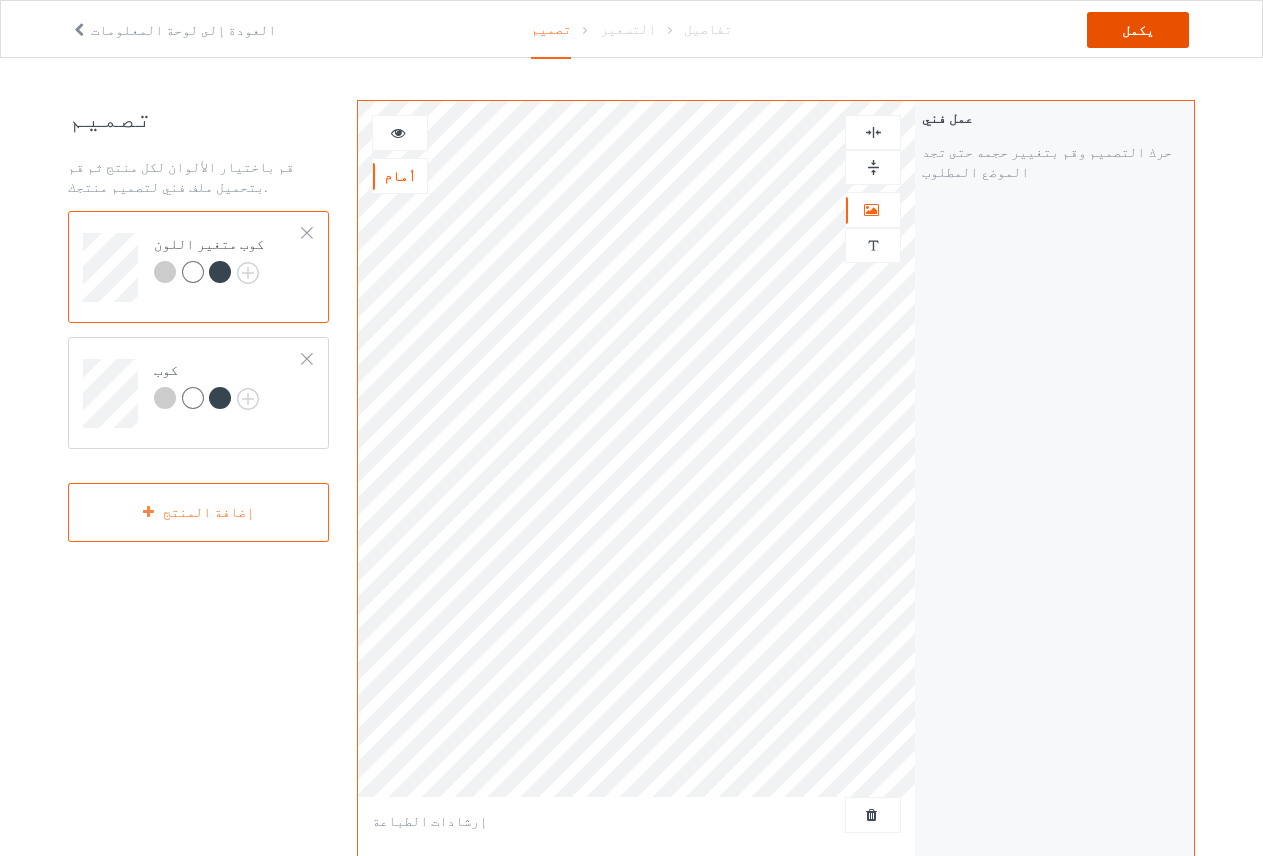 click on "يكمل" at bounding box center (1138, 30) 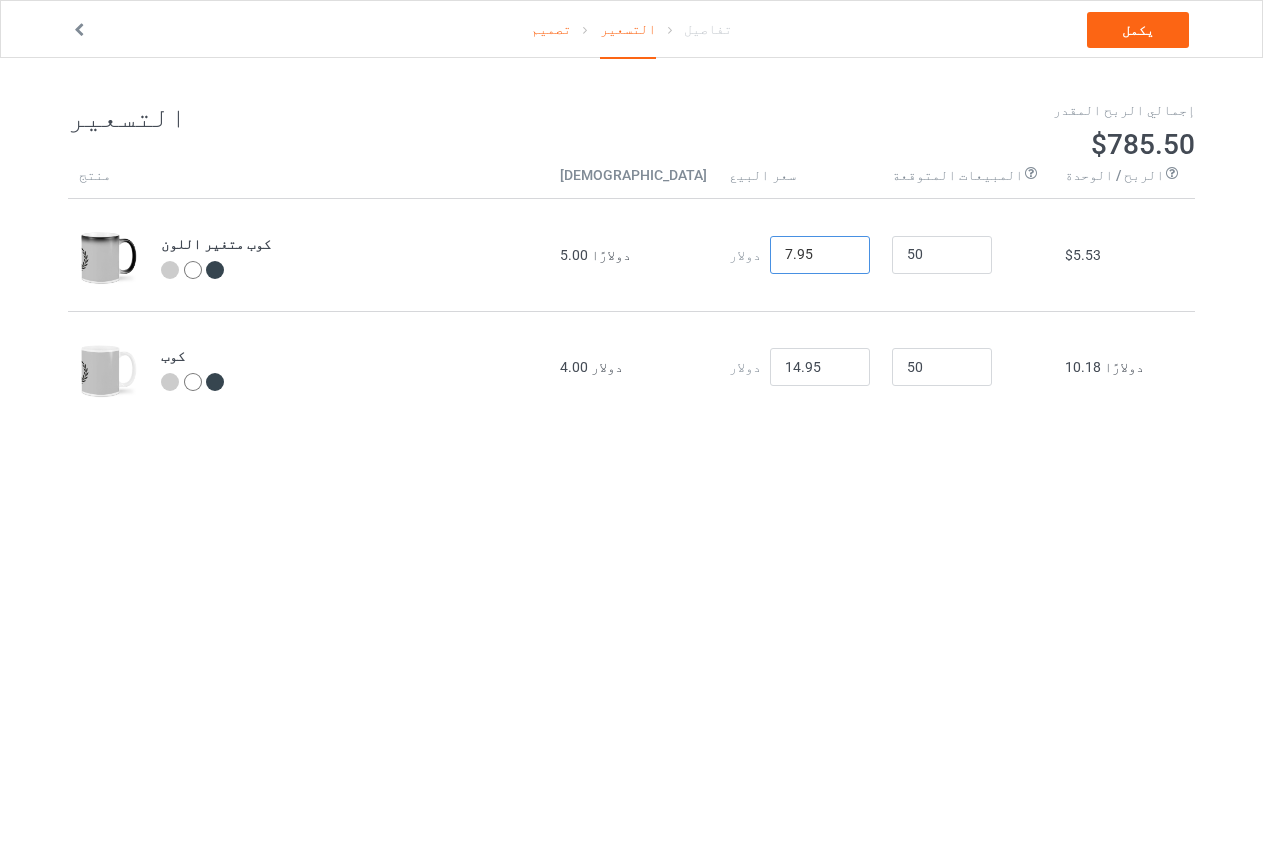click on "7.95" at bounding box center [820, 255] 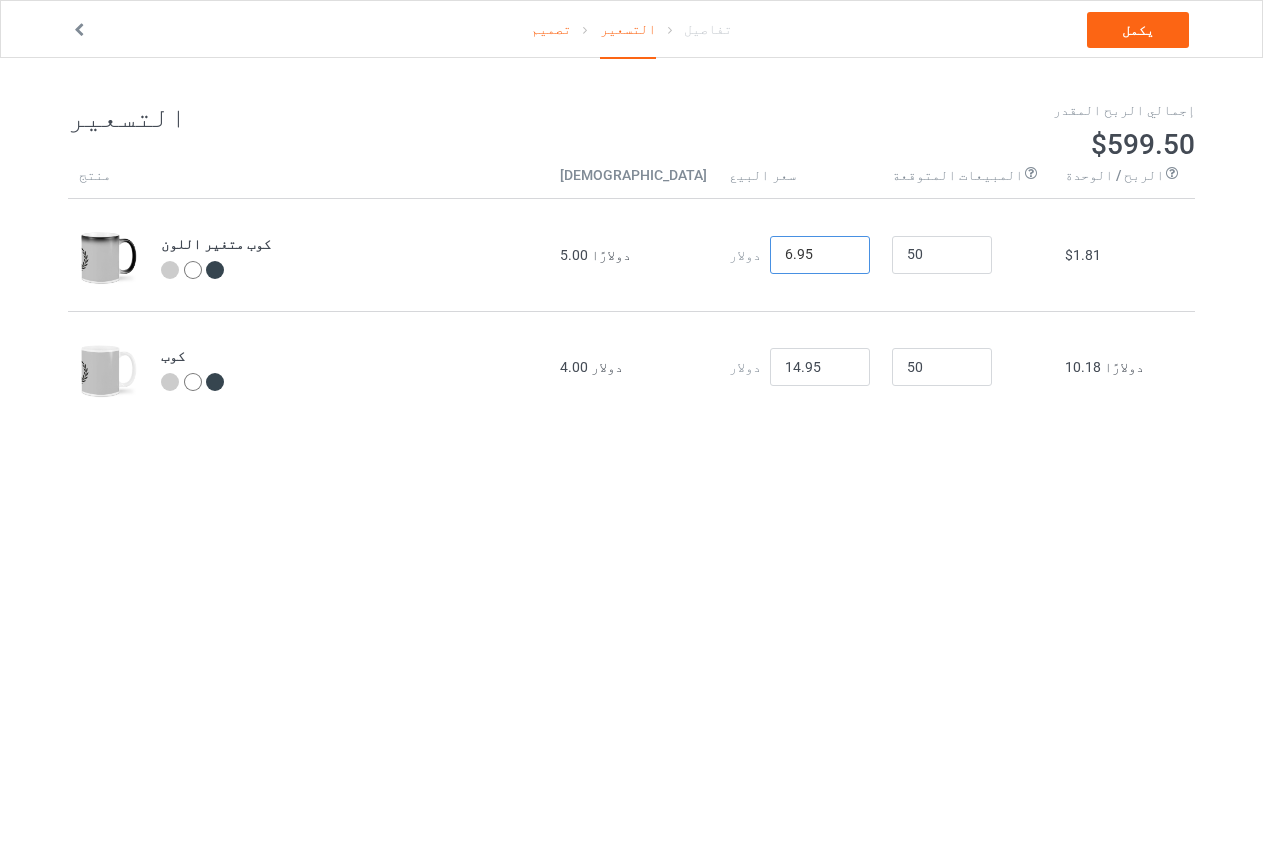 click on "6.95" at bounding box center [820, 255] 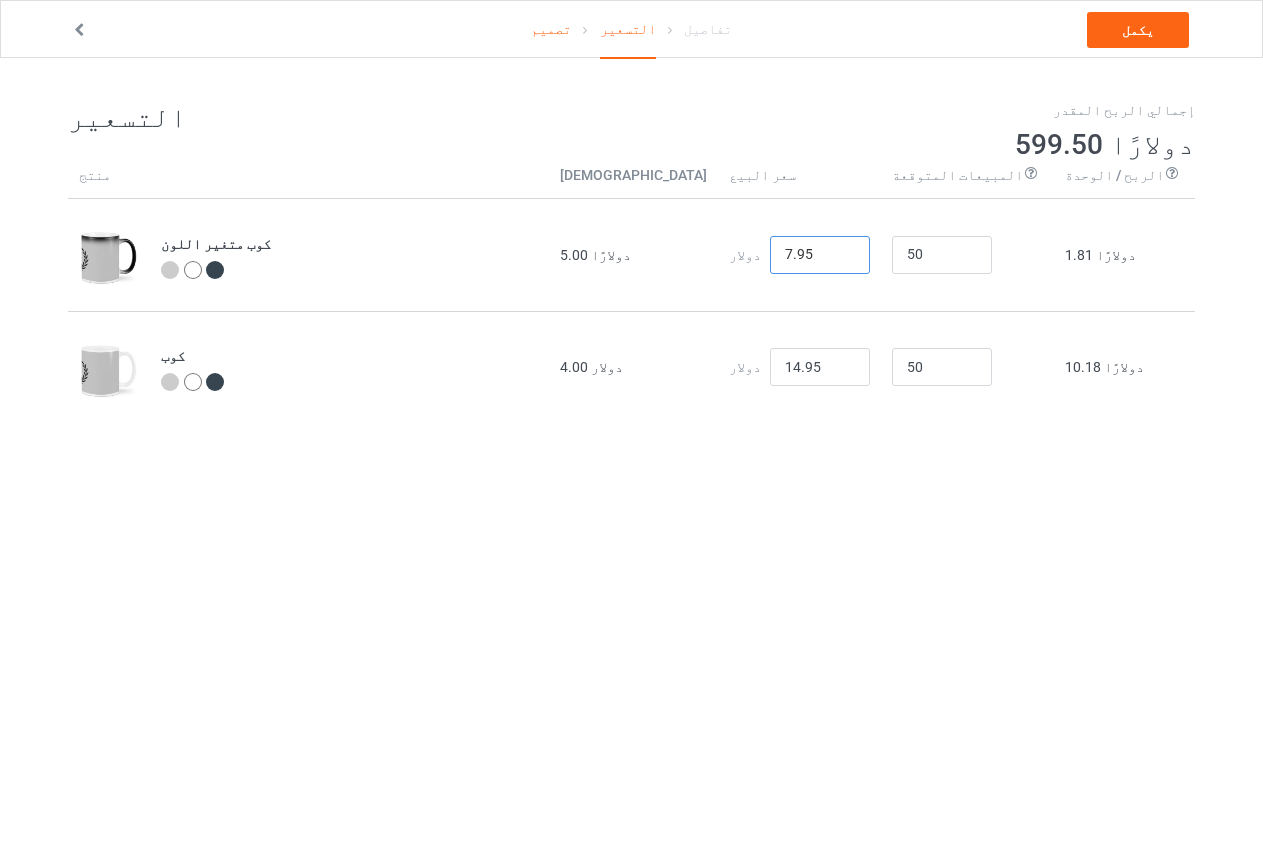 click on "7.95" at bounding box center [820, 255] 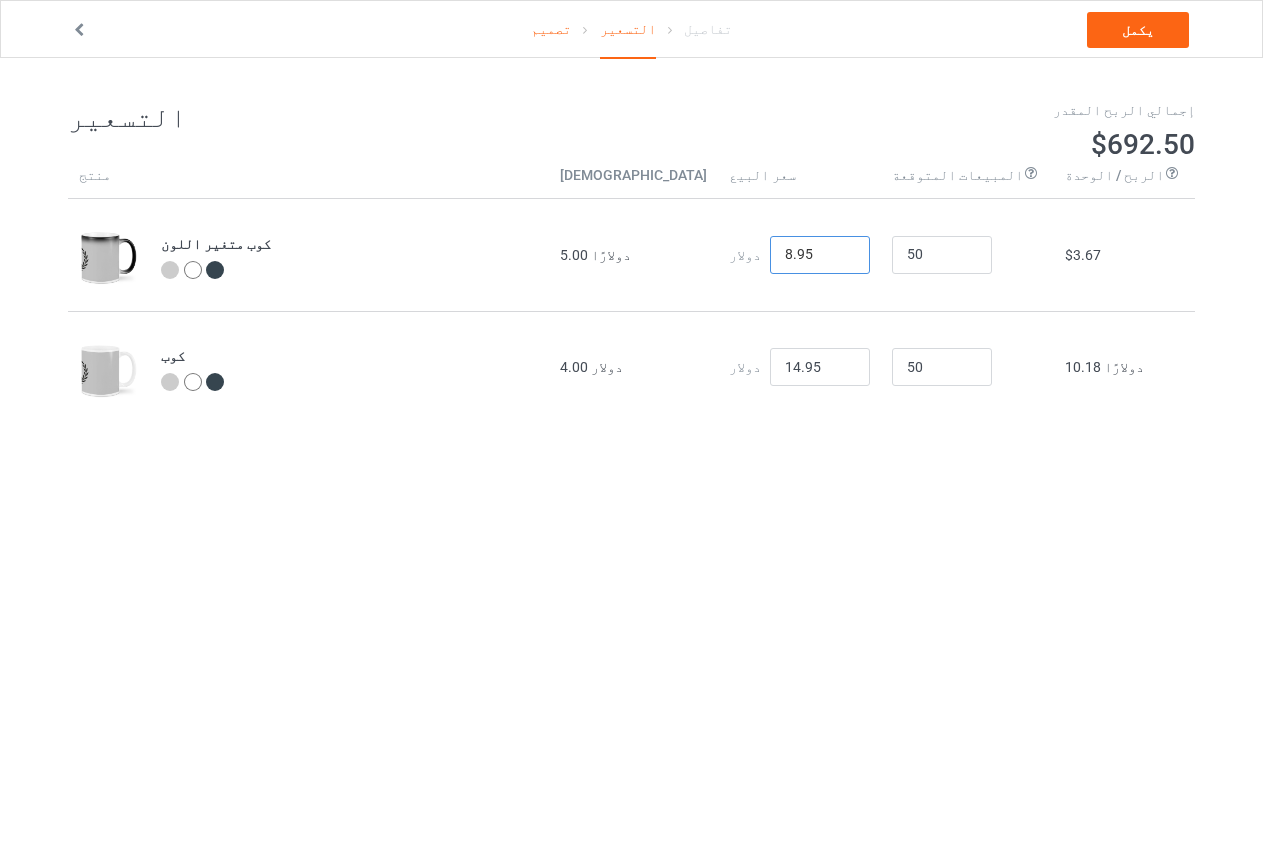 click on "8.95" at bounding box center (820, 255) 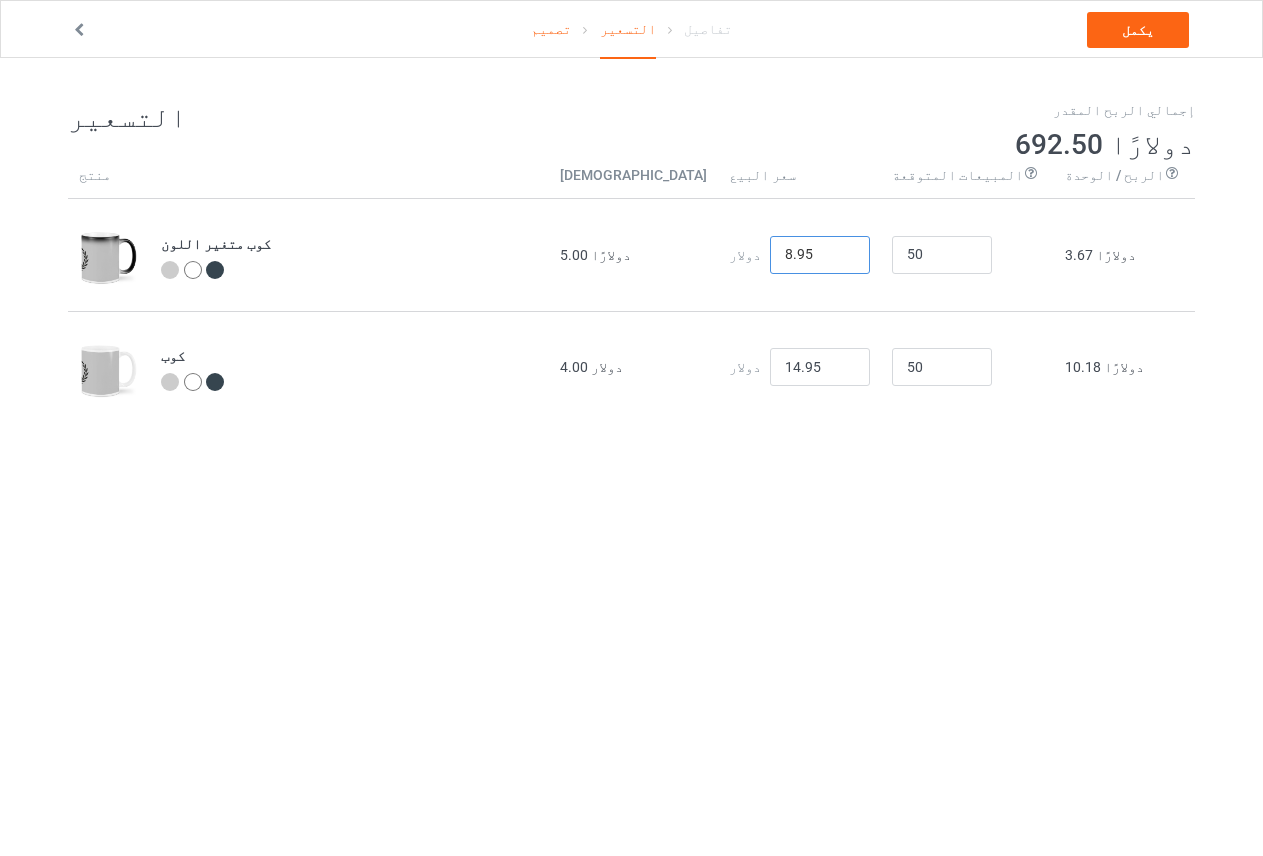 click on "8.95" at bounding box center (820, 255) 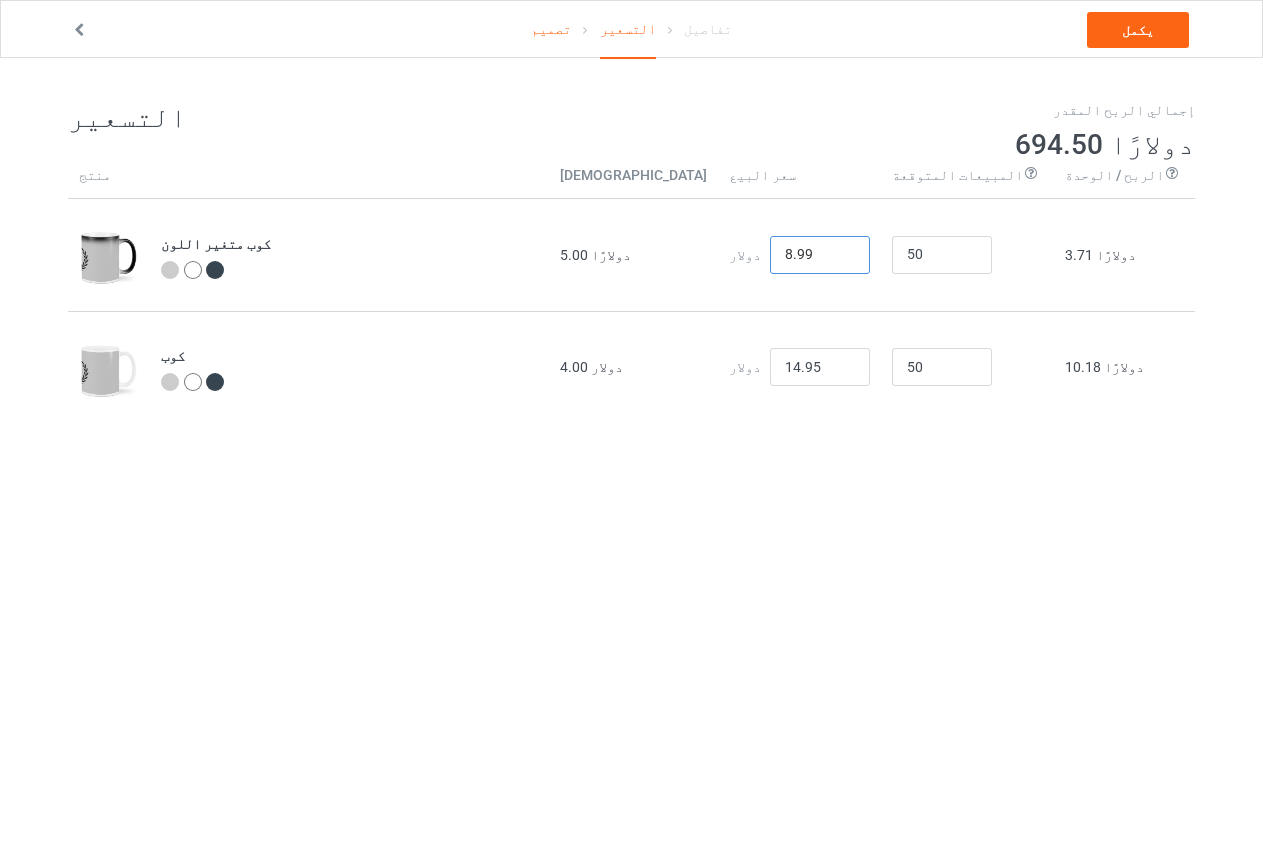 type on "8.99" 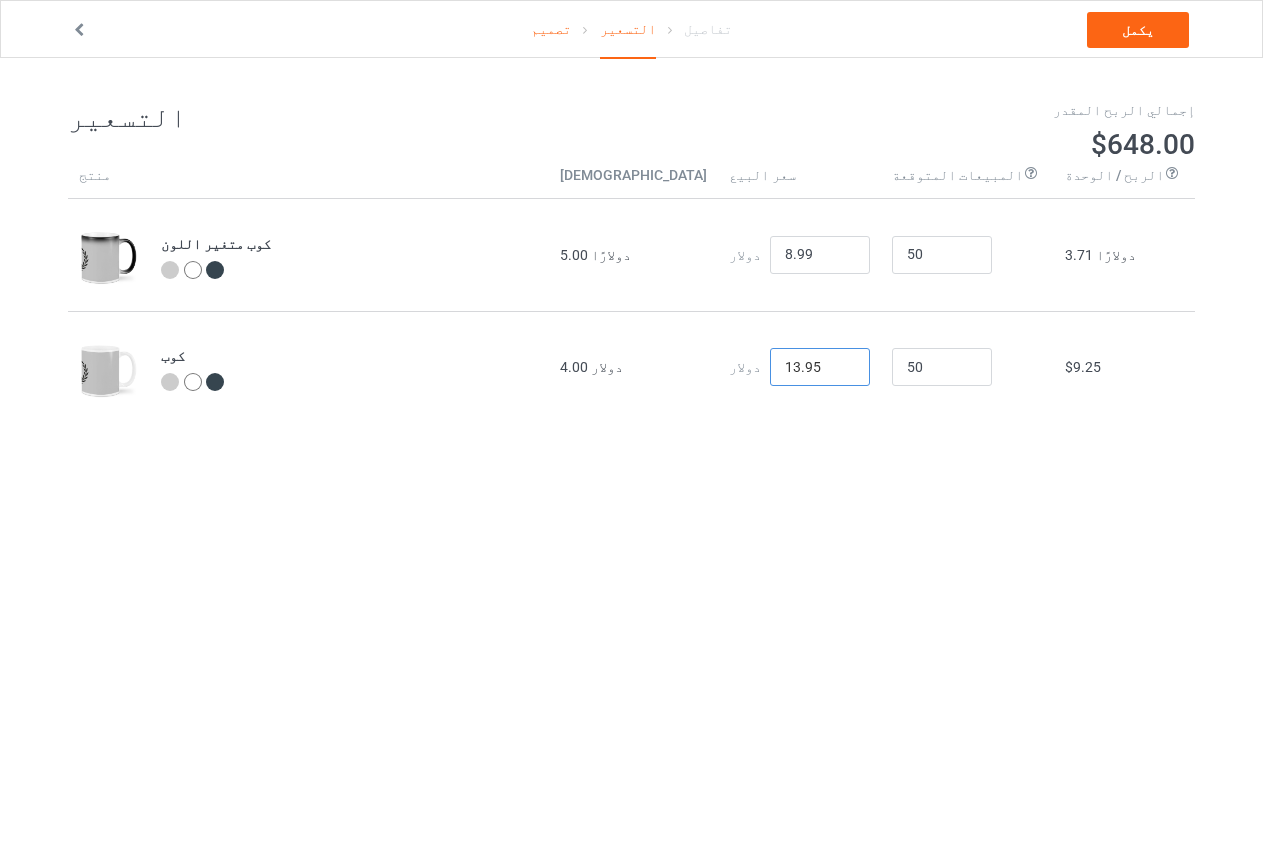 click on "13.95" at bounding box center (820, 367) 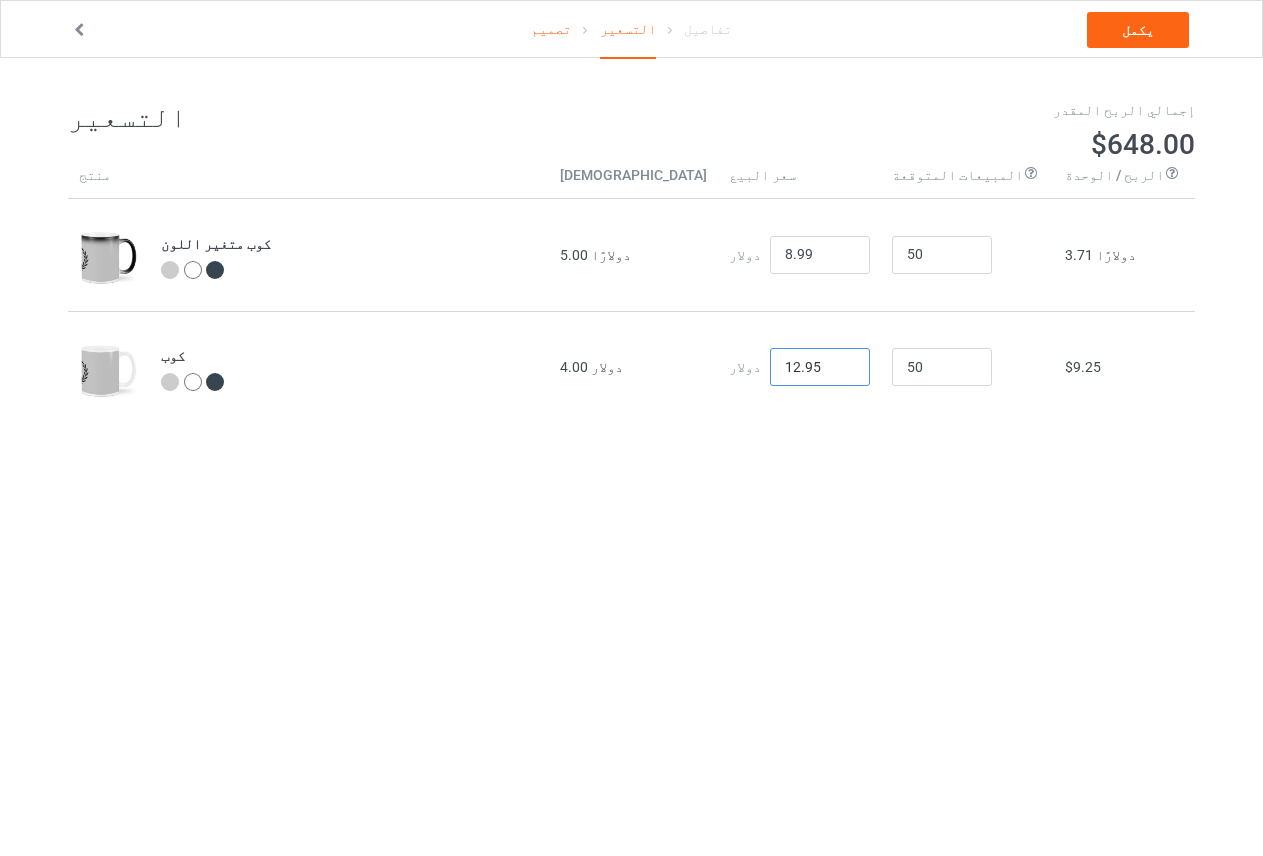 click on "12.95" at bounding box center (820, 367) 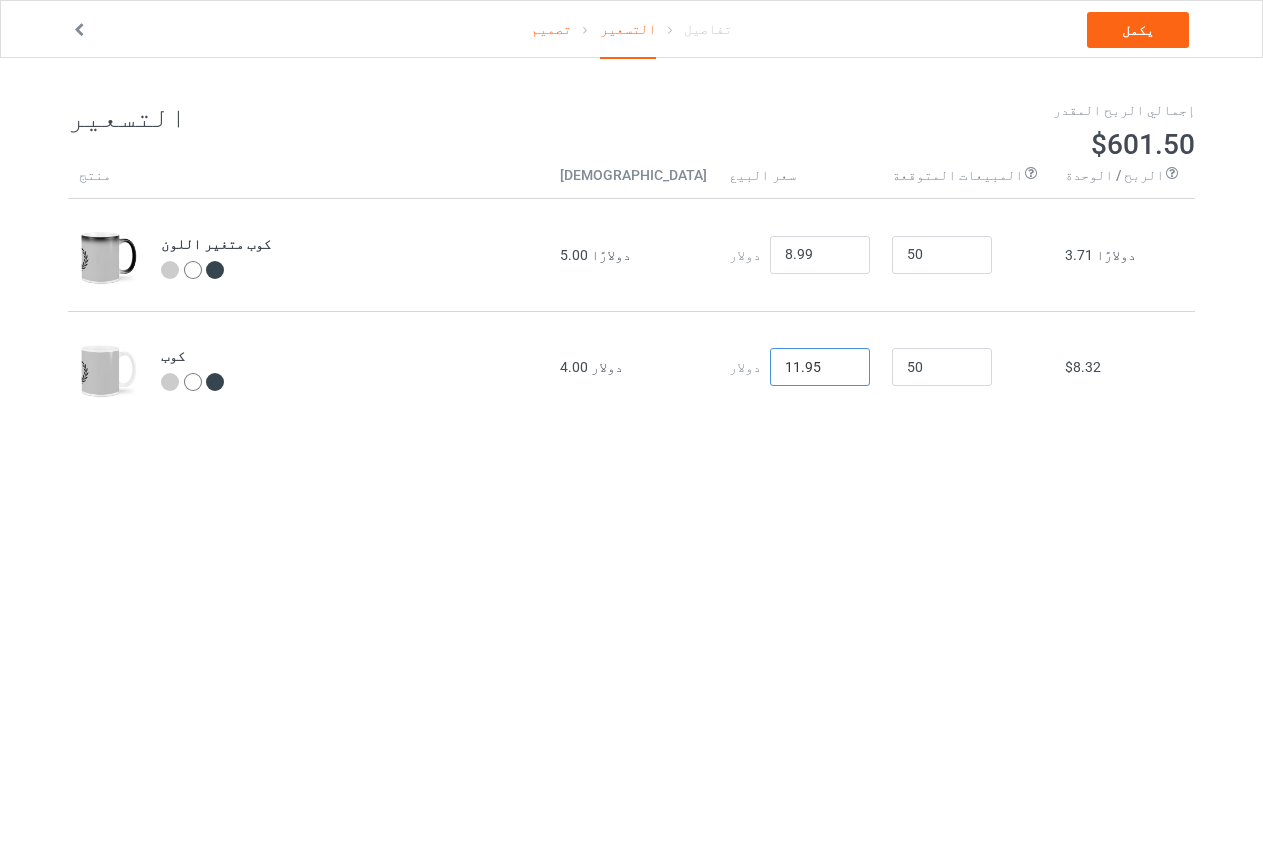 click on "11.95" at bounding box center [820, 367] 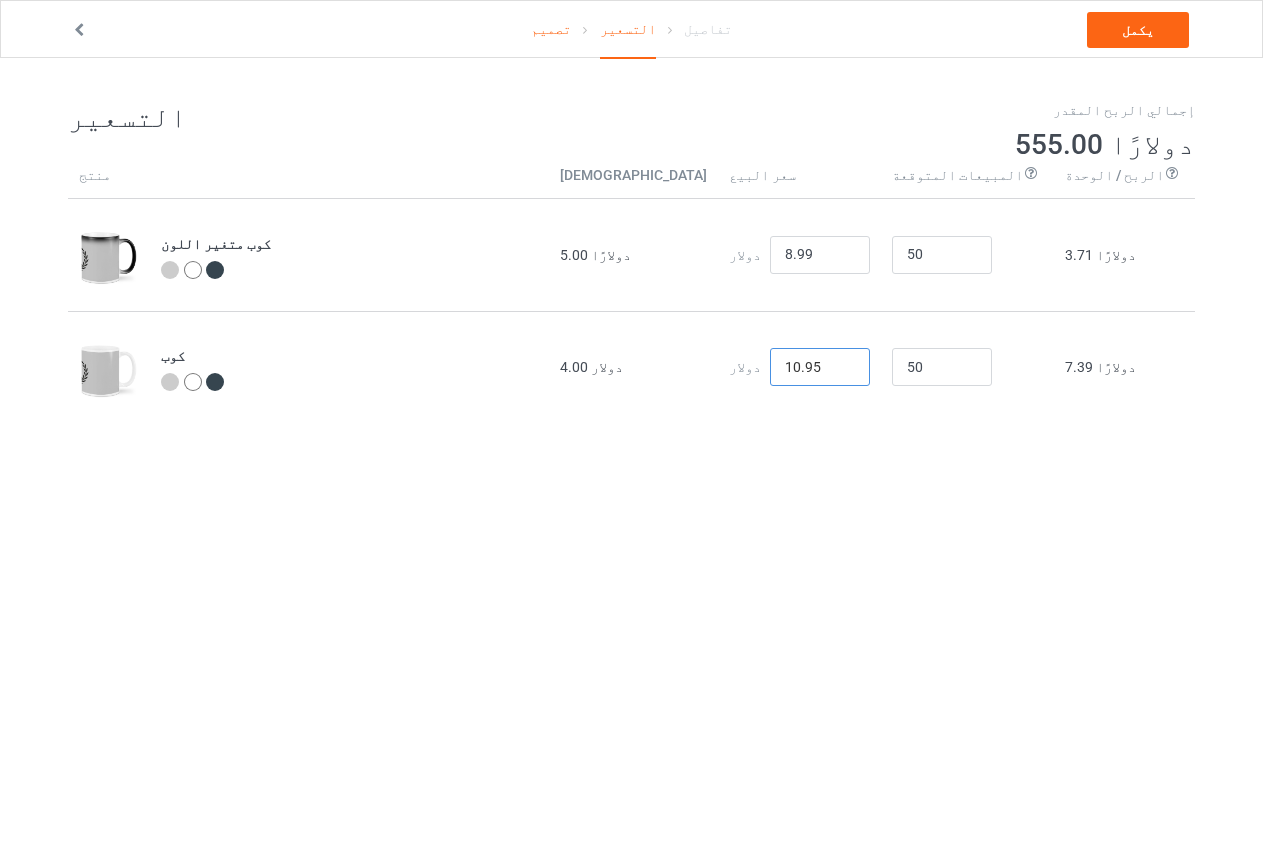 click on "10.95" at bounding box center (820, 367) 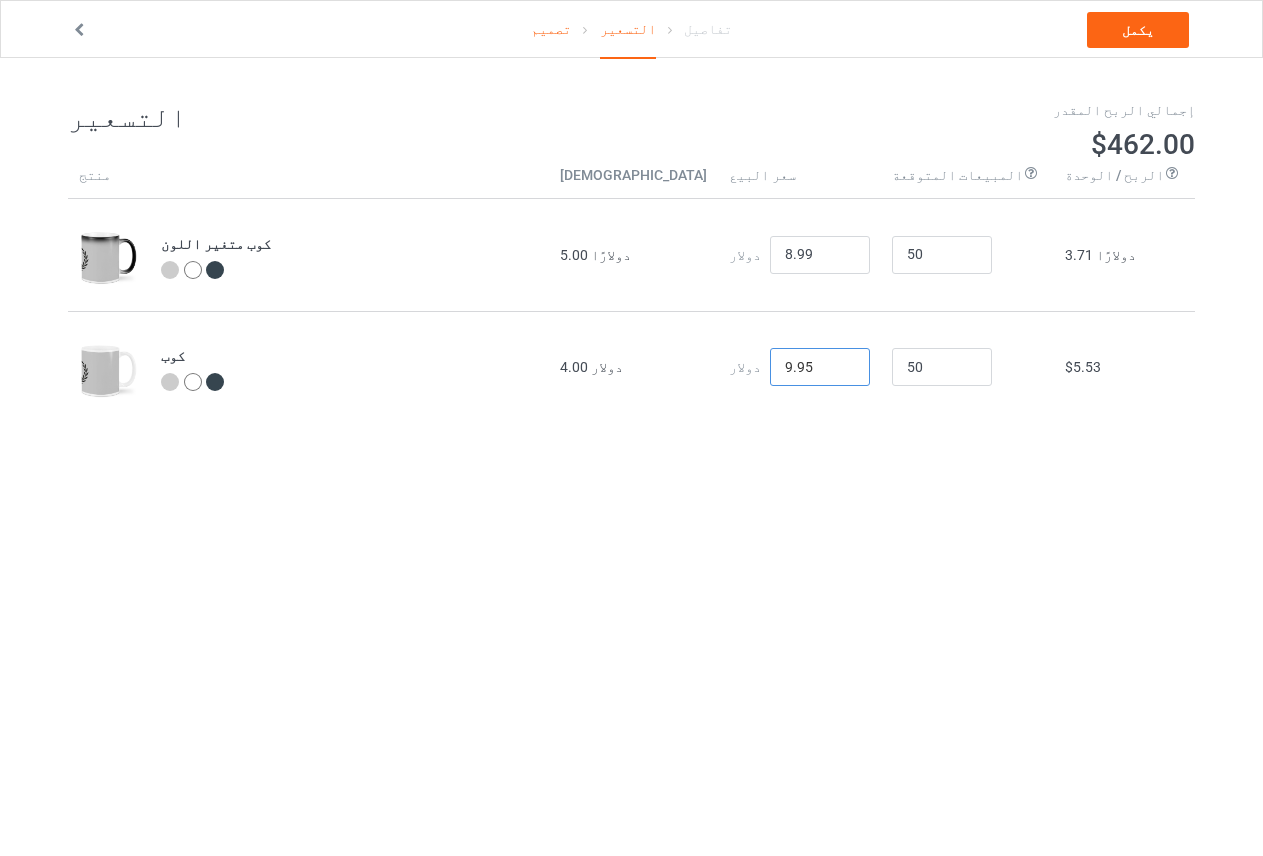 click on "9.95" at bounding box center (820, 367) 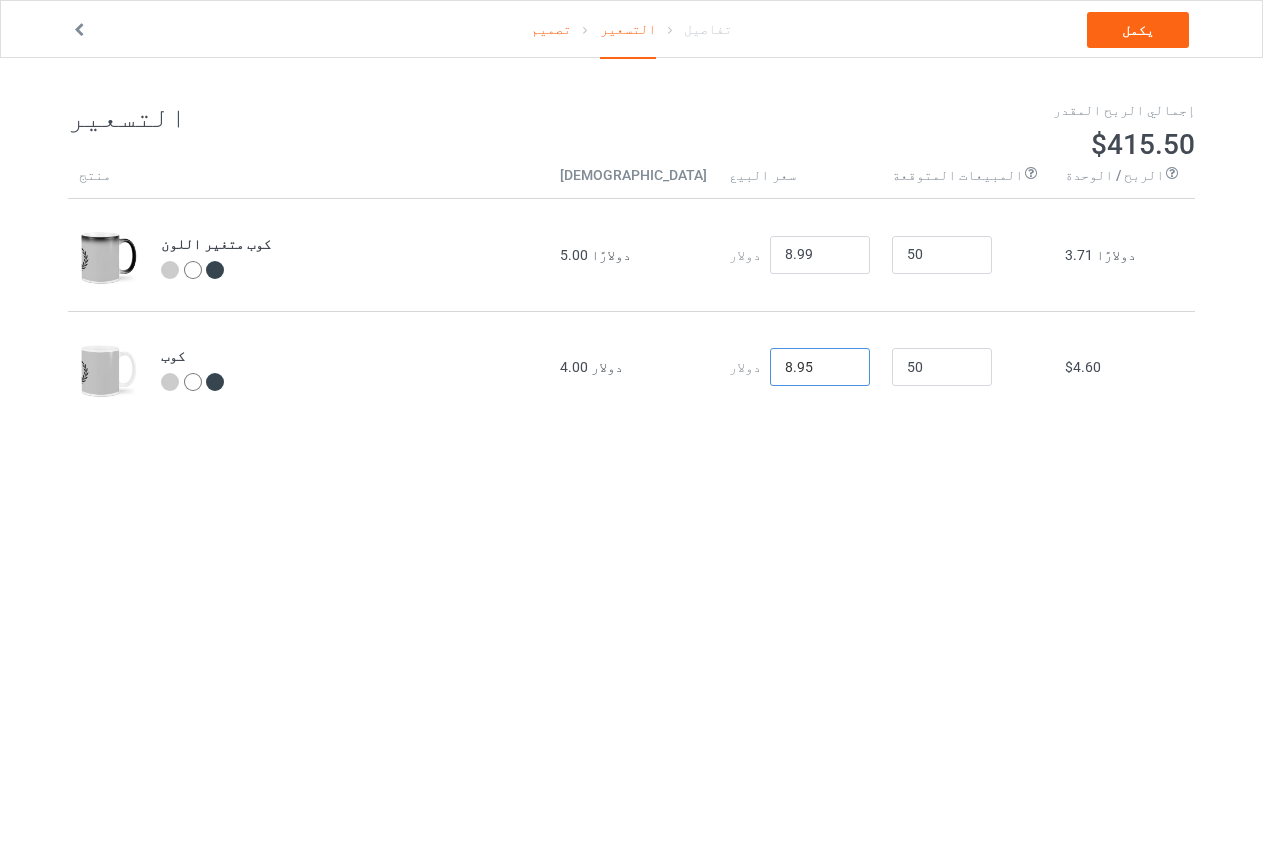 click on "8.95" at bounding box center (820, 367) 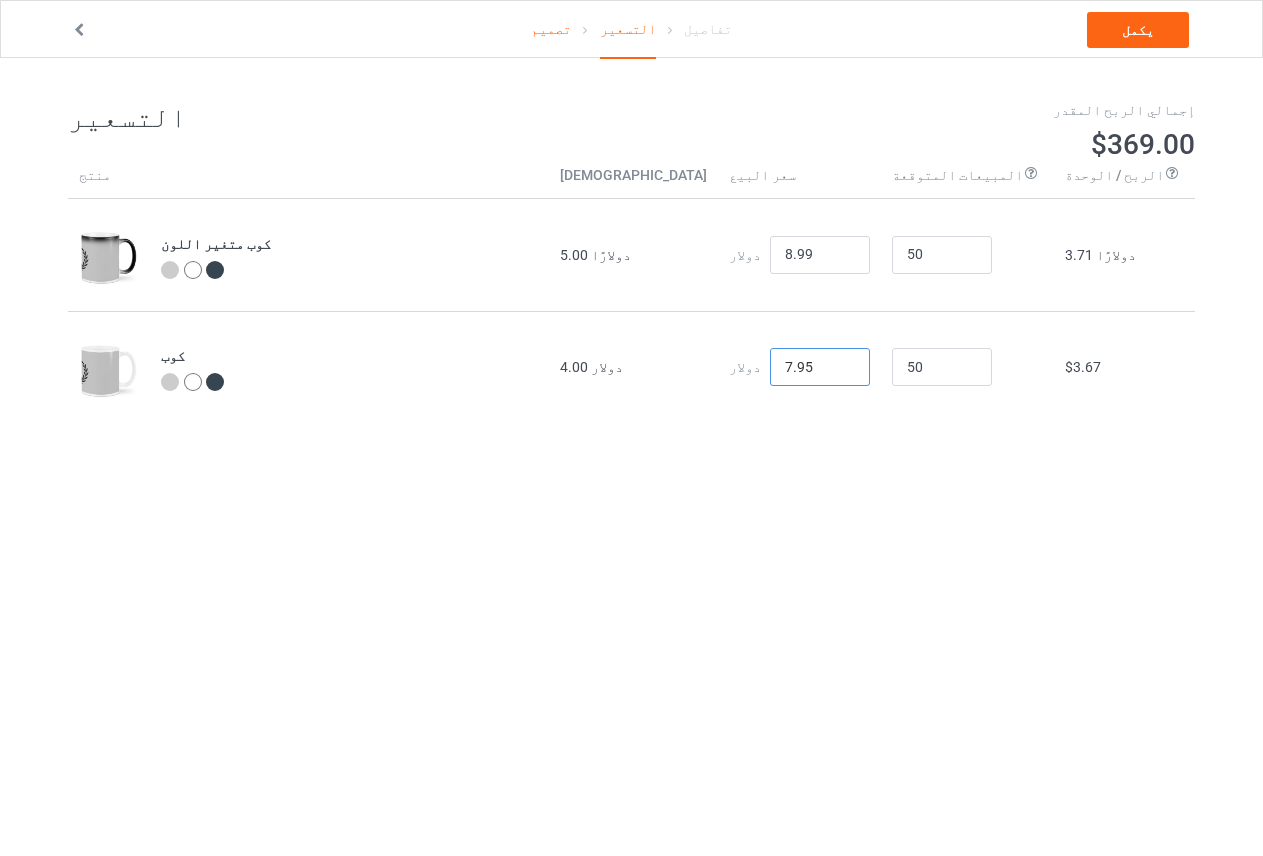 click on "7.95" at bounding box center (820, 367) 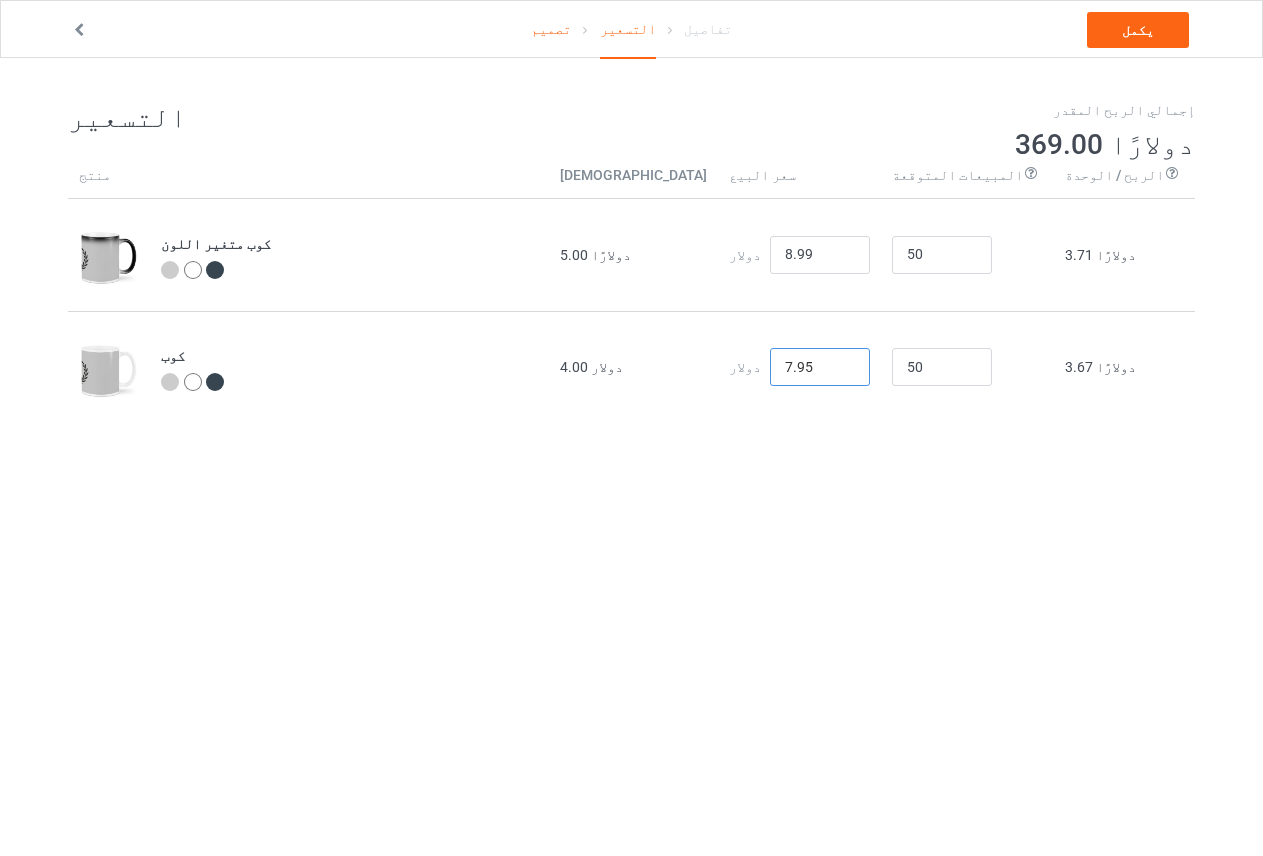 drag, startPoint x: 867, startPoint y: 374, endPoint x: 855, endPoint y: 373, distance: 12.0415945 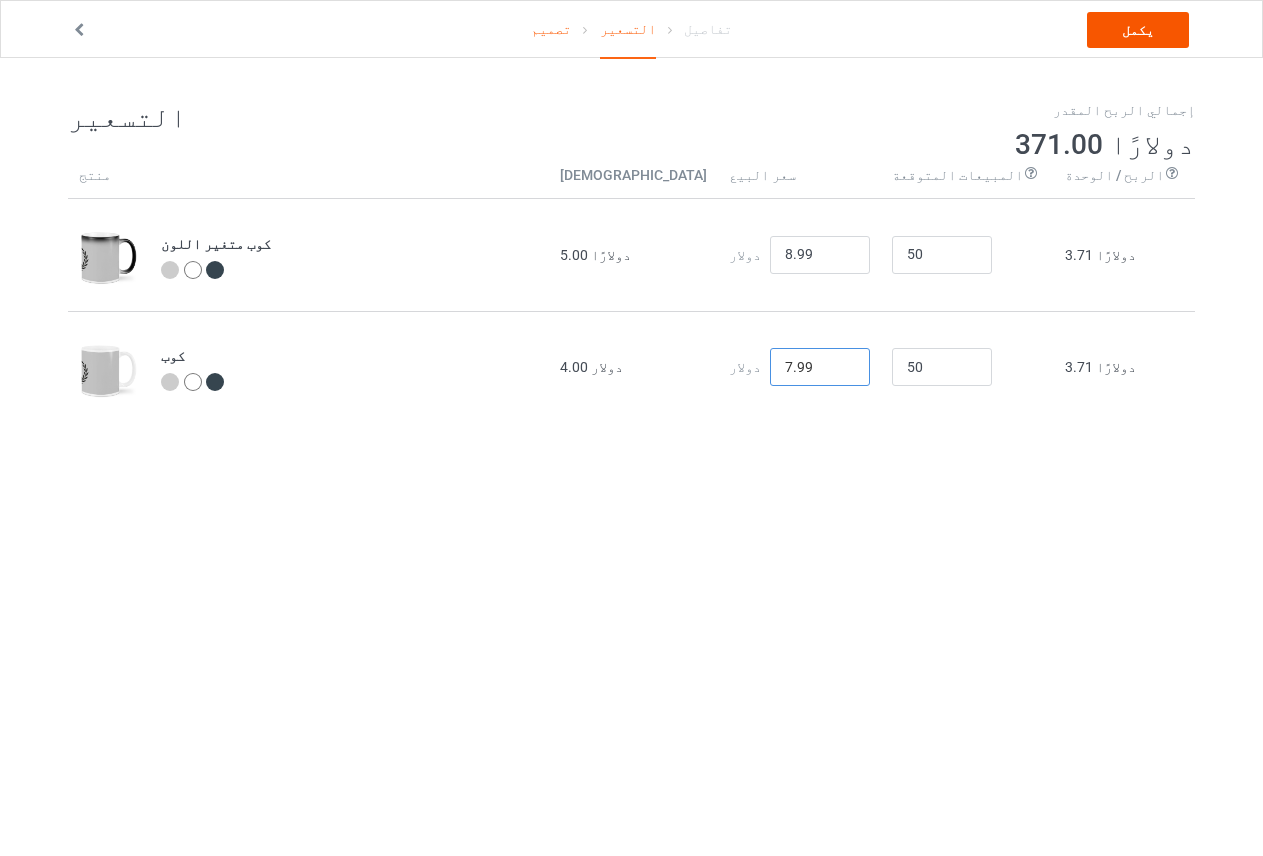 type on "7.99" 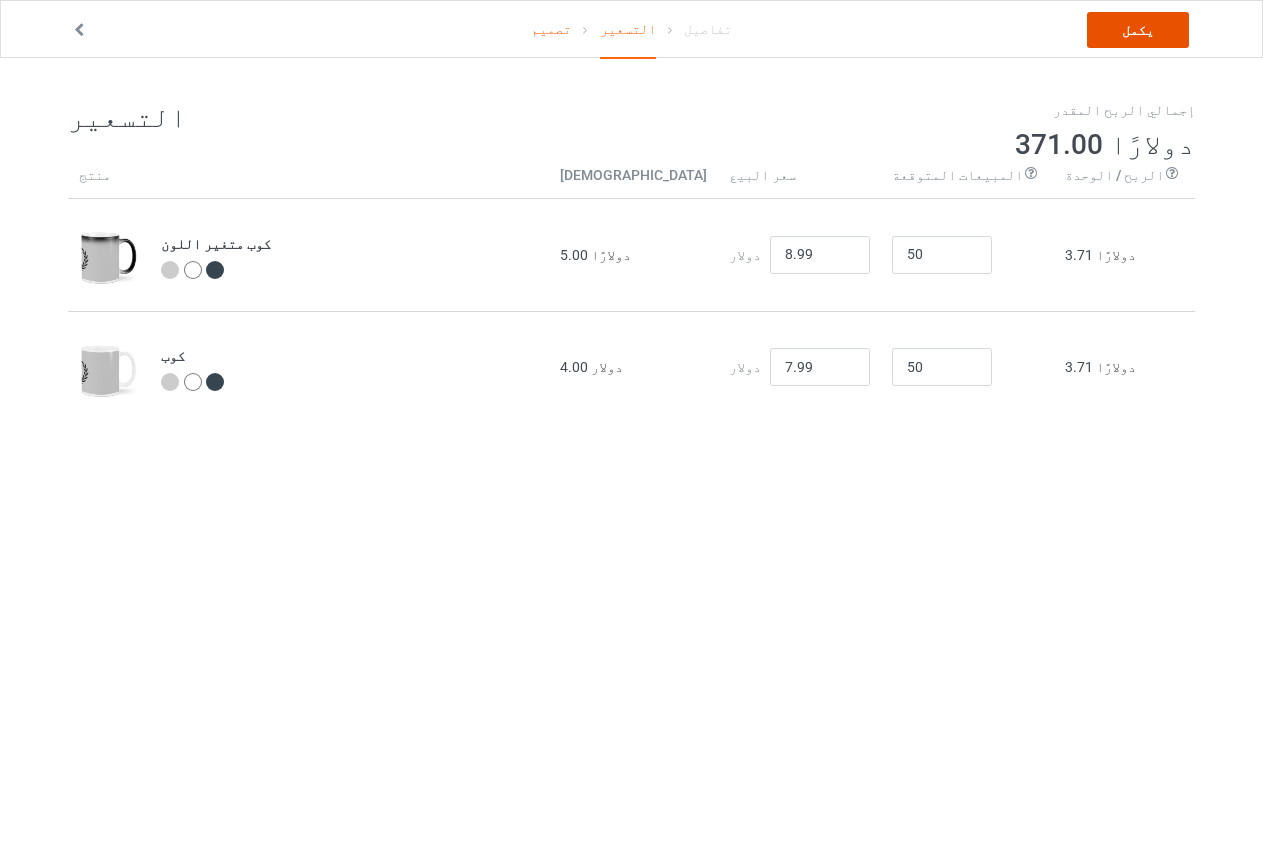 click on "يكمل" at bounding box center [1138, 30] 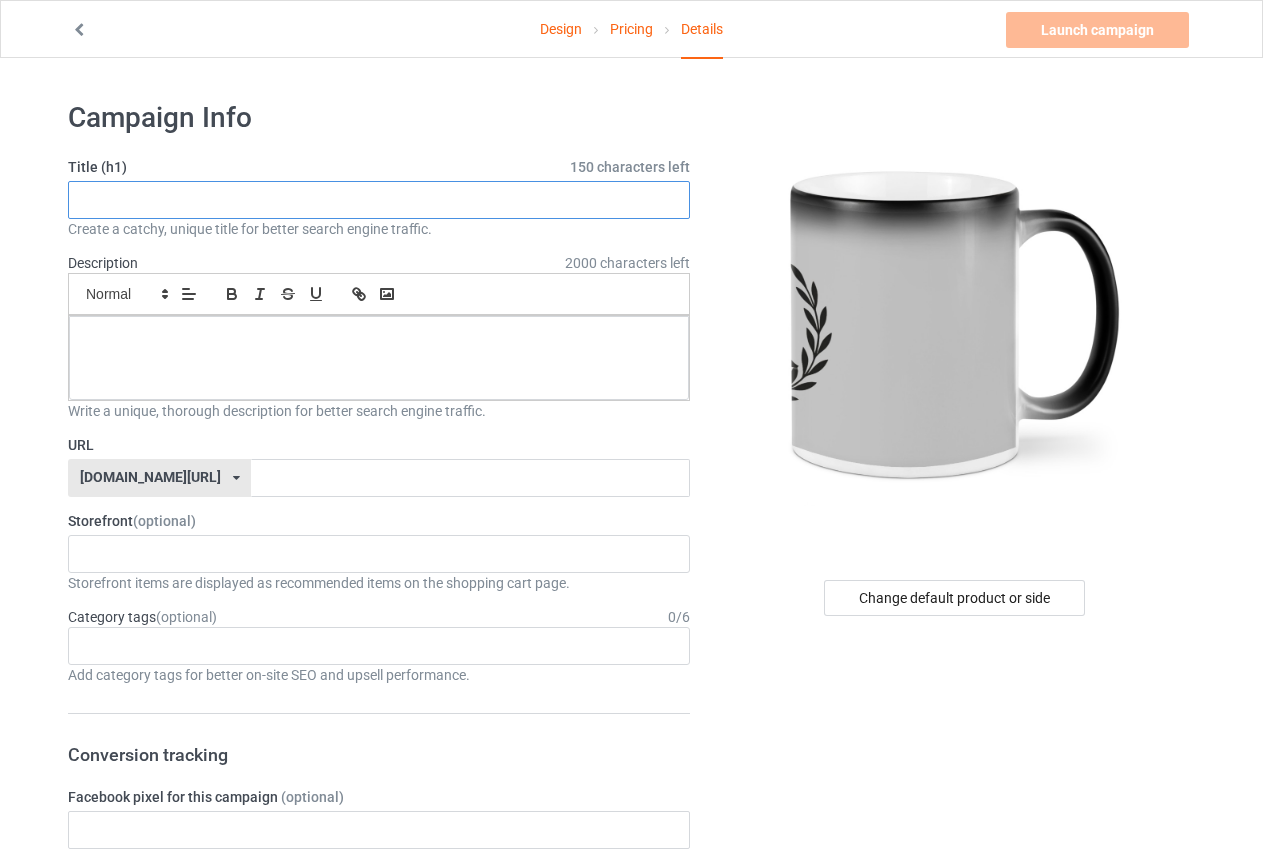paste on "Elite Crown Monogram Polo – Luxury Embroidered VA Emblem" 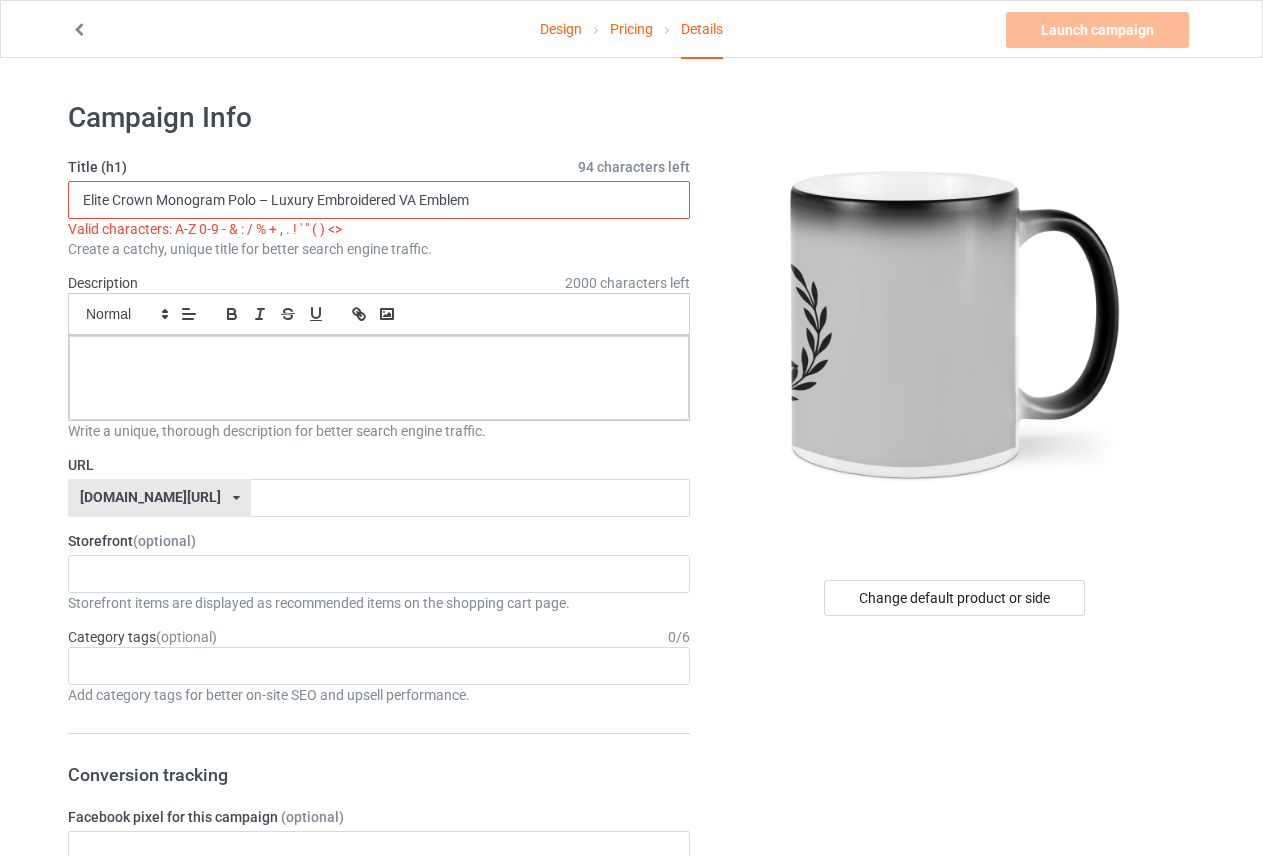 click on "Elite Crown Monogram Polo – Luxury Embroidered VA Emblem" at bounding box center [379, 200] 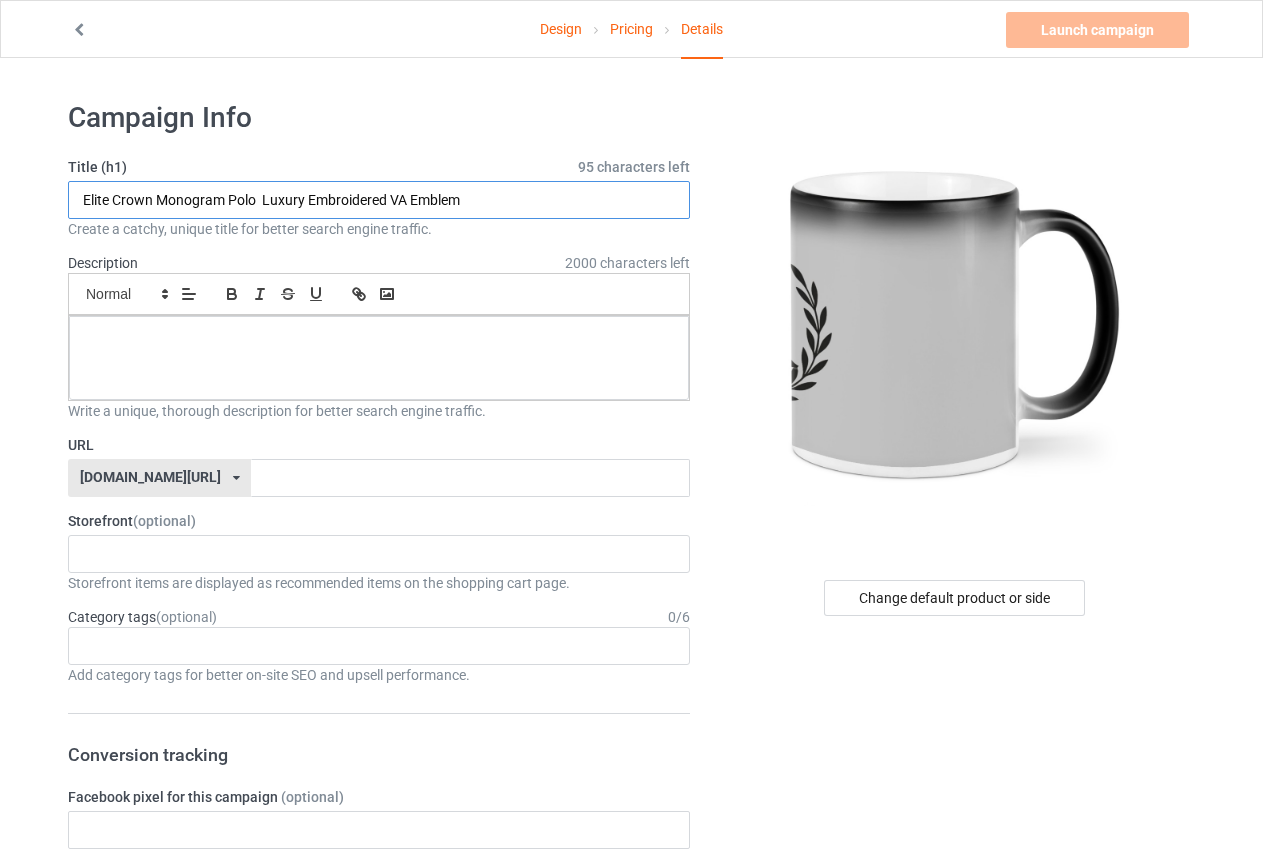 type on "Elite Crown Monogram Polo  Luxury Embroidered VA Emblem" 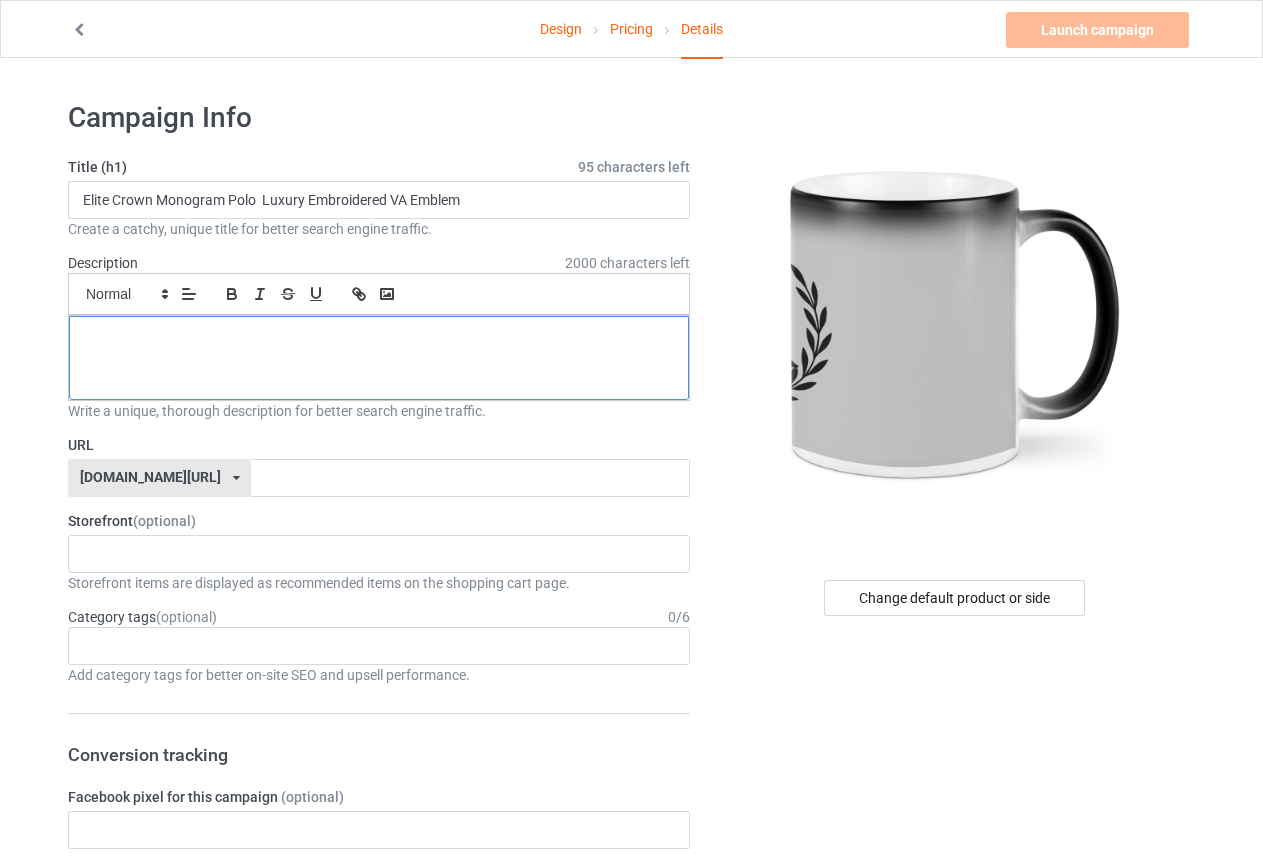 click at bounding box center [379, 338] 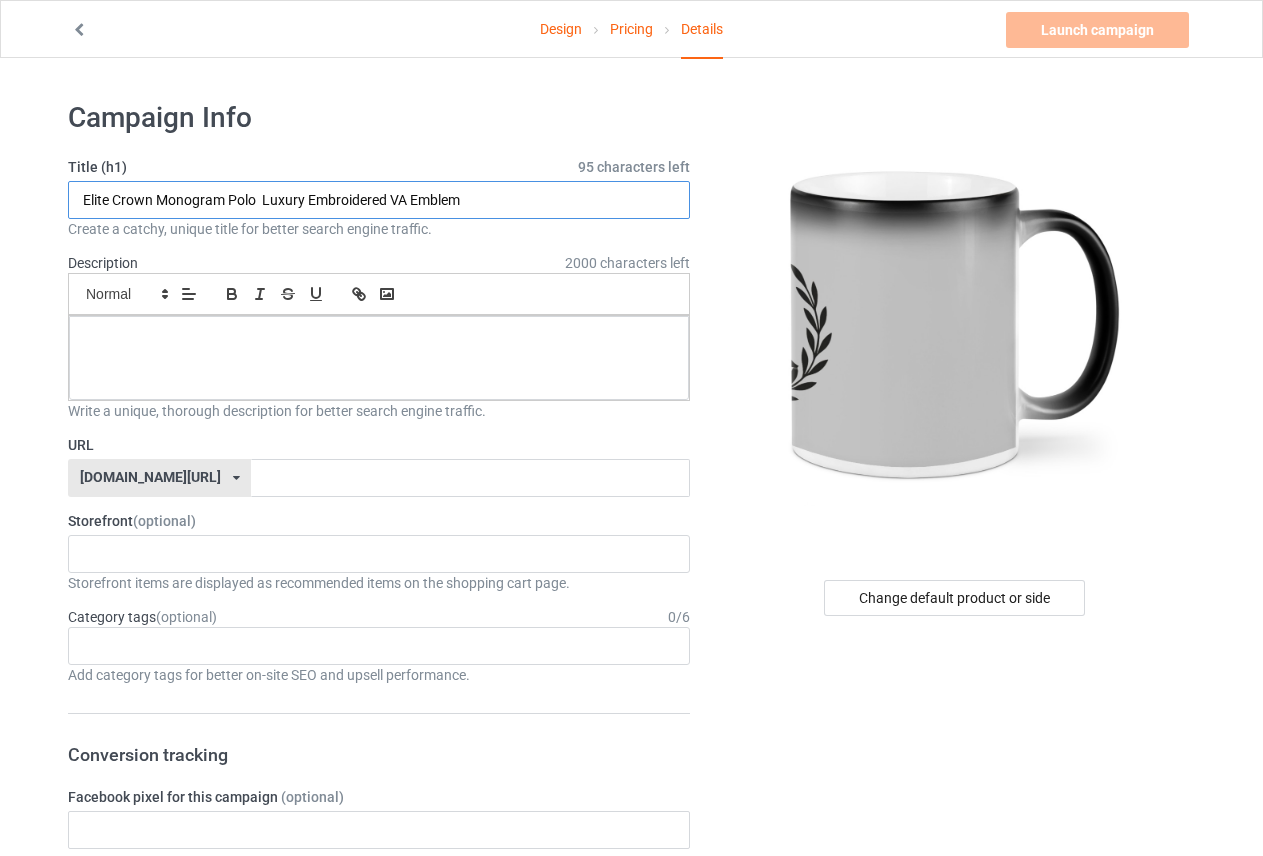 click on "Elite Crown Monogram Polo  Luxury Embroidered VA Emblem" at bounding box center (379, 200) 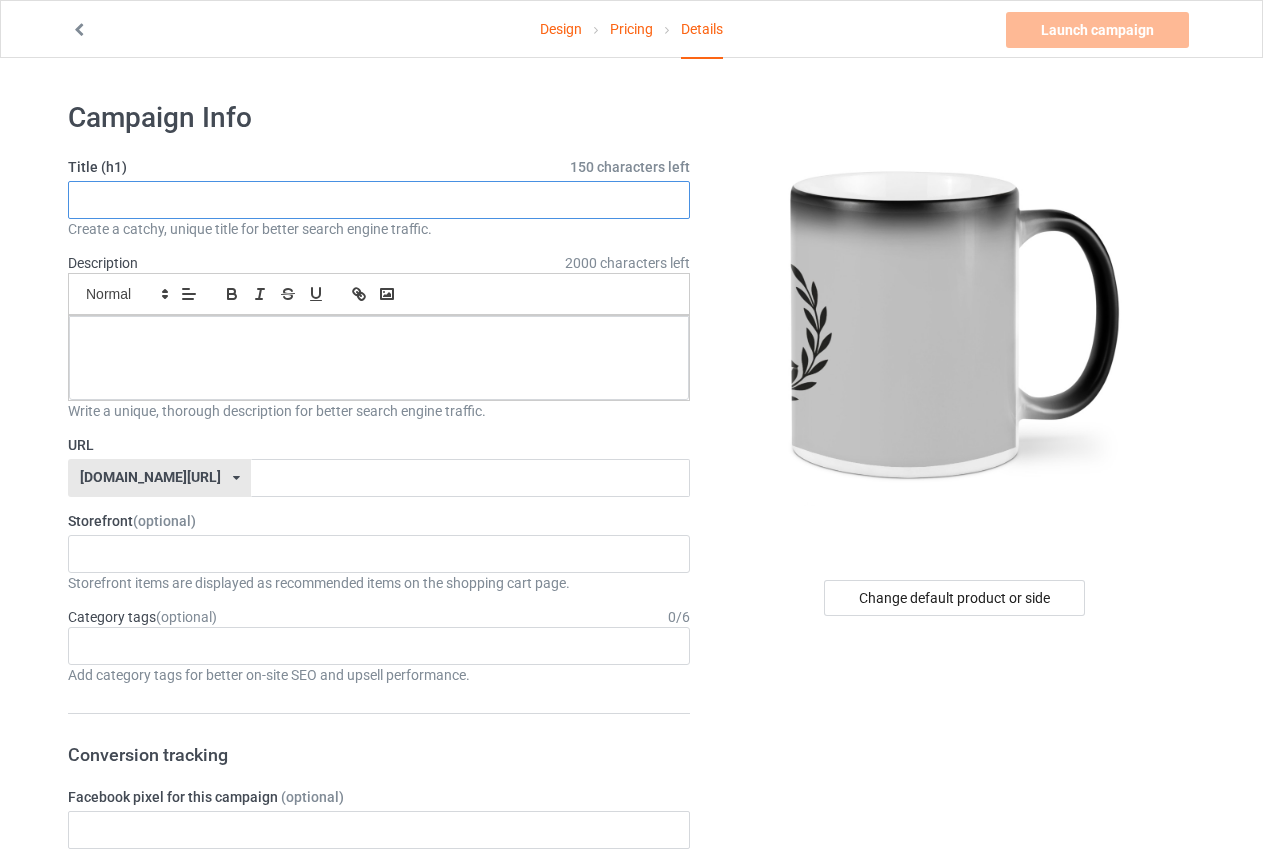 paste on "Luxury VA Emblem Mug – Royal Crown Monogram Cup for Elegant Sips" 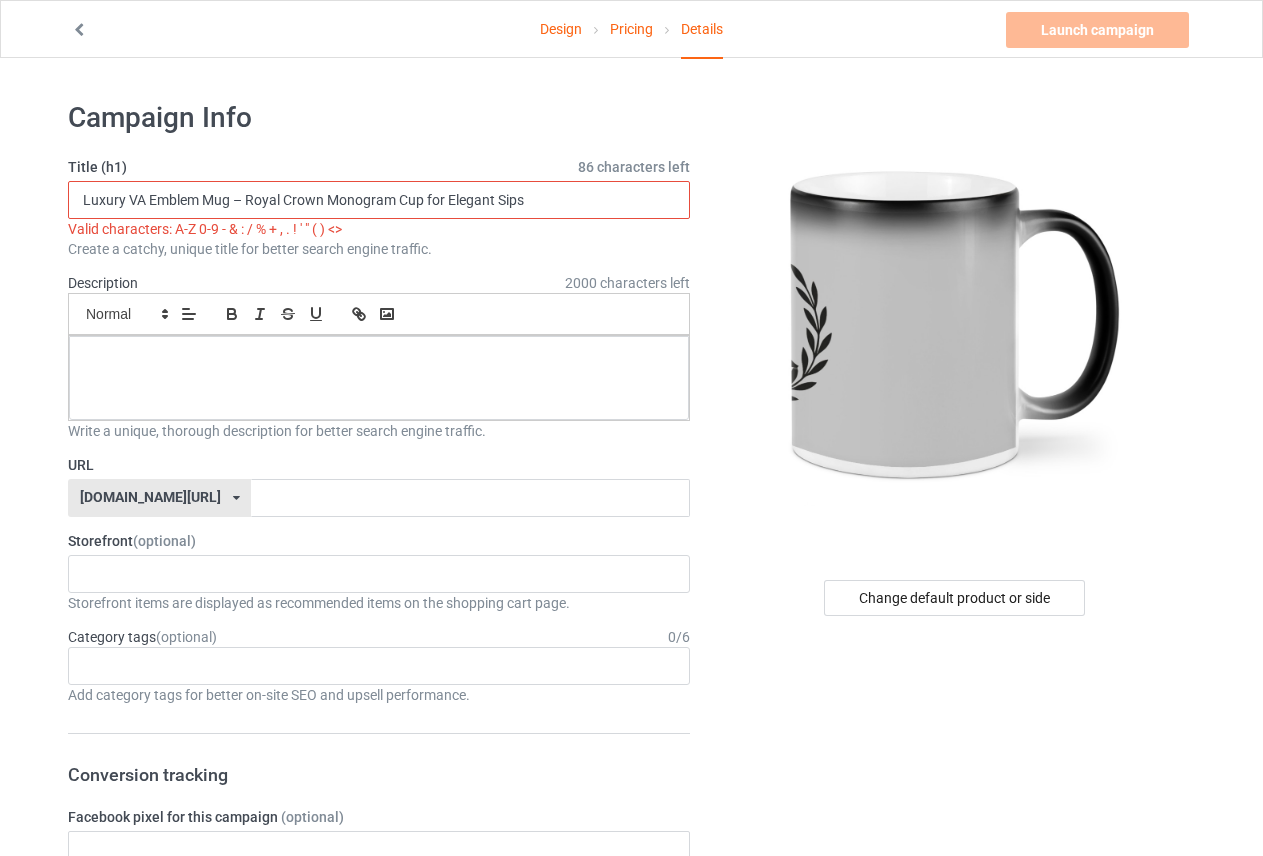 click on "Luxury VA Emblem Mug – Royal Crown Monogram Cup for Elegant Sips" at bounding box center [379, 200] 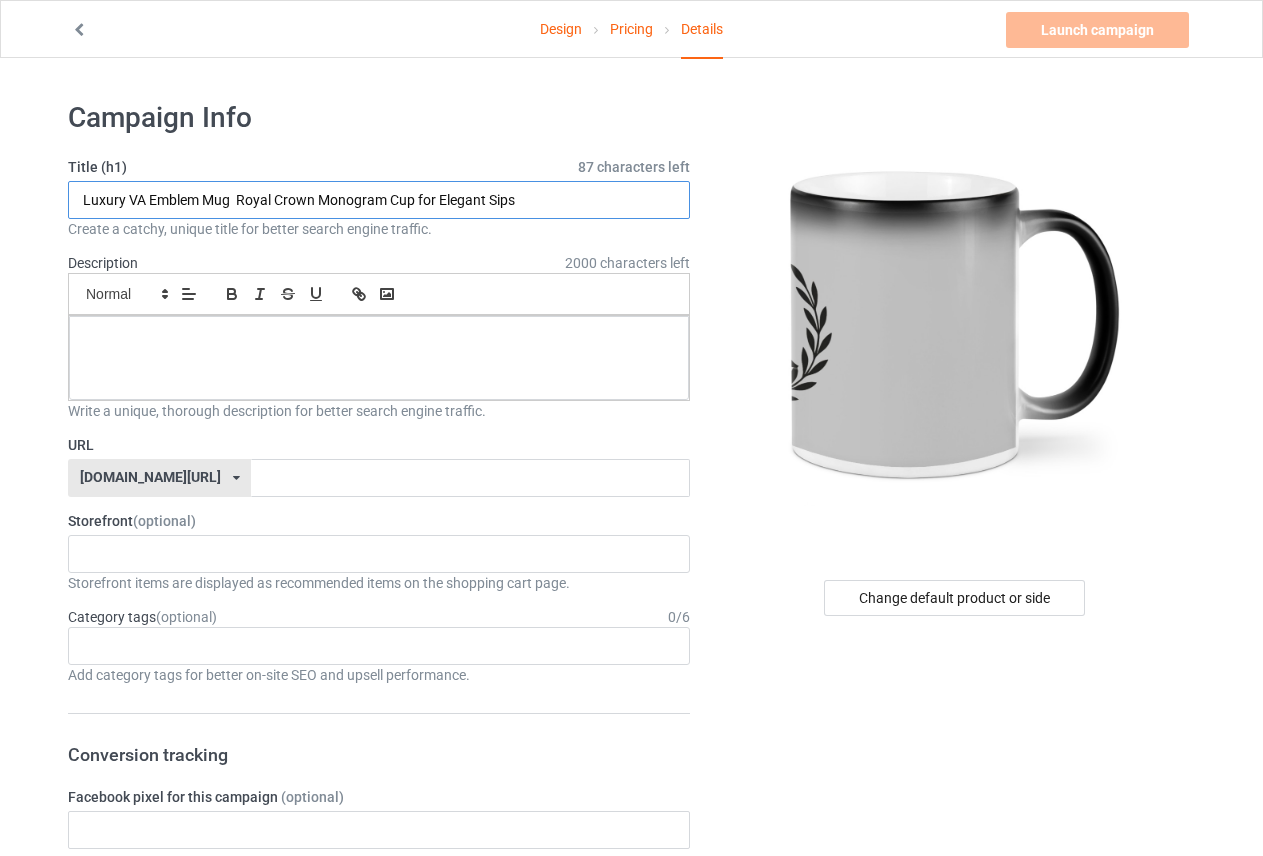 type on "Luxury VA Emblem Mug  Royal Crown Monogram Cup for Elegant Sips" 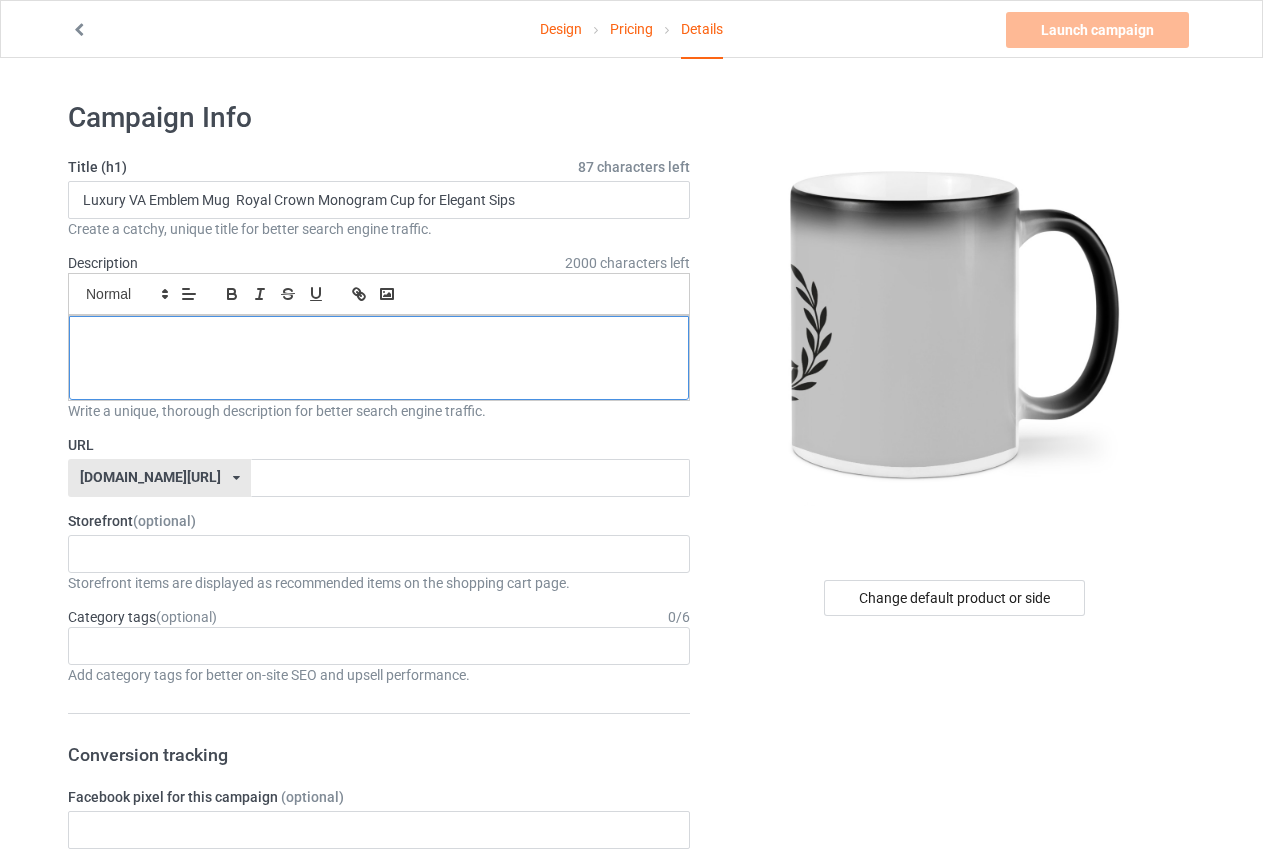 click at bounding box center (379, 358) 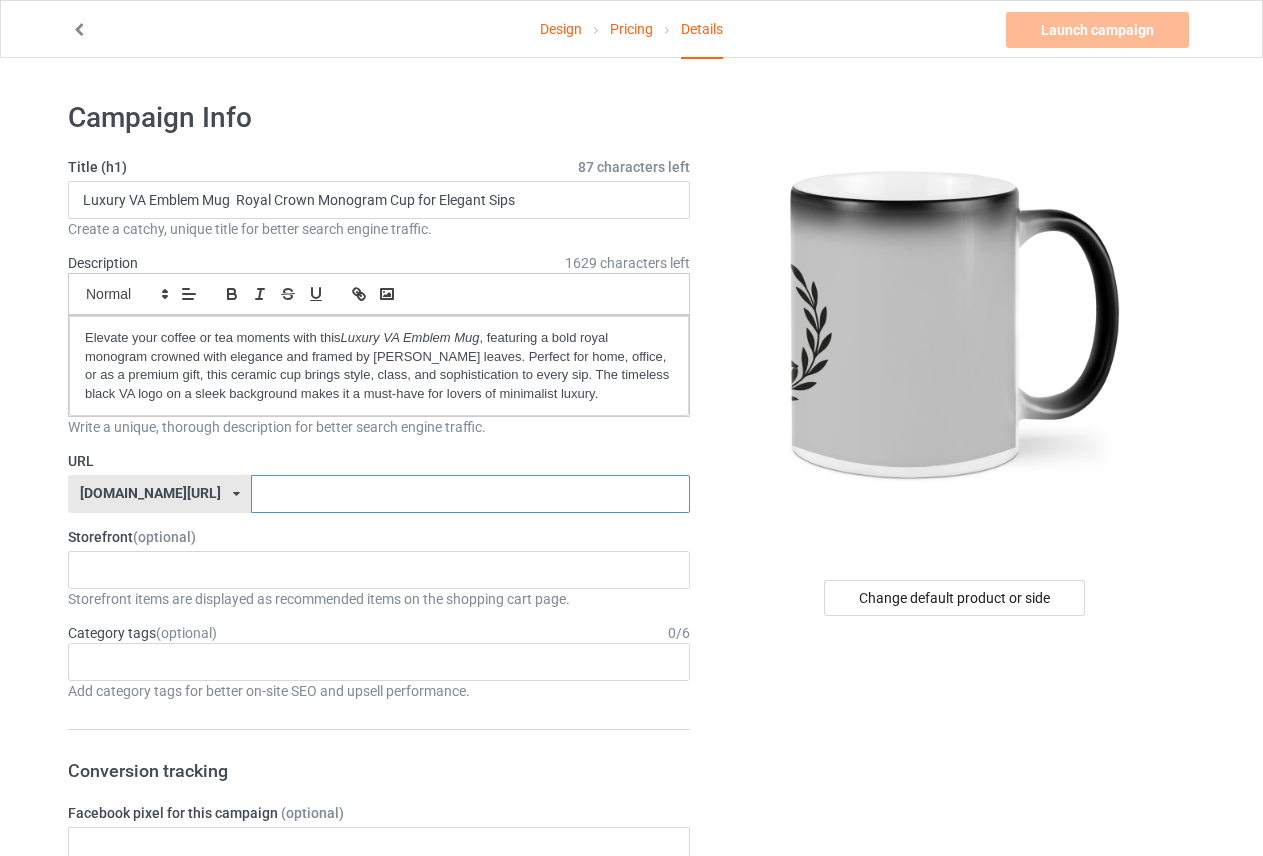 click at bounding box center (470, 494) 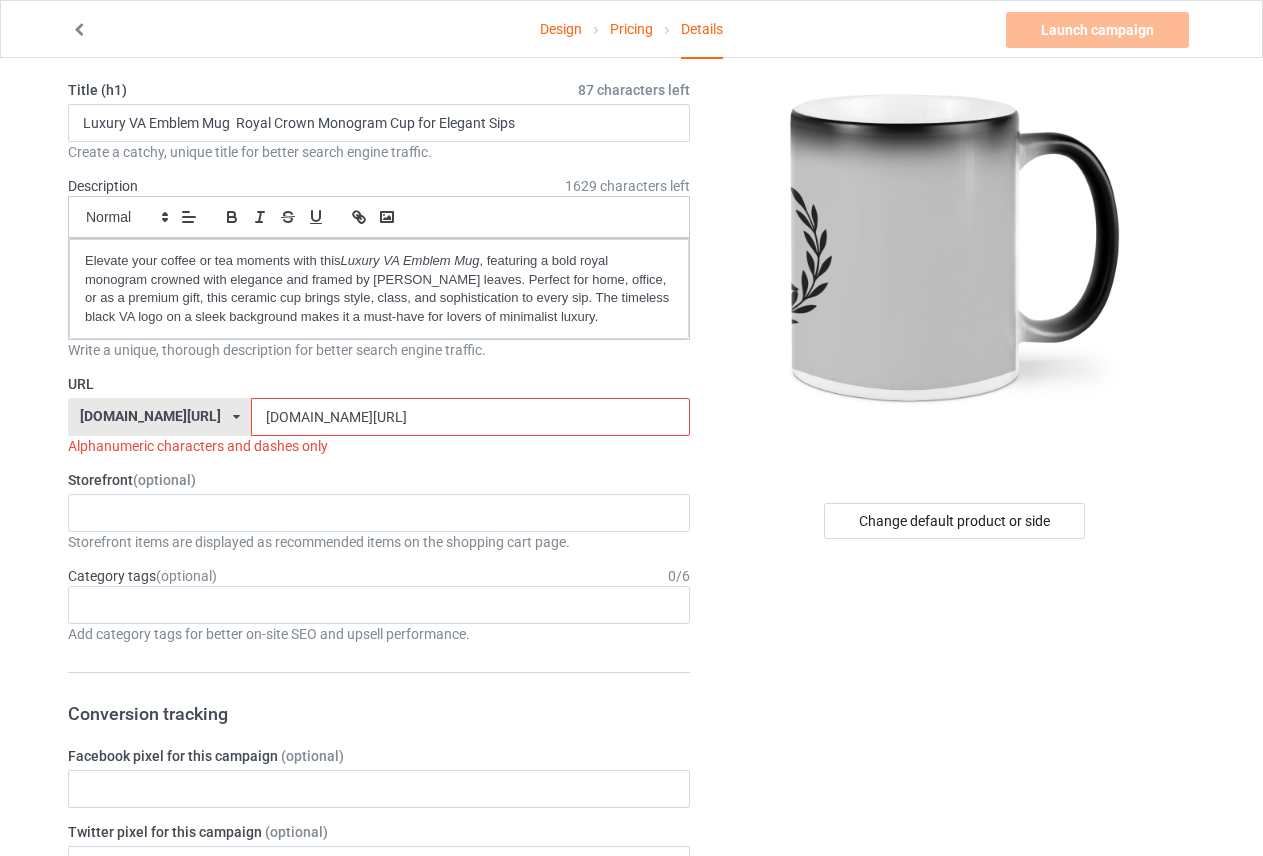 scroll, scrollTop: 100, scrollLeft: 0, axis: vertical 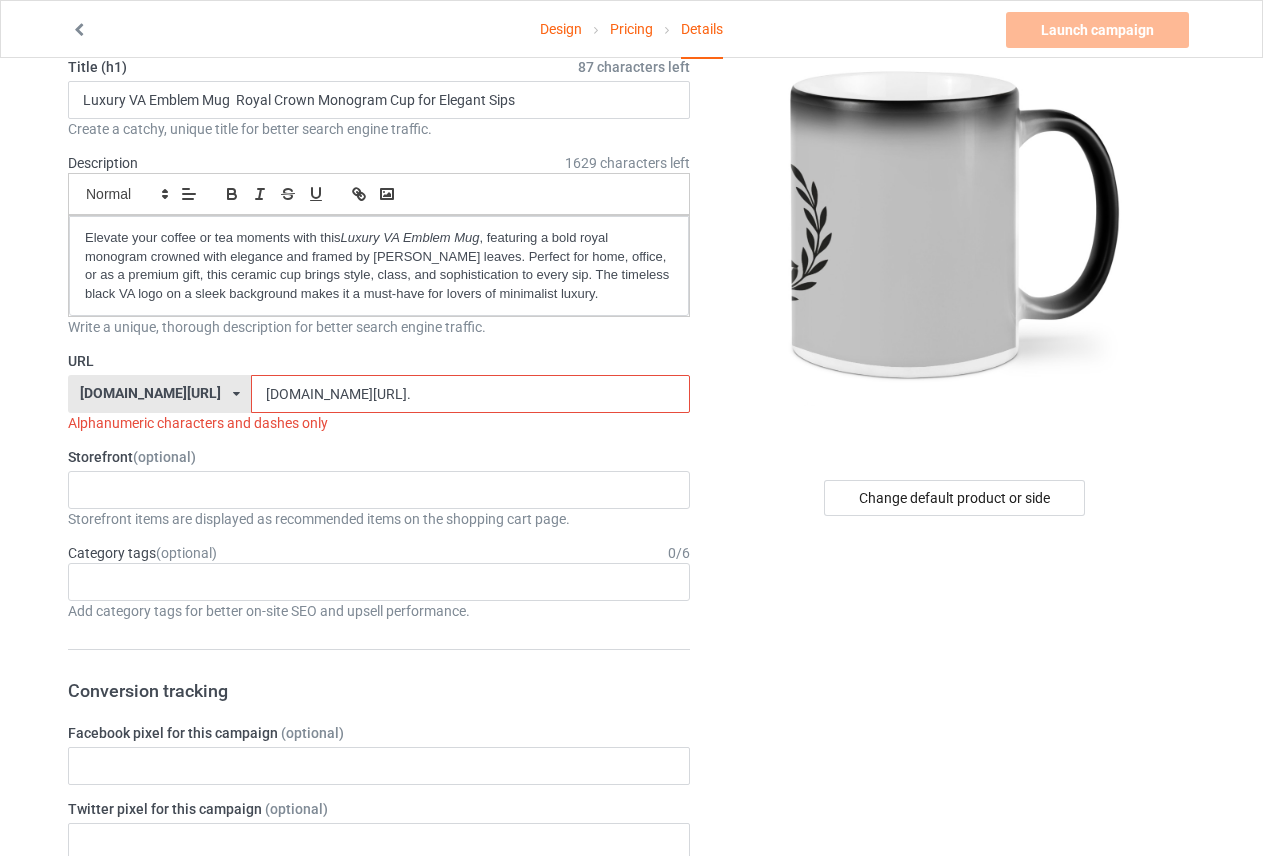 type on "chipchip.com/luxury-va-emblem-mug" 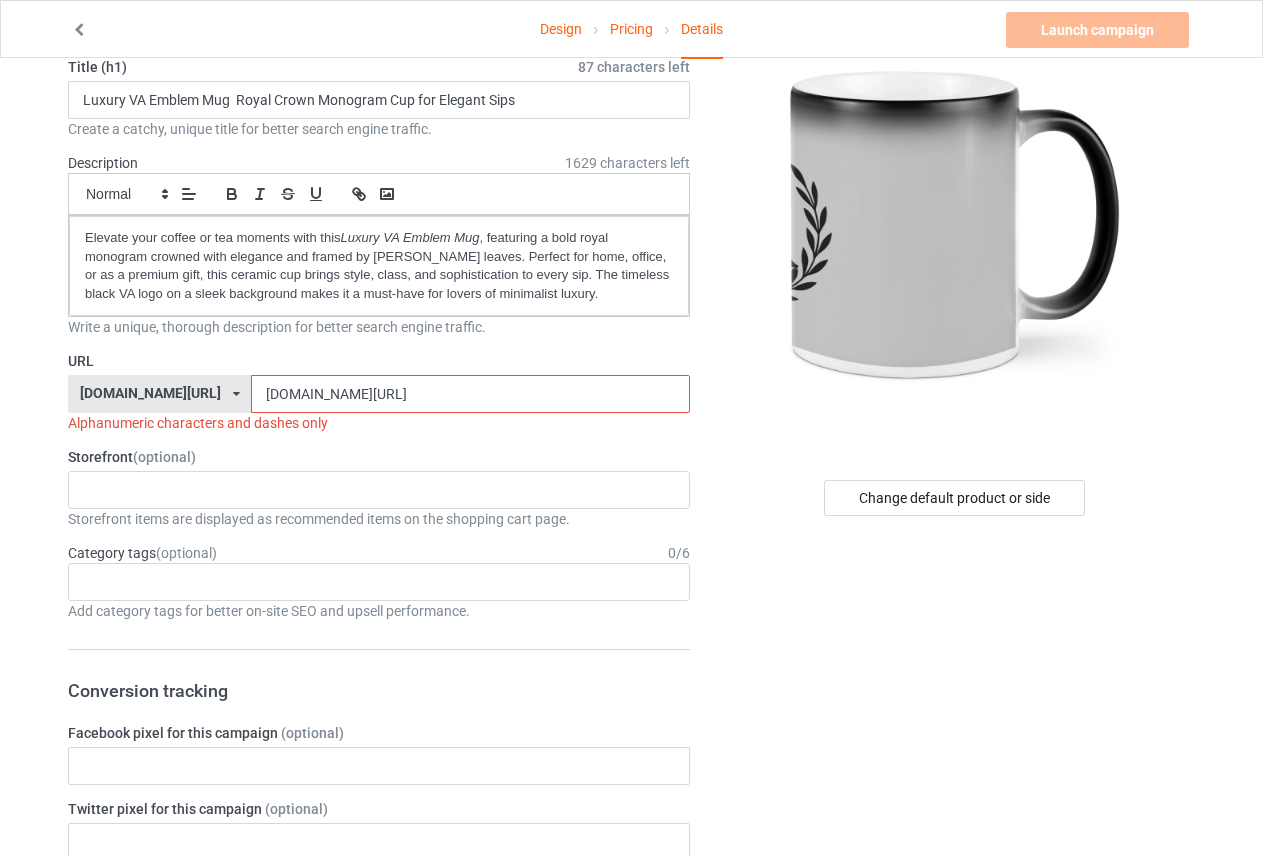 drag, startPoint x: 478, startPoint y: 396, endPoint x: 200, endPoint y: 385, distance: 278.21753 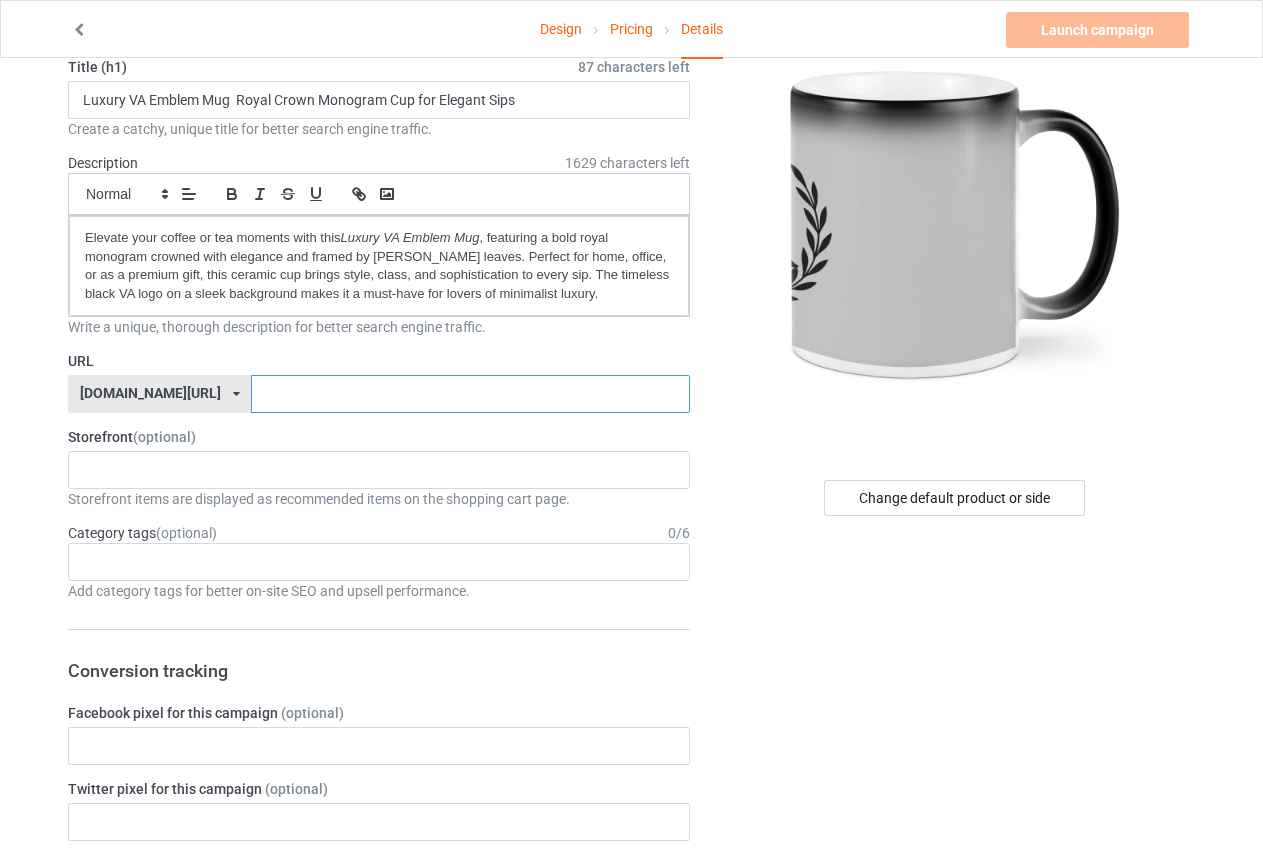 paste on "valordi-elite-cup" 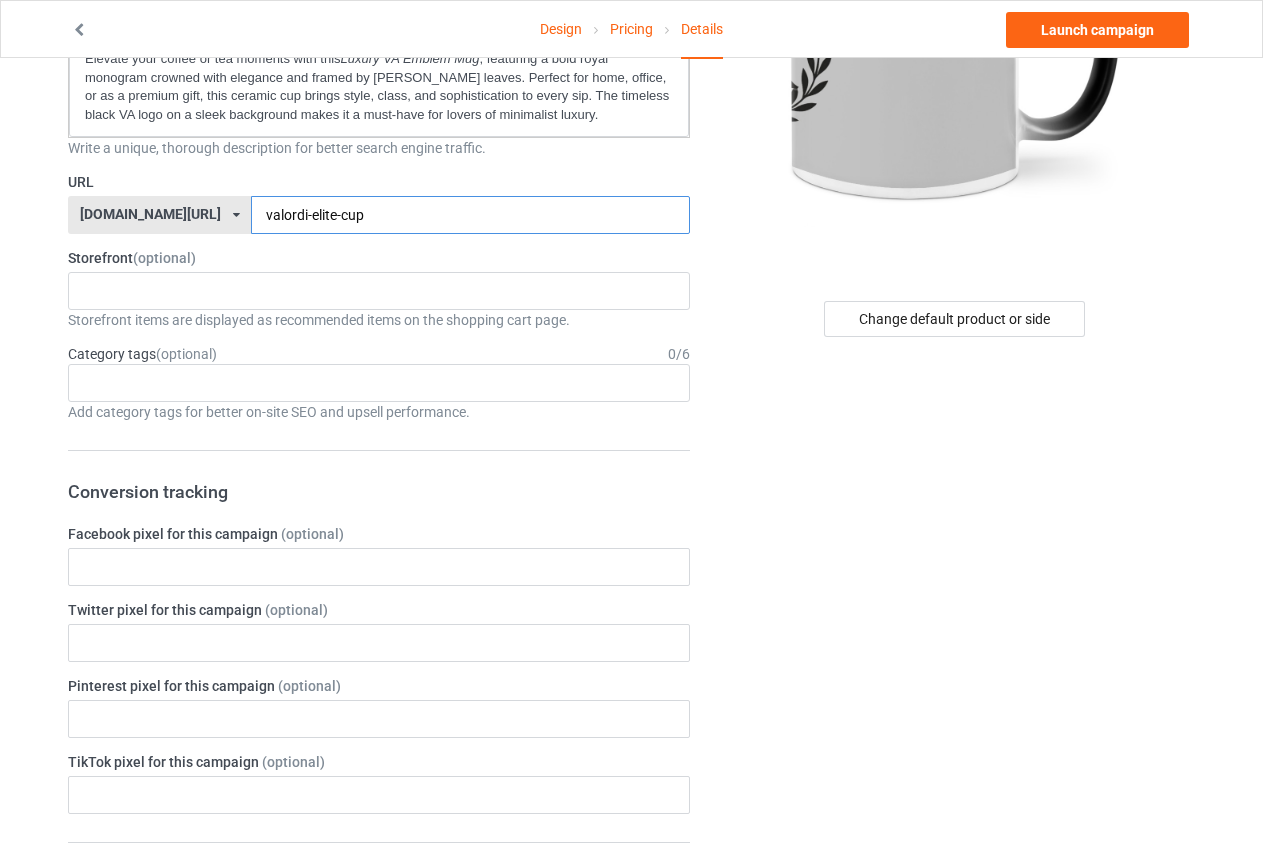 scroll, scrollTop: 300, scrollLeft: 0, axis: vertical 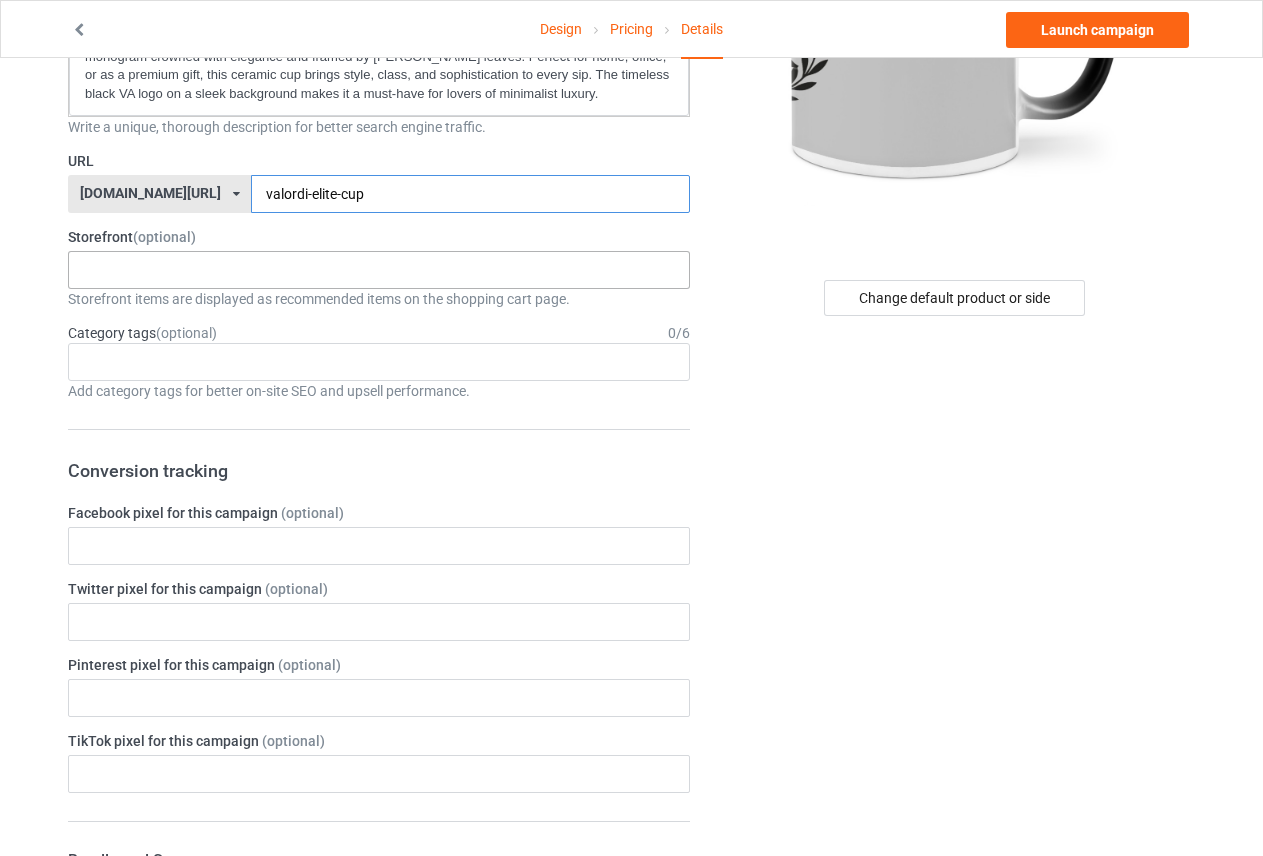 type on "valordi-elite-cup" 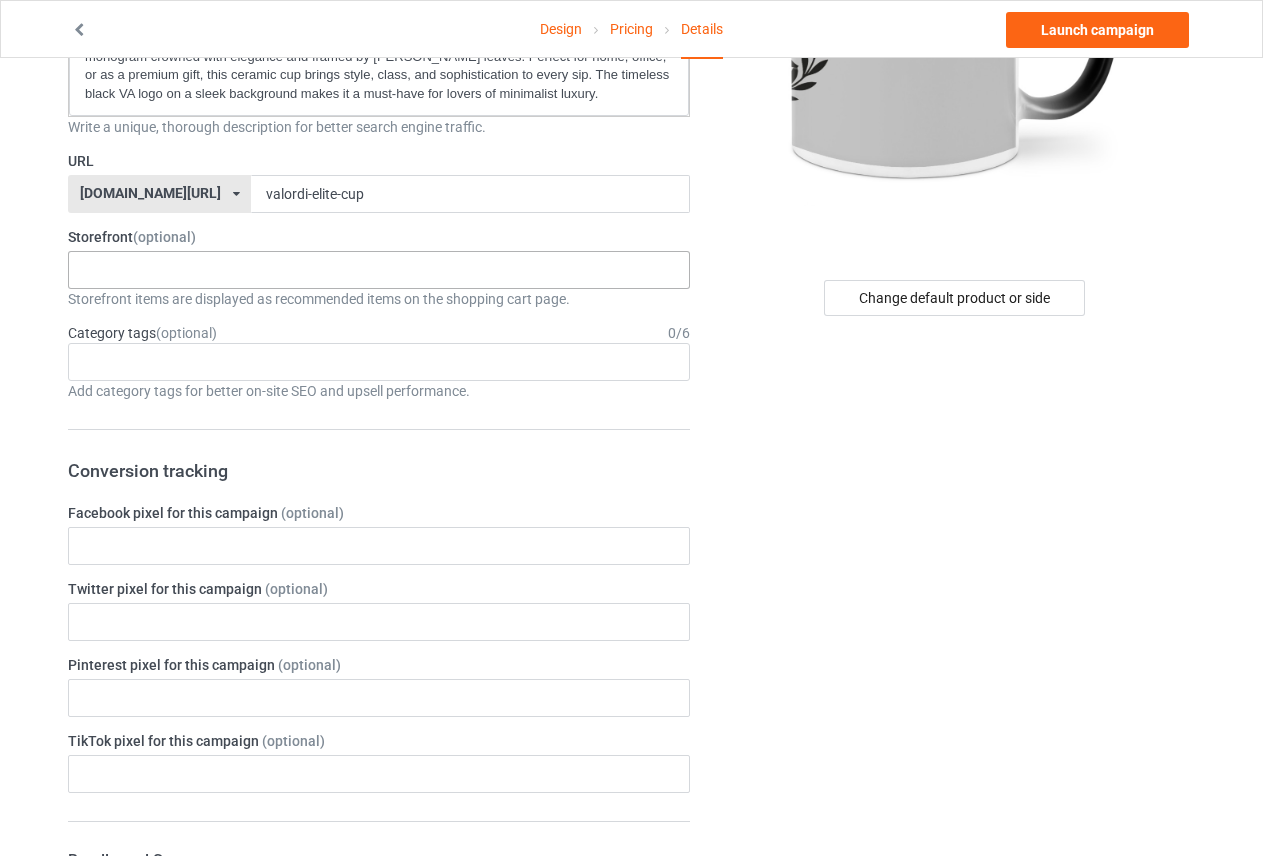 click on "VALORDI SHOP 686d991cde06d00031a3259b" at bounding box center [379, 270] 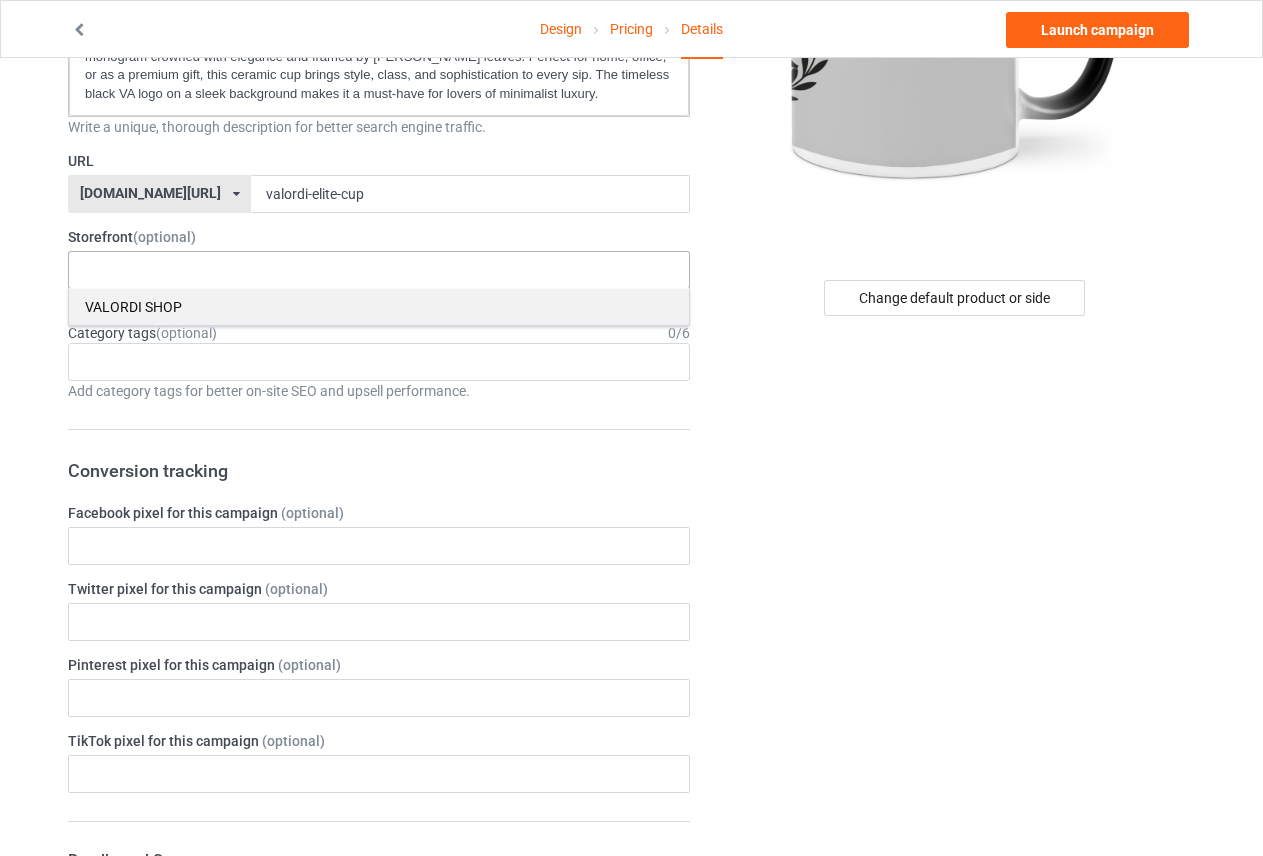 click on "VALORDI SHOP" at bounding box center (379, 306) 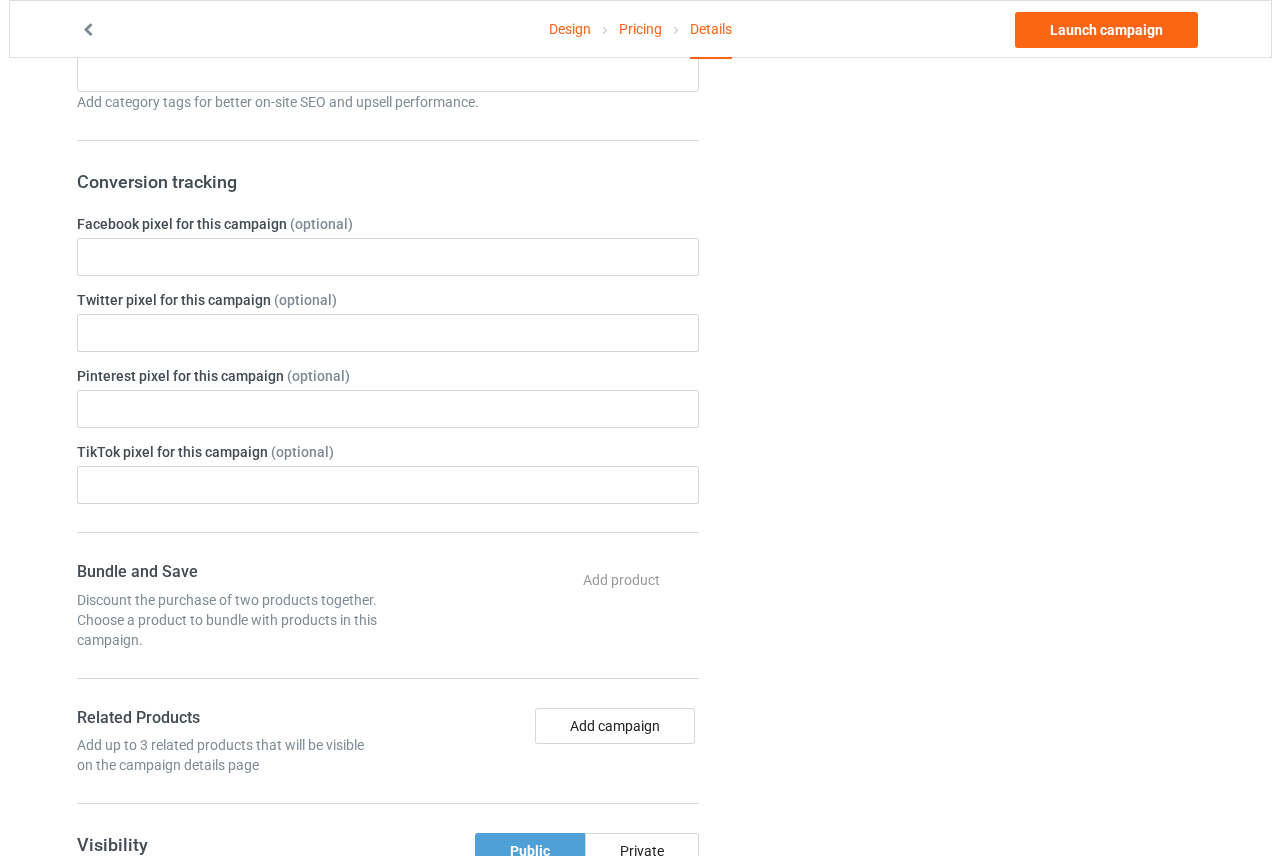 scroll, scrollTop: 0, scrollLeft: 0, axis: both 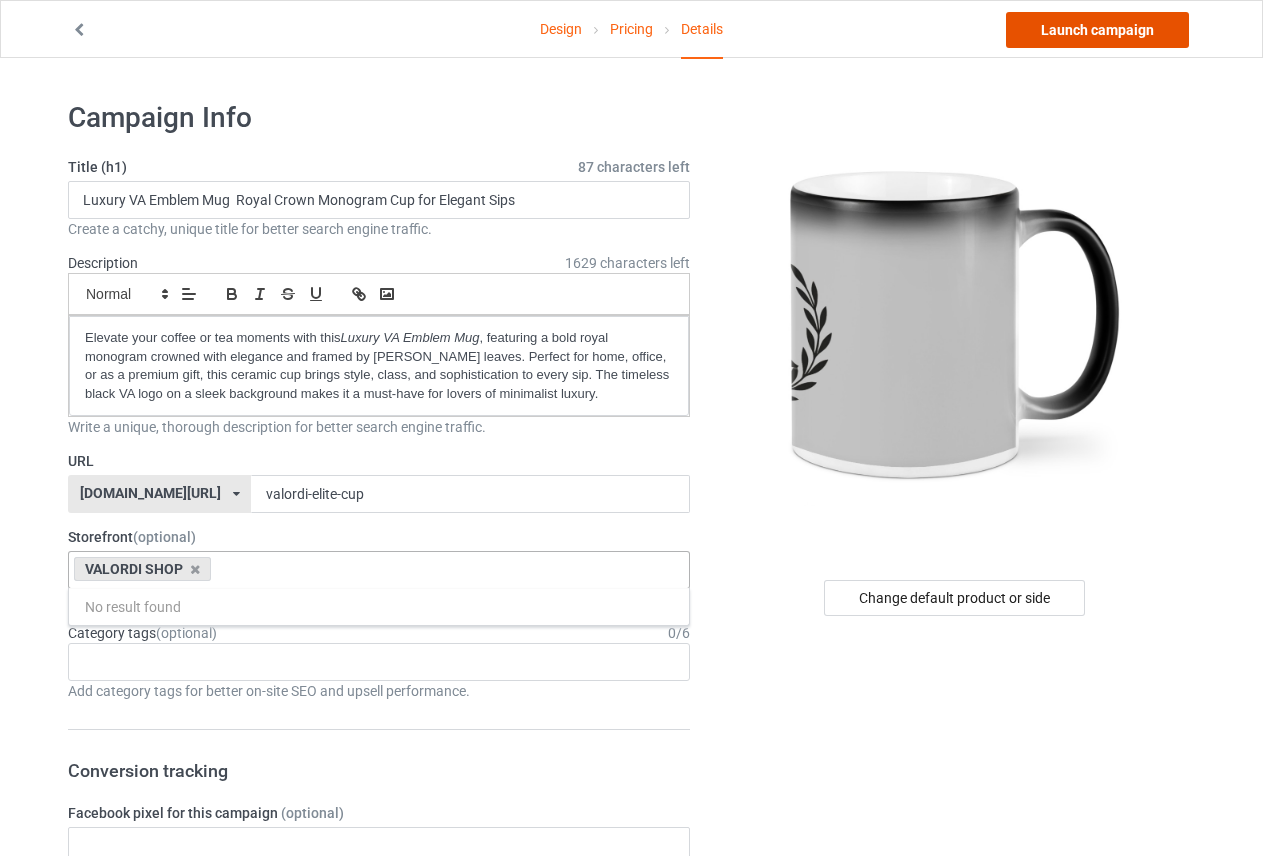 click on "Launch campaign" at bounding box center [1097, 30] 